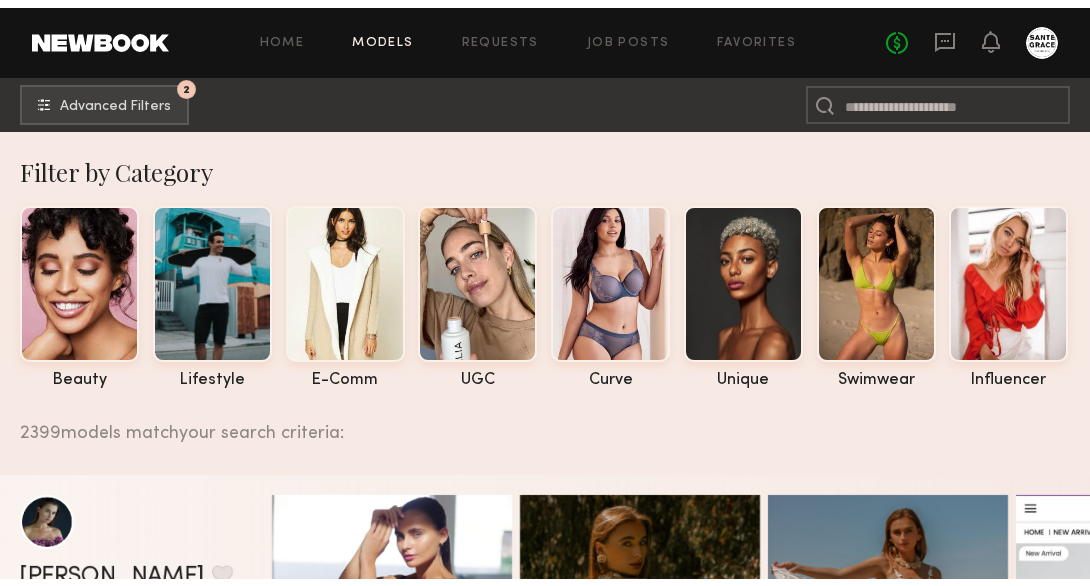 scroll, scrollTop: 0, scrollLeft: 0, axis: both 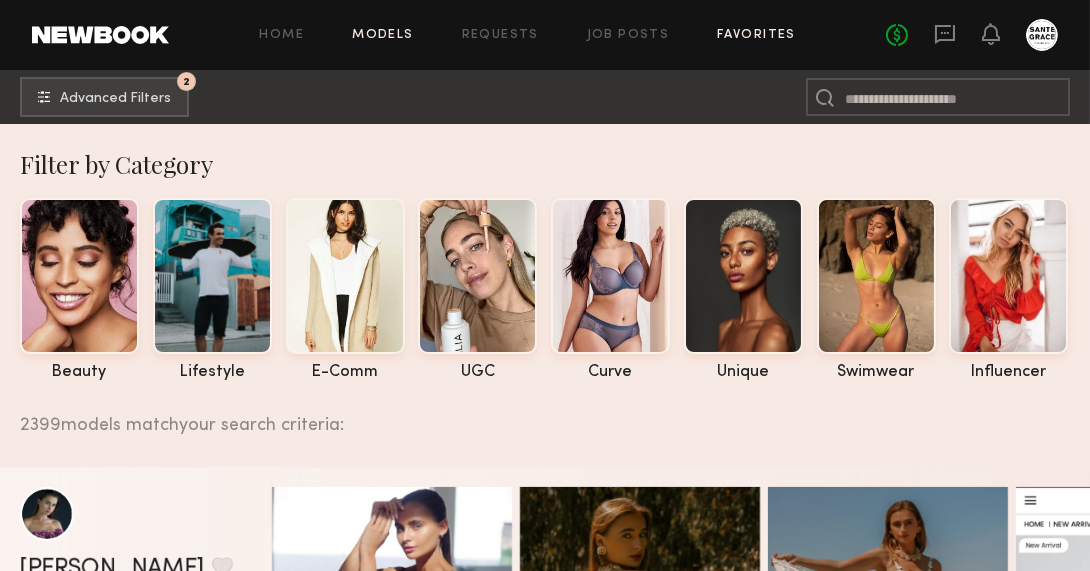click on "Favorites" 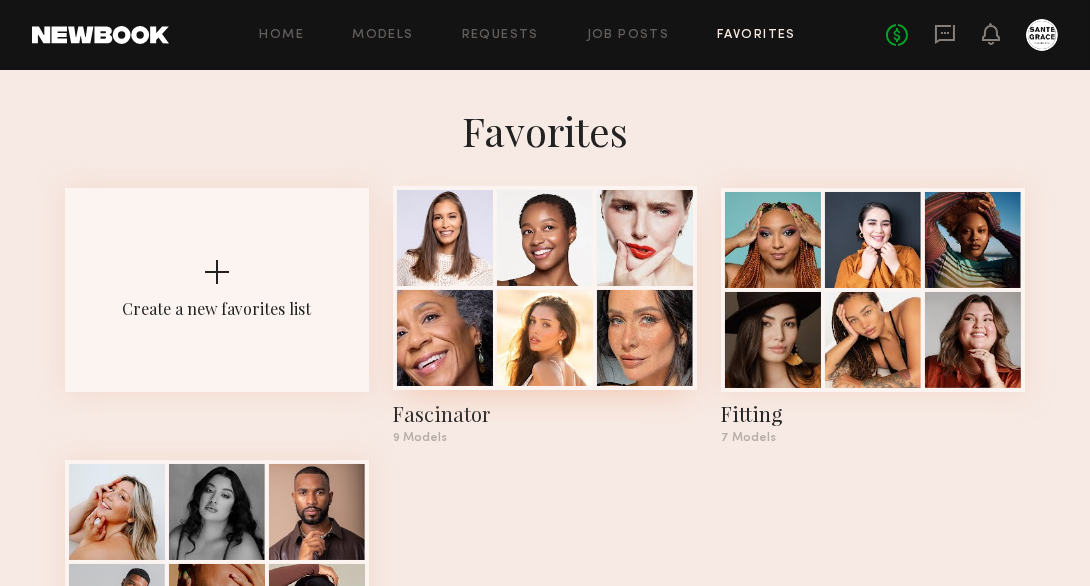 click on "Fascinator" 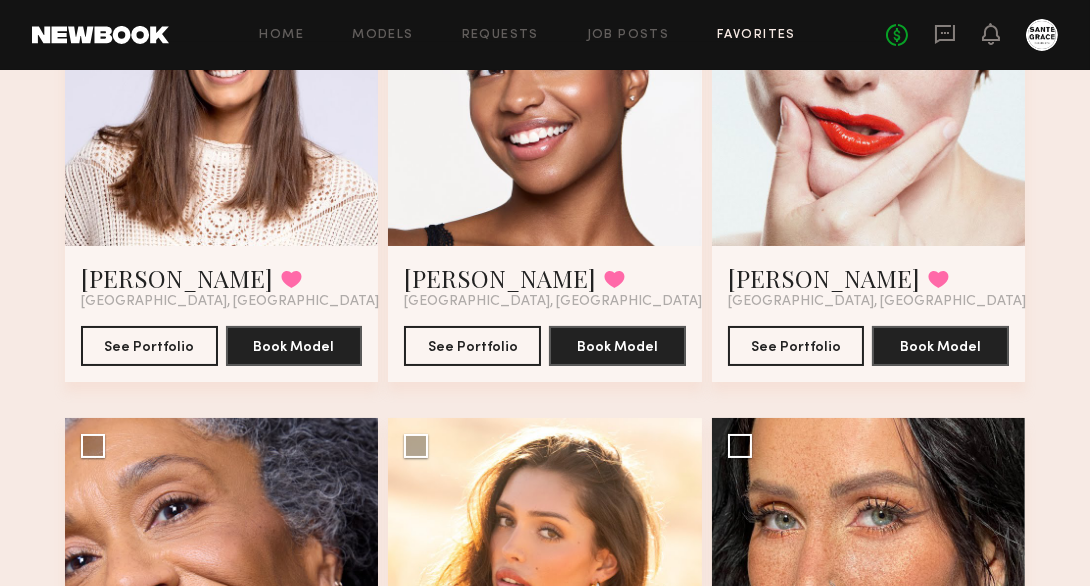 scroll, scrollTop: 302, scrollLeft: 0, axis: vertical 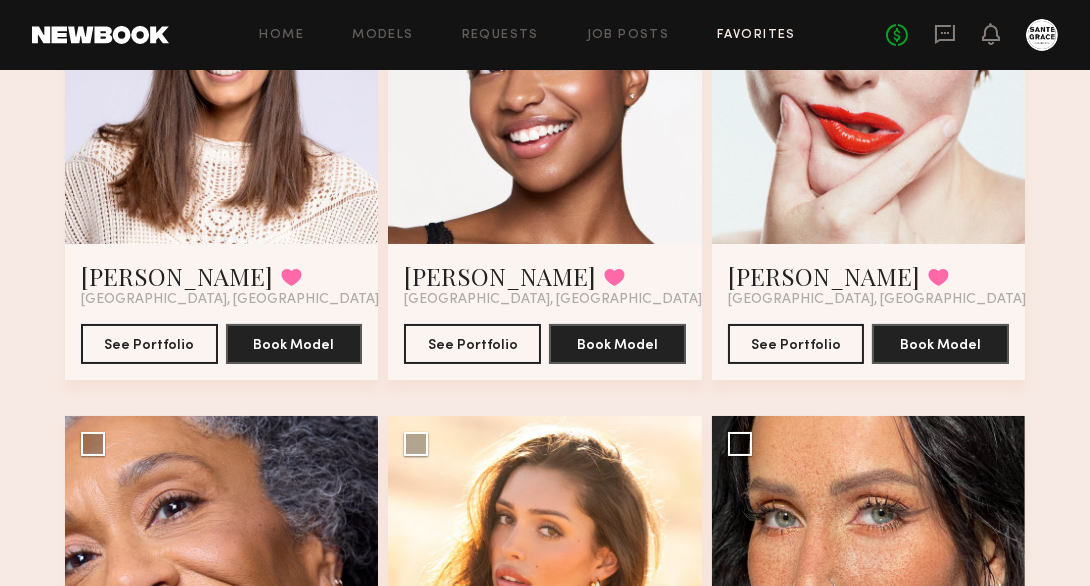 click 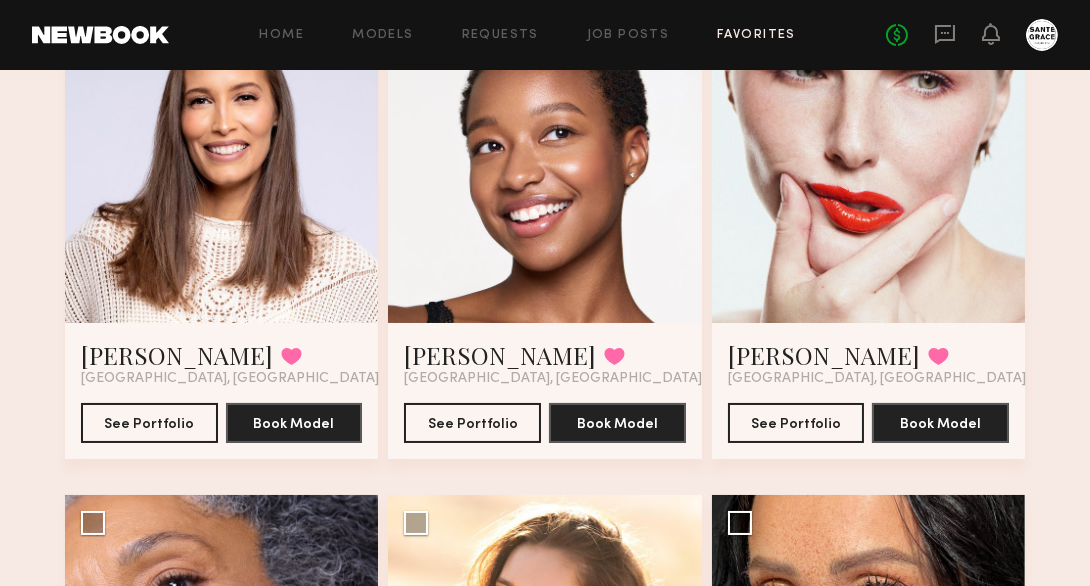 scroll, scrollTop: 240, scrollLeft: 0, axis: vertical 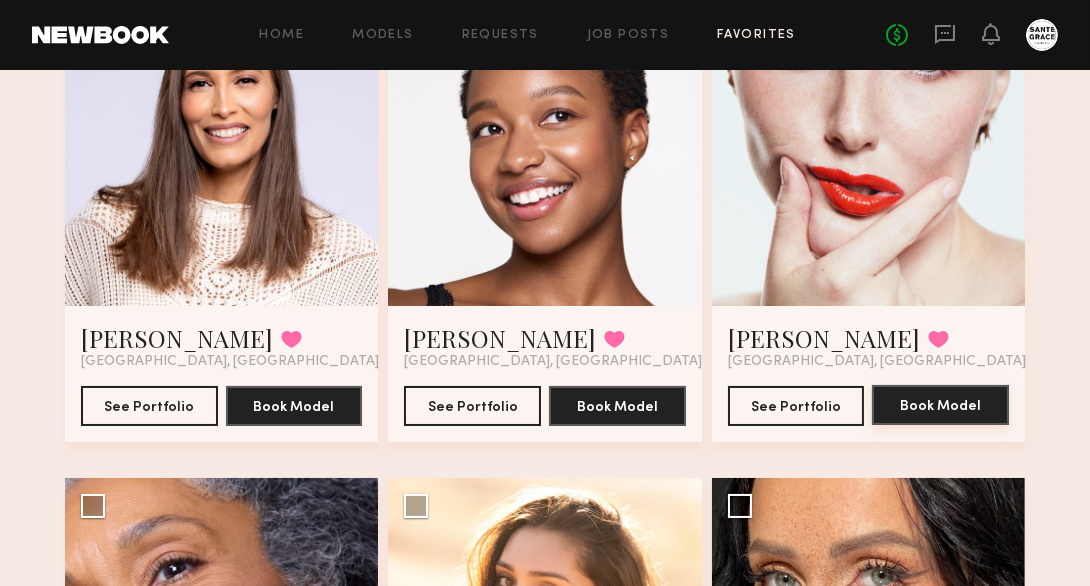 click on "Book Model" 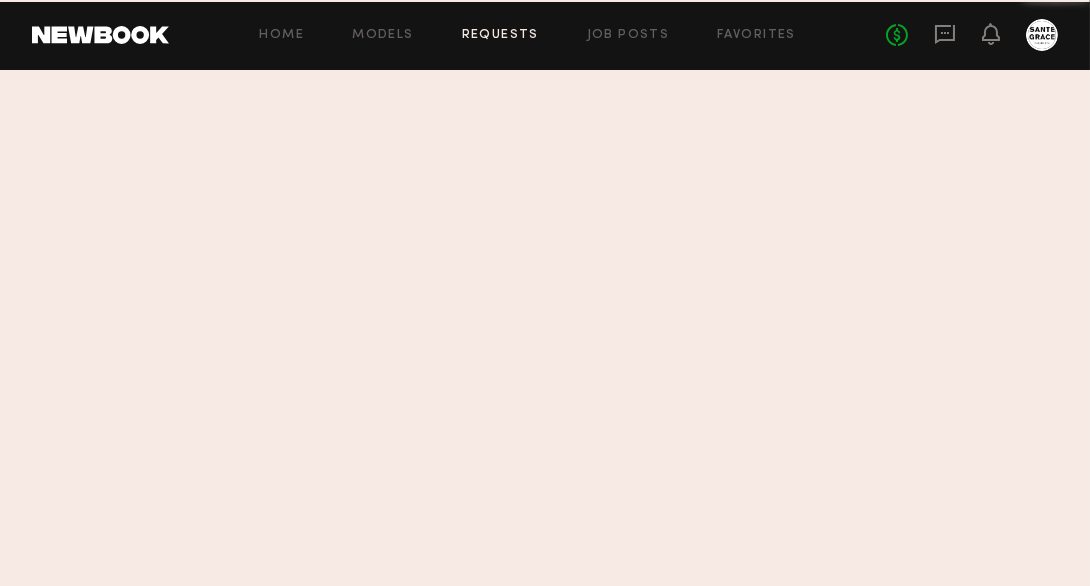 scroll, scrollTop: 0, scrollLeft: 0, axis: both 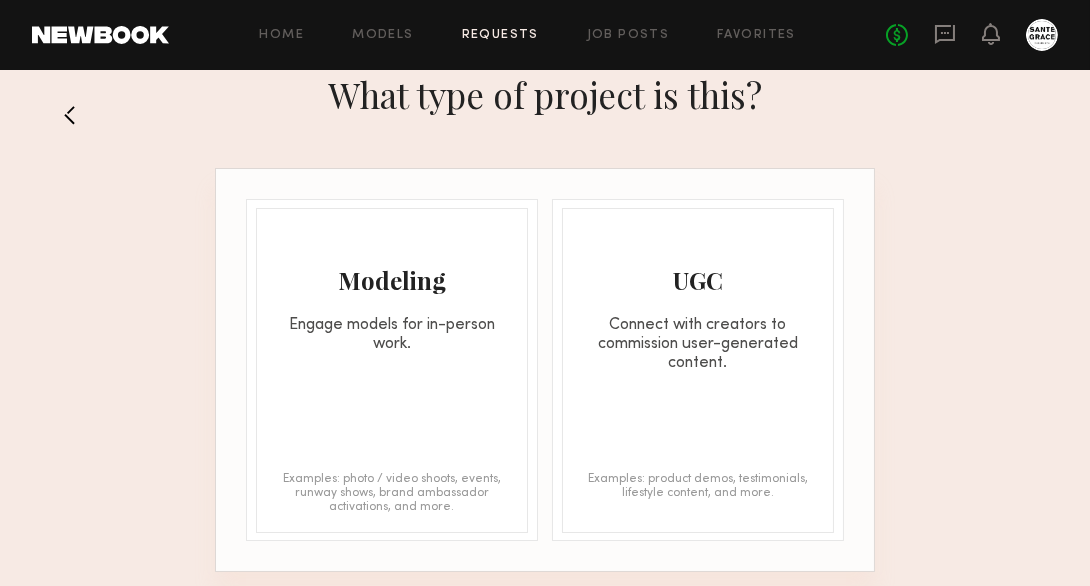 click on "Modeling Engage models for in-person work. Examples: photo / video shoots, events, runway shows, brand ambassador activations, and more." 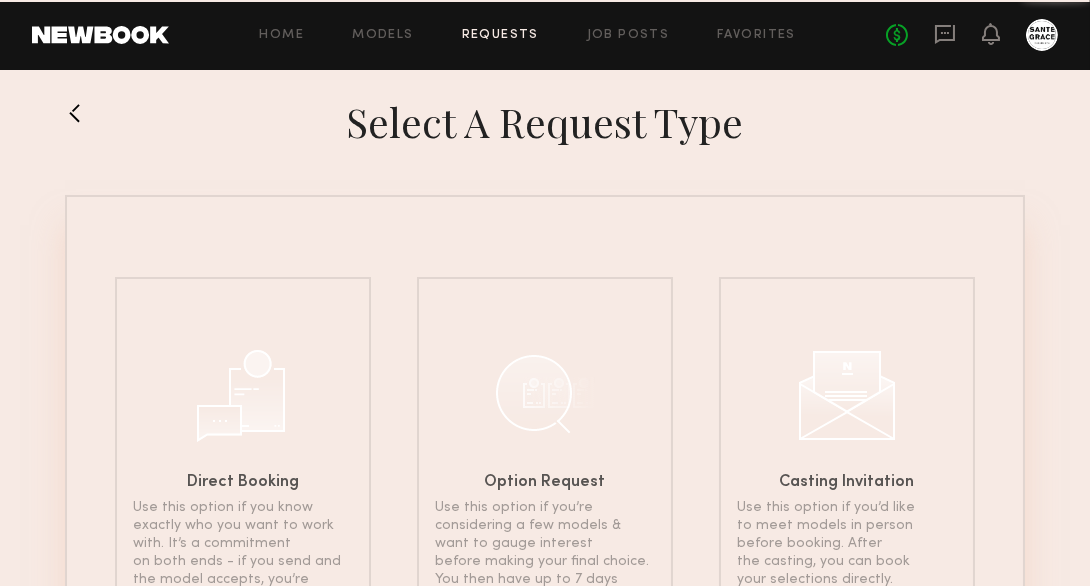 scroll, scrollTop: 0, scrollLeft: 0, axis: both 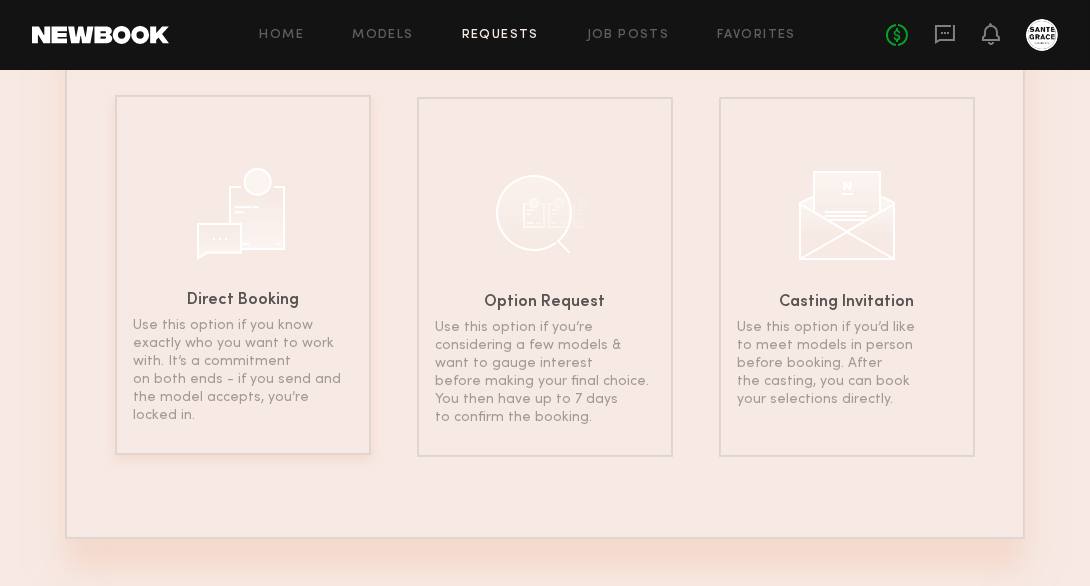click on "Use this option if you know exactly who you want to work with. It’s a commitment on both ends - if you send and the model accepts, you’re locked in." 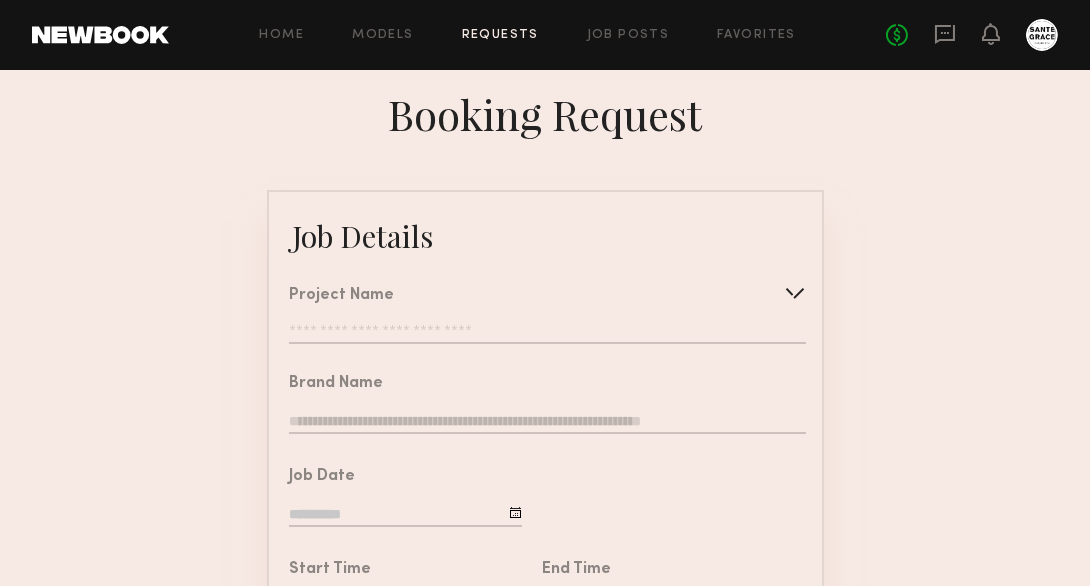 click 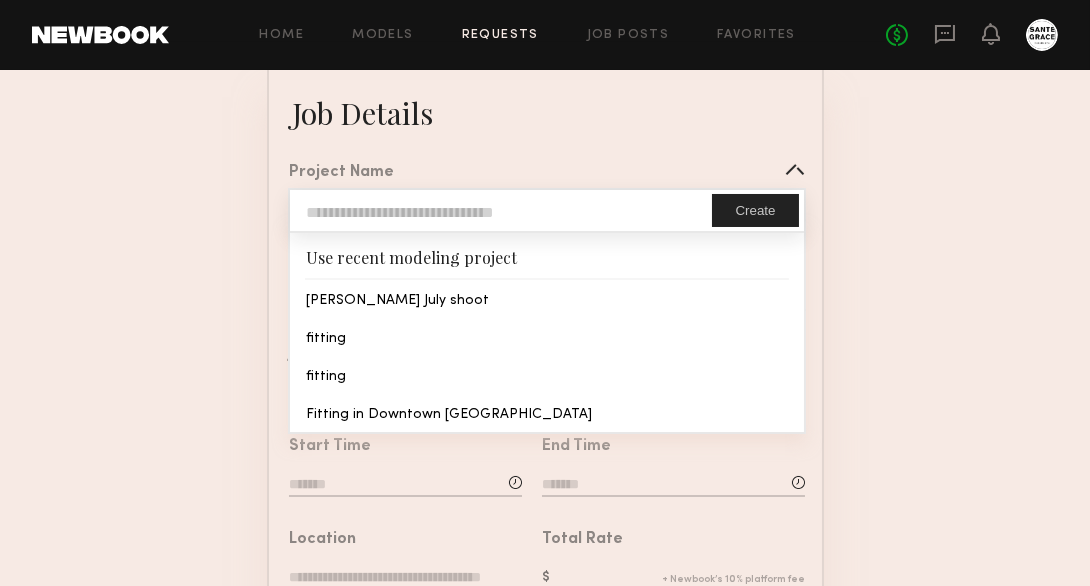scroll, scrollTop: 117, scrollLeft: 0, axis: vertical 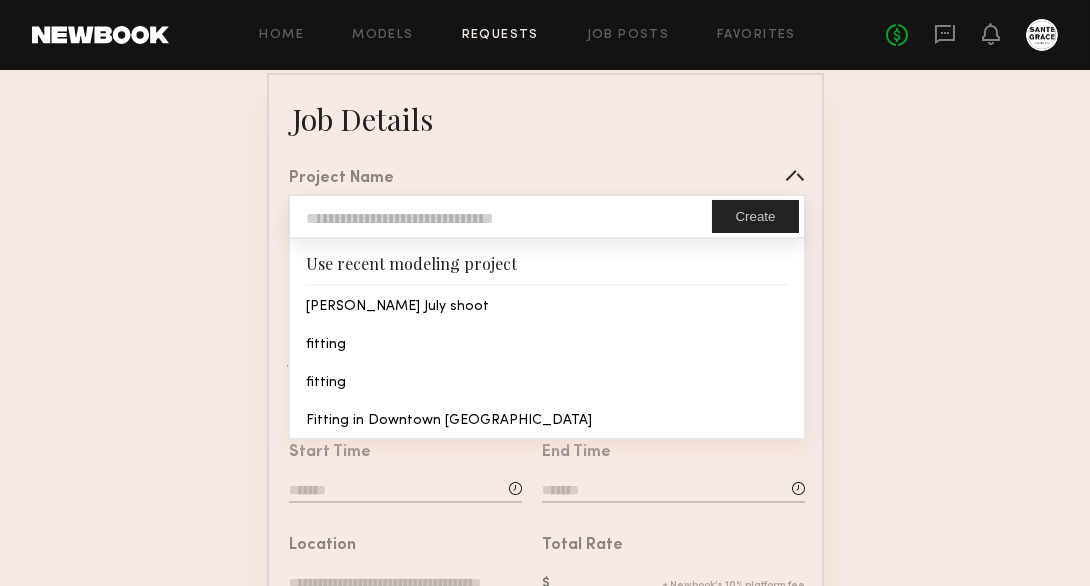 click on "Job Details   Project Name   Create   Use recent modeling project  [PERSON_NAME] July shoot  fitting  fitting  Fitting in [GEOGRAPHIC_DATA] [GEOGRAPHIC_DATA]   Brand Name   Job Date   Start Time   End Time   Location   Total Rate   Description   Legal   Terms/Usage  Conflicts  (Optional)  Send Request" 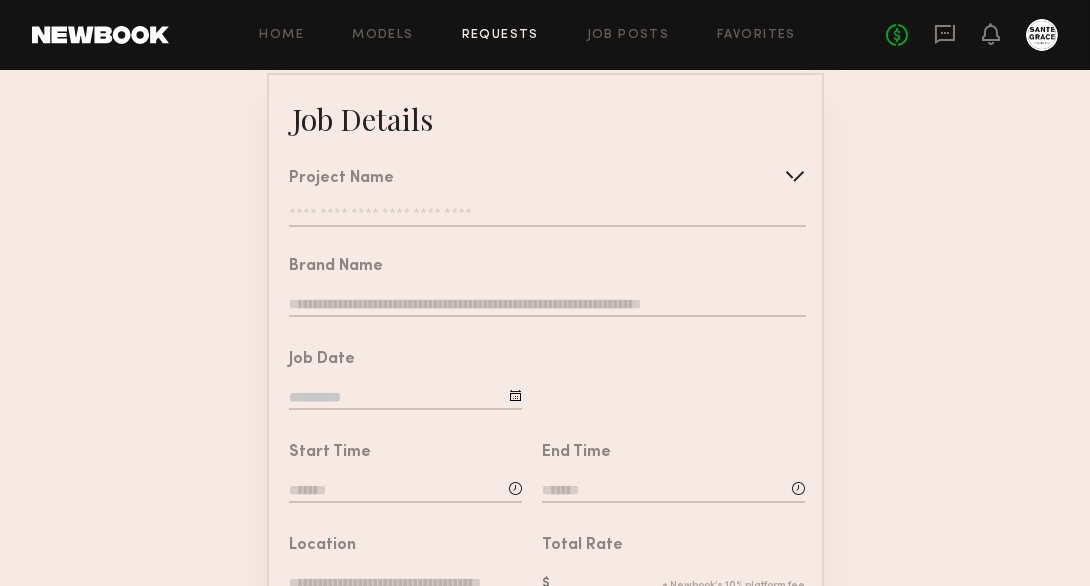 click on "Project Name   Create   Use recent modeling project  [PERSON_NAME] July shoot  fitting  fitting  Fitting in Downtown [GEOGRAPHIC_DATA]" 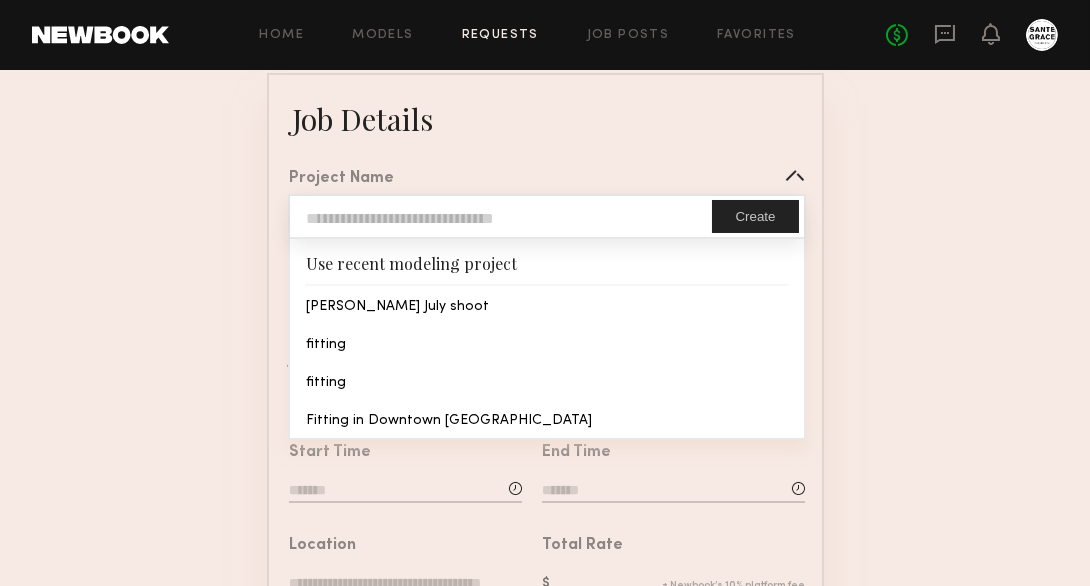 click 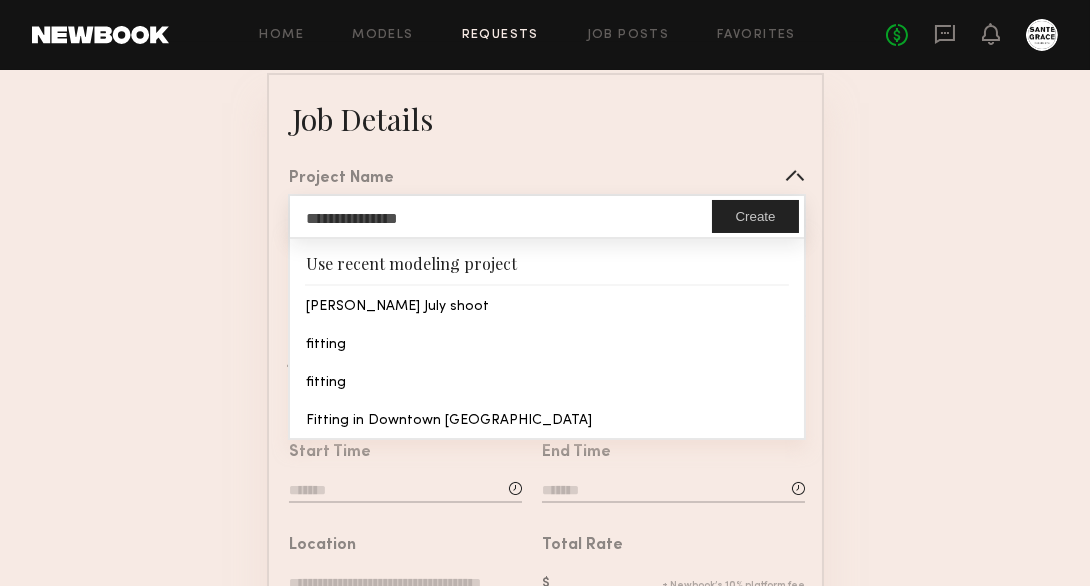 type on "**********" 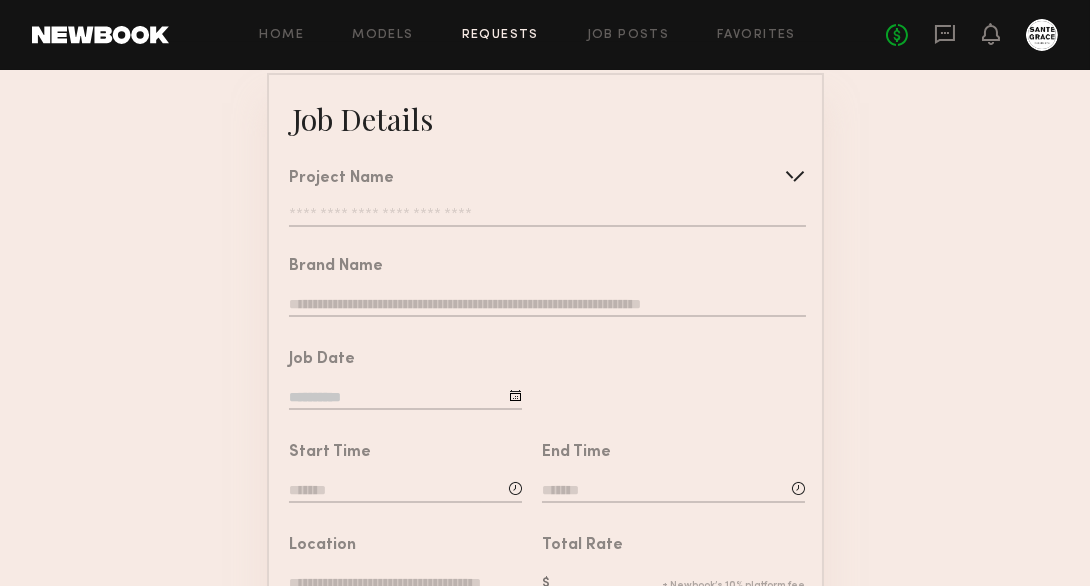 click on "**********" 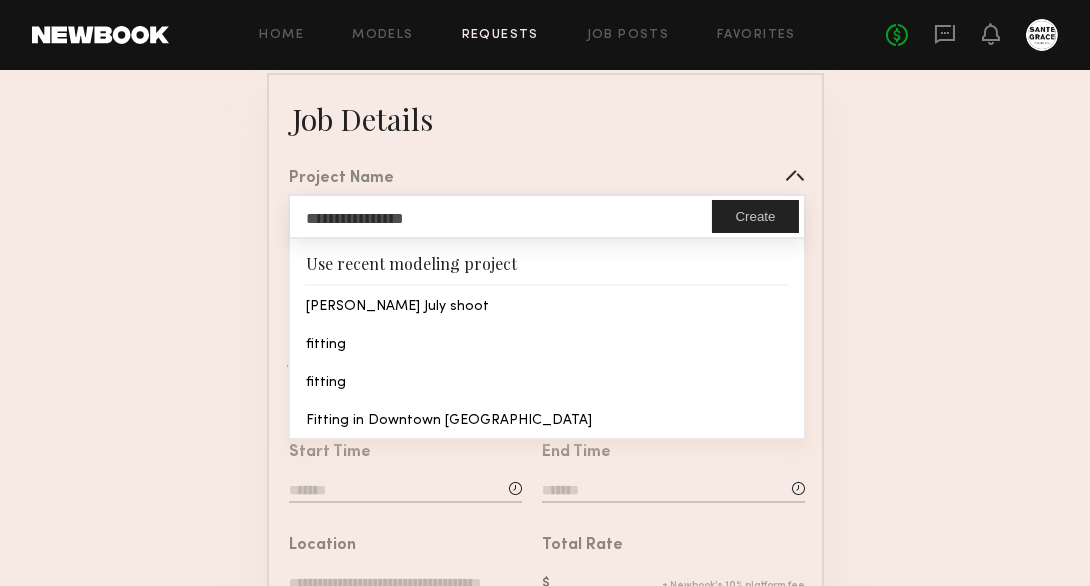 click on "Create" 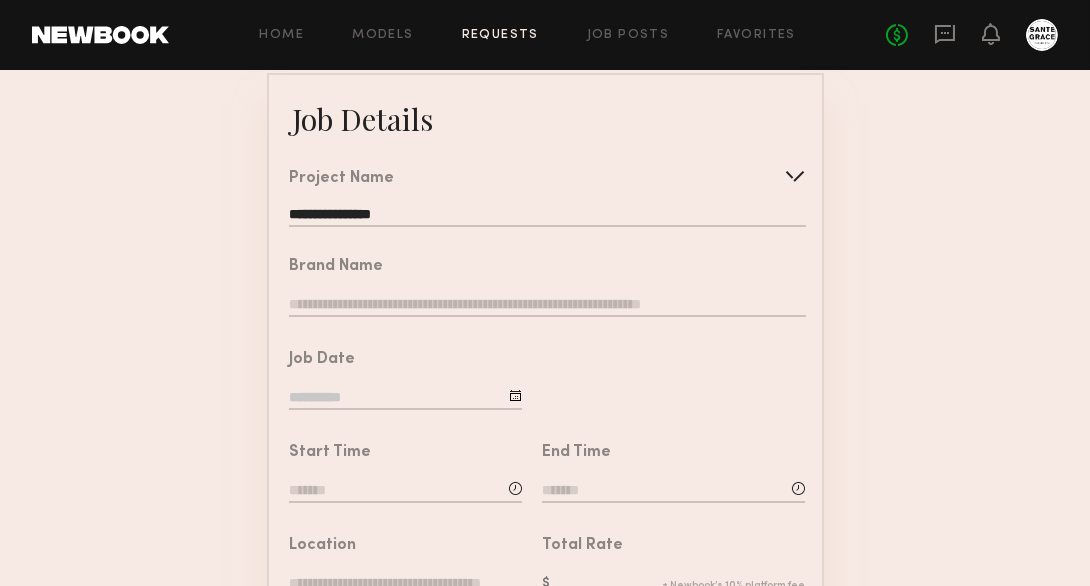 click 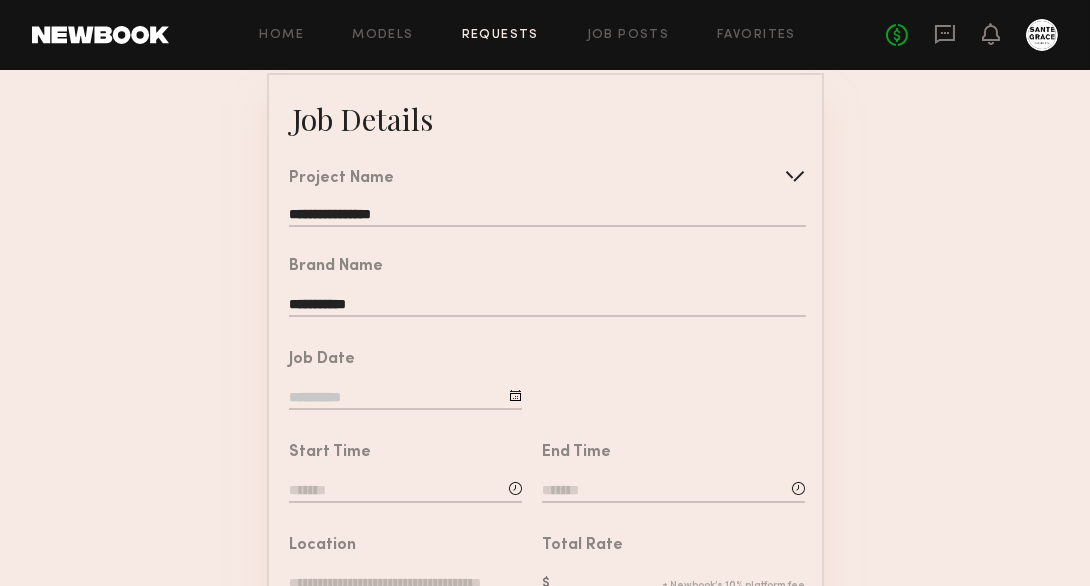 type on "**********" 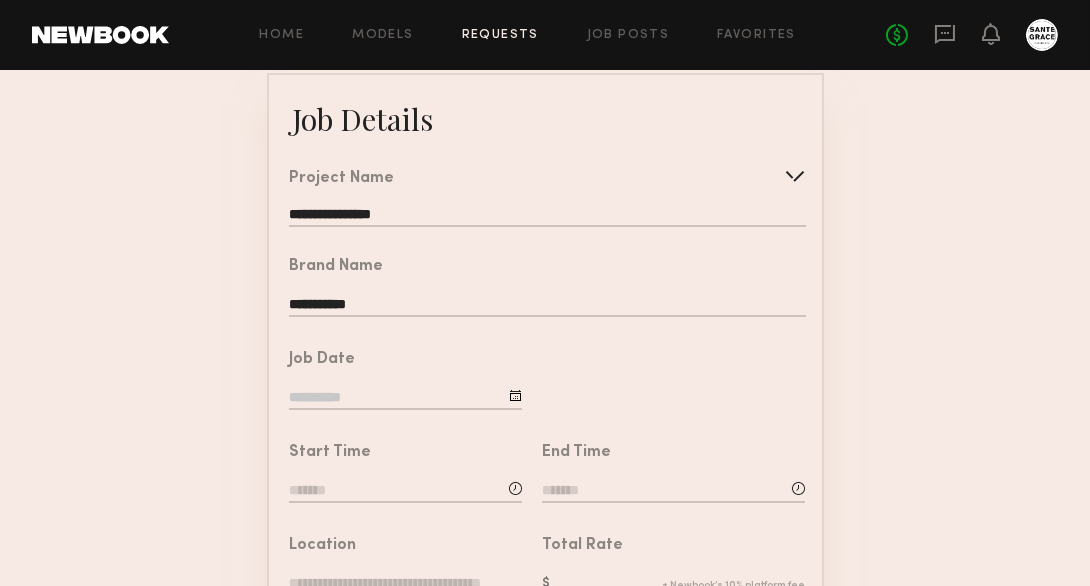 click 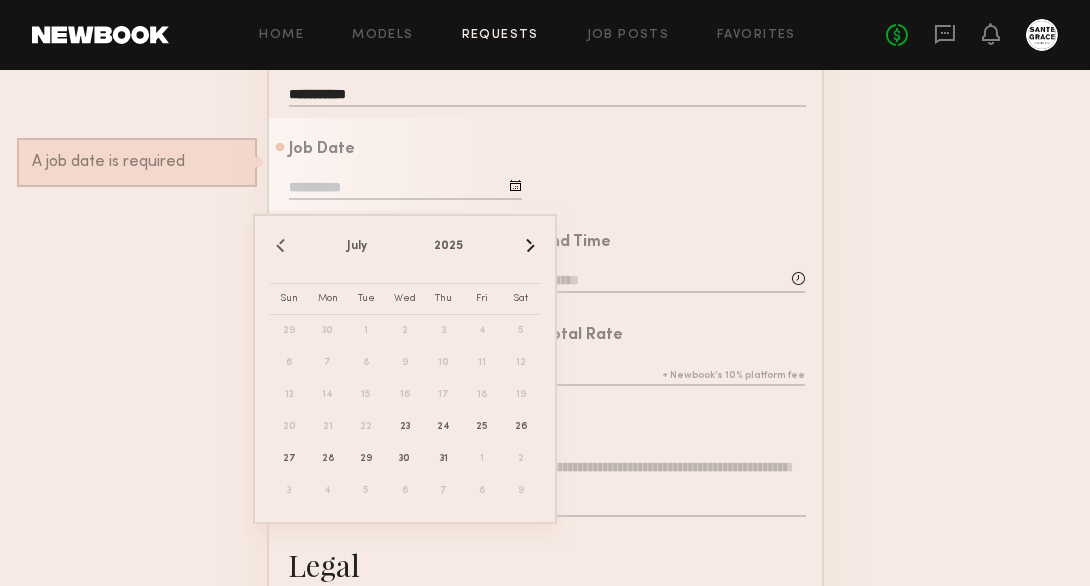 scroll, scrollTop: 330, scrollLeft: 0, axis: vertical 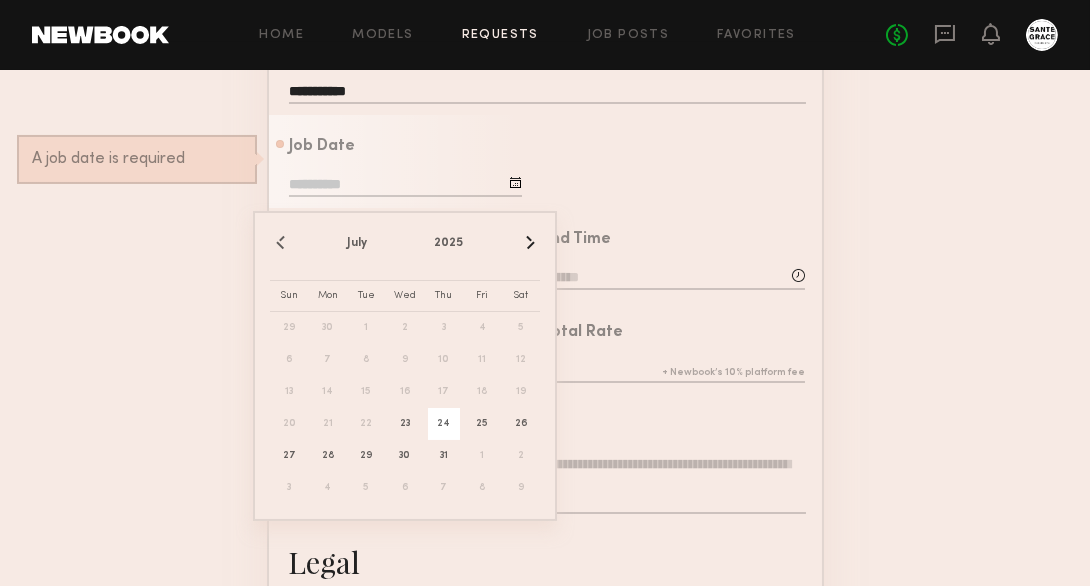 click on "24" 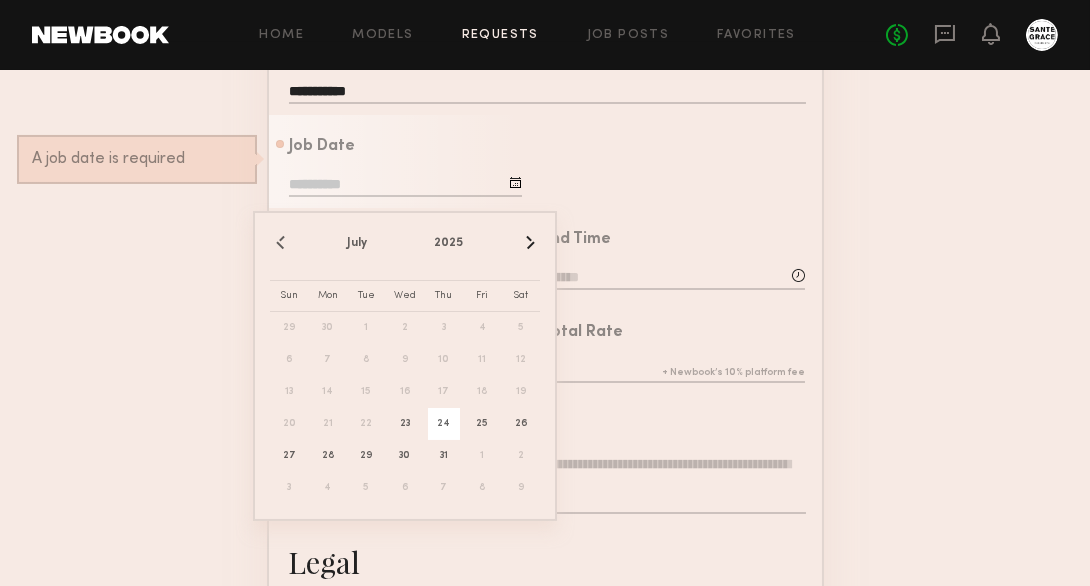 type on "**********" 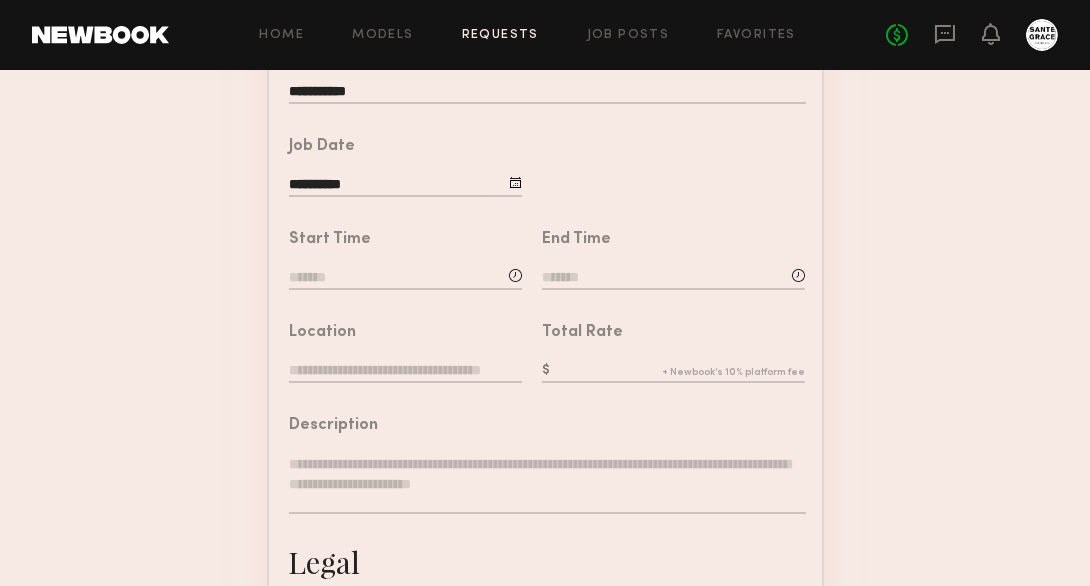 click 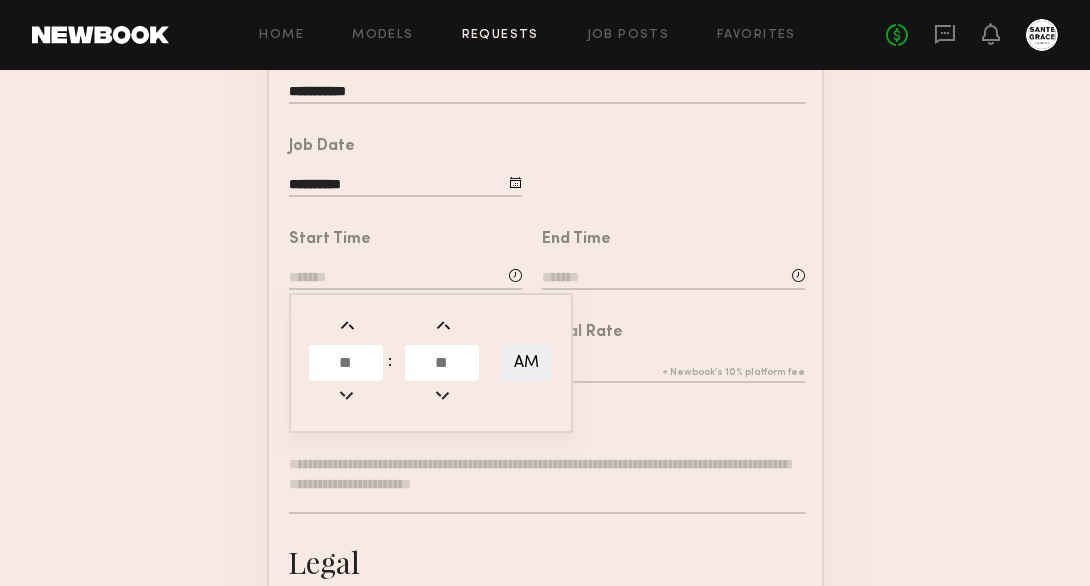 click 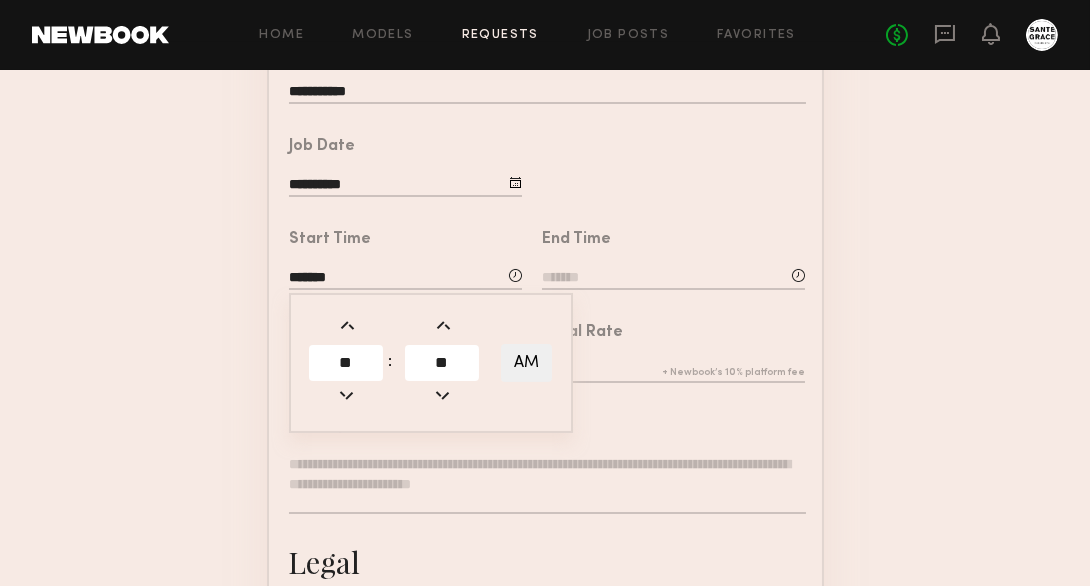 click 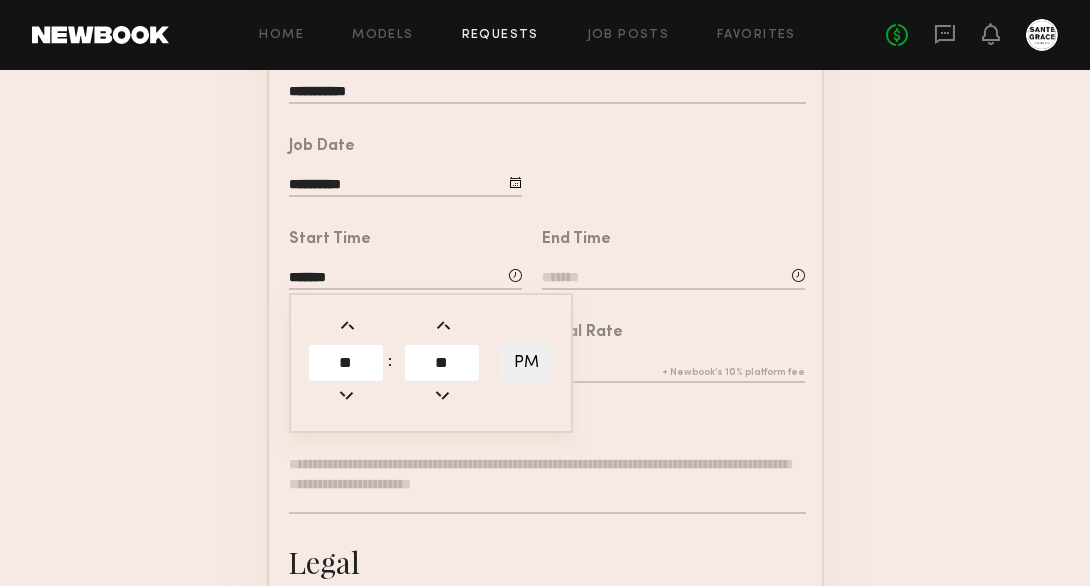 click on "**********" 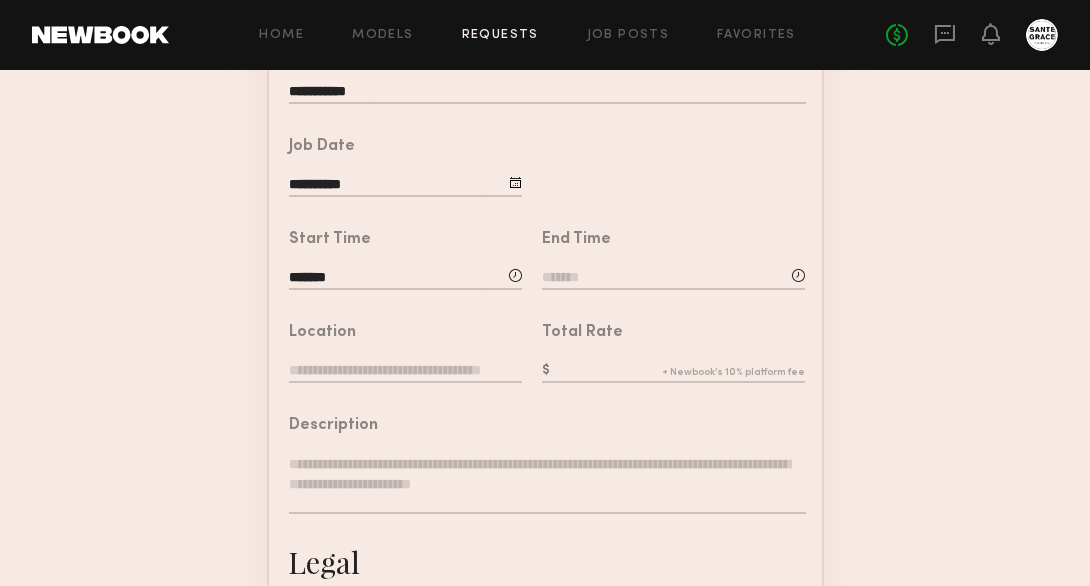 click 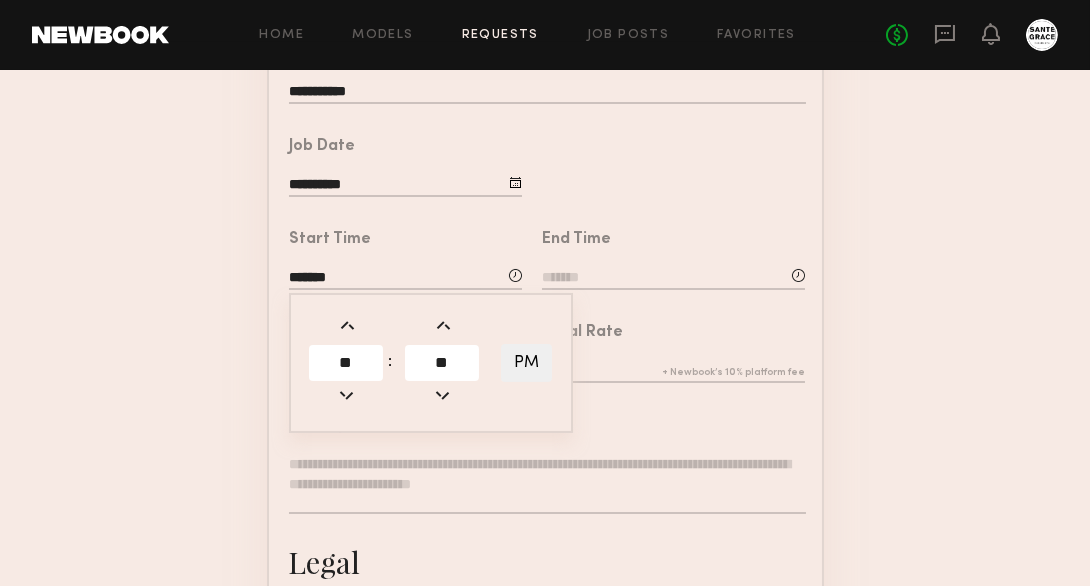 click 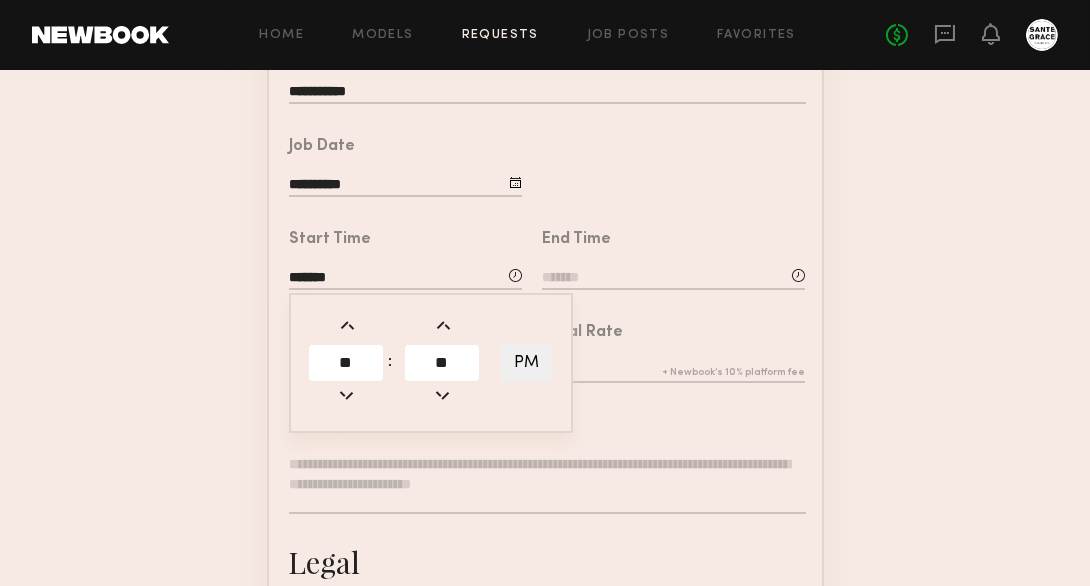 click 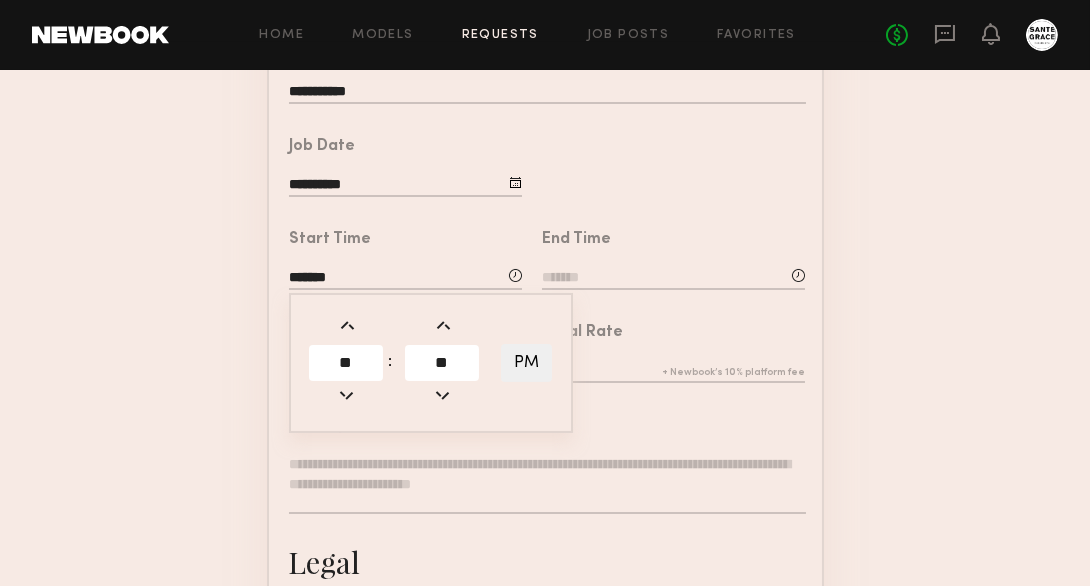 click 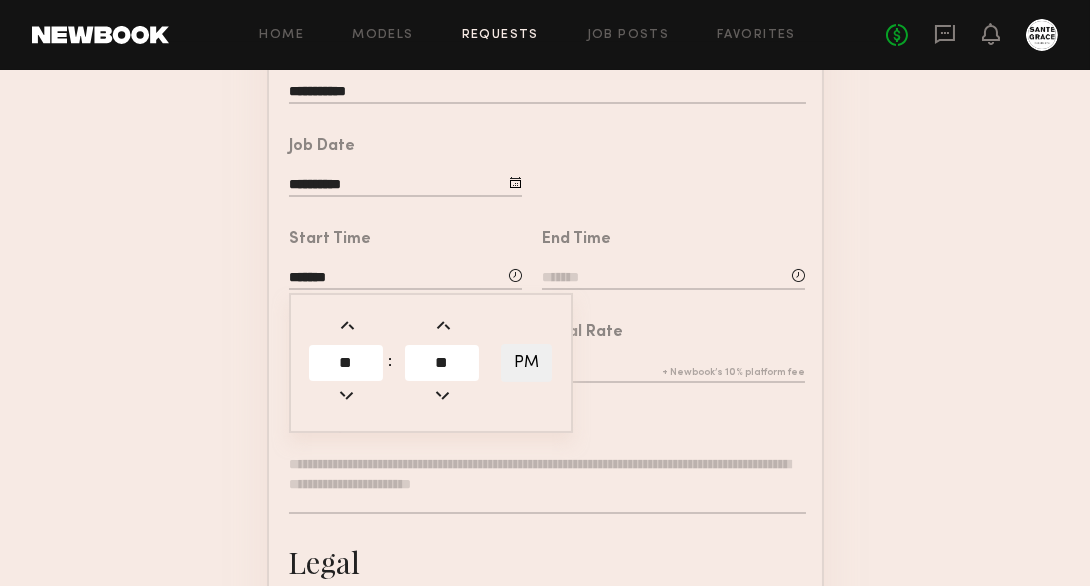 type on "*******" 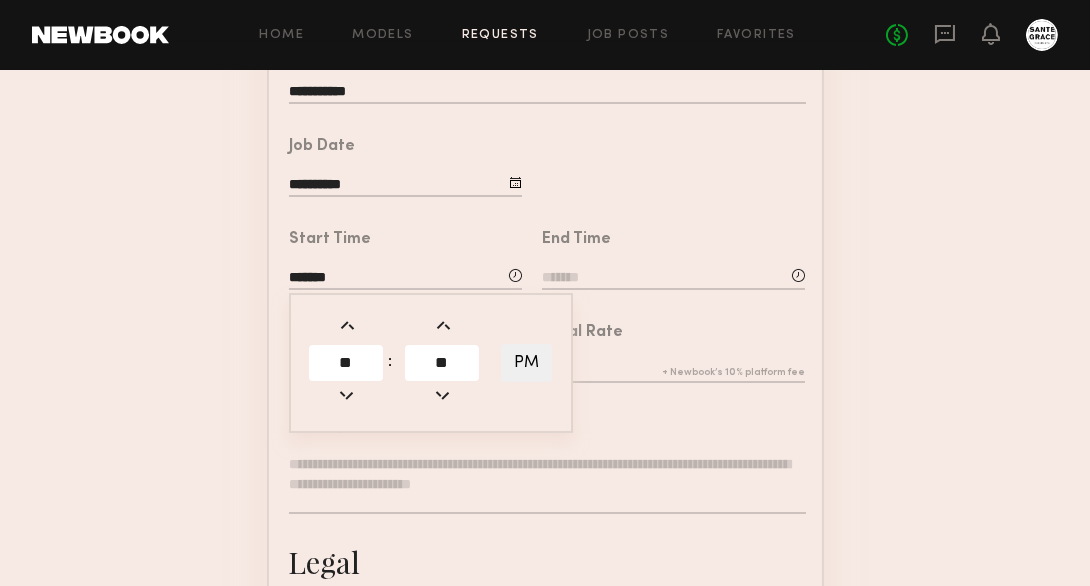 click 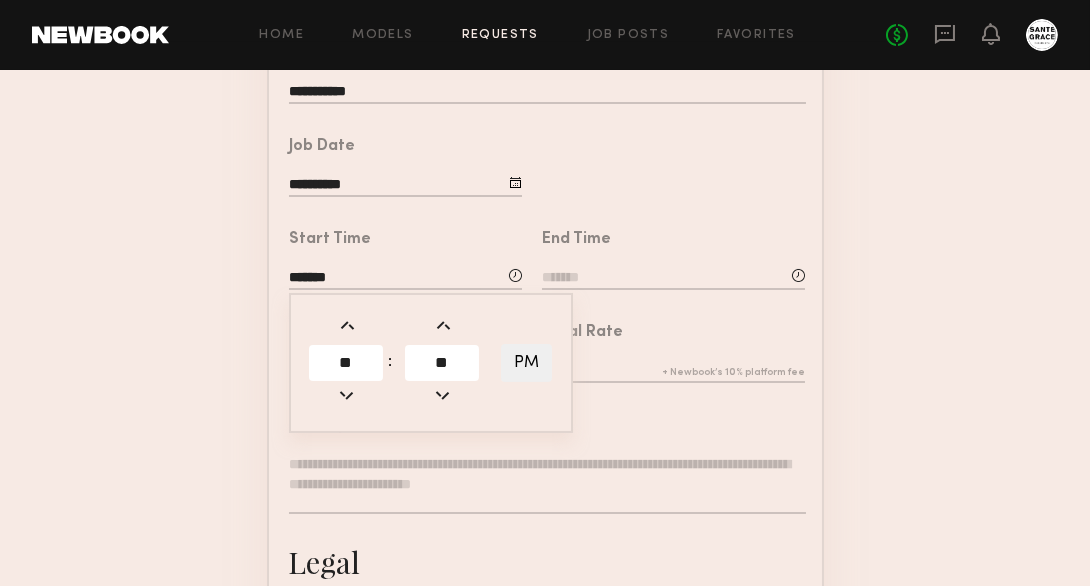 type on "*******" 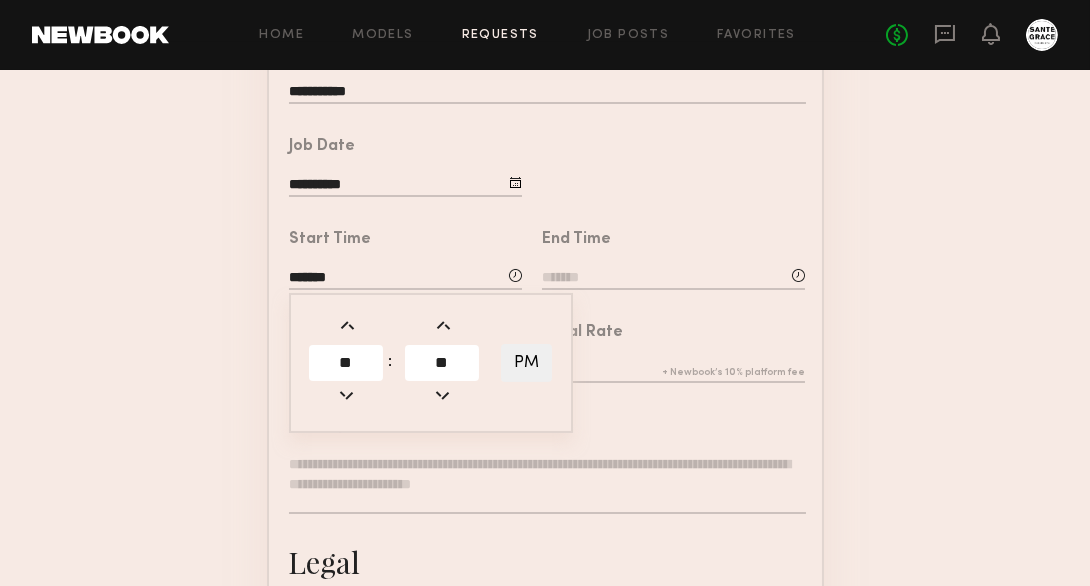 click on "**********" 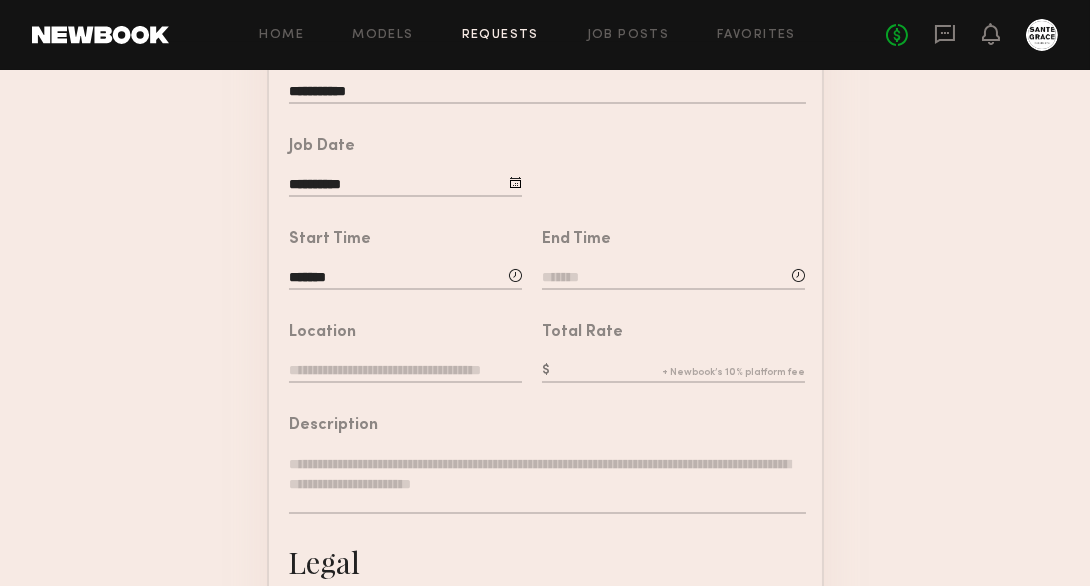 click 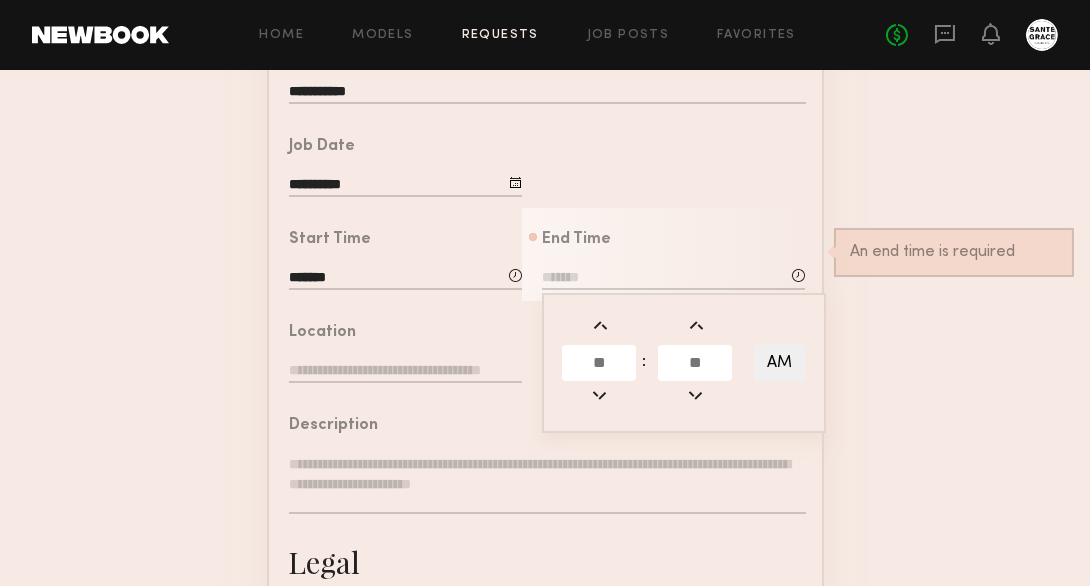 click 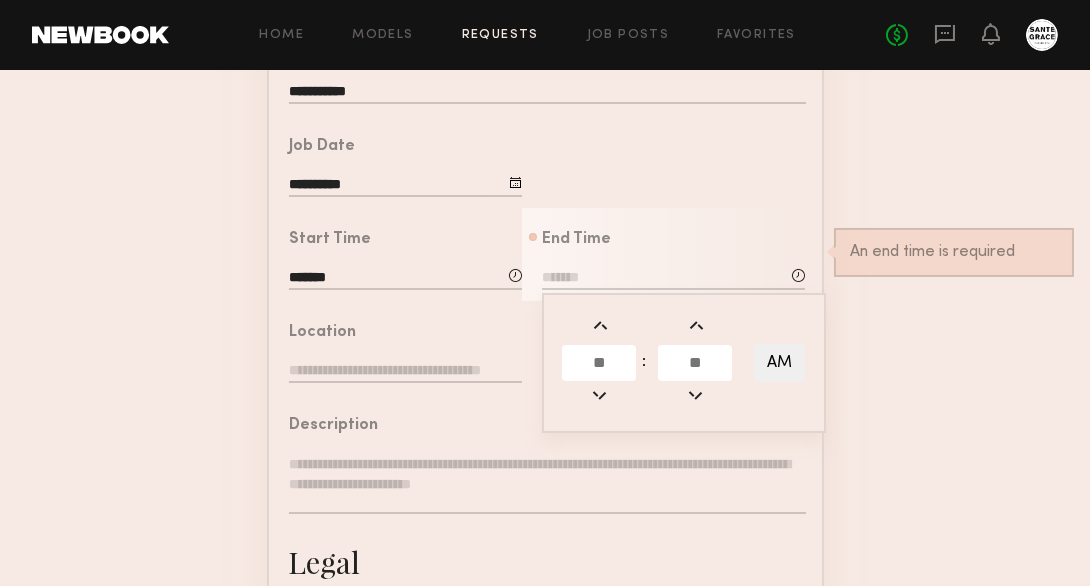 type on "*******" 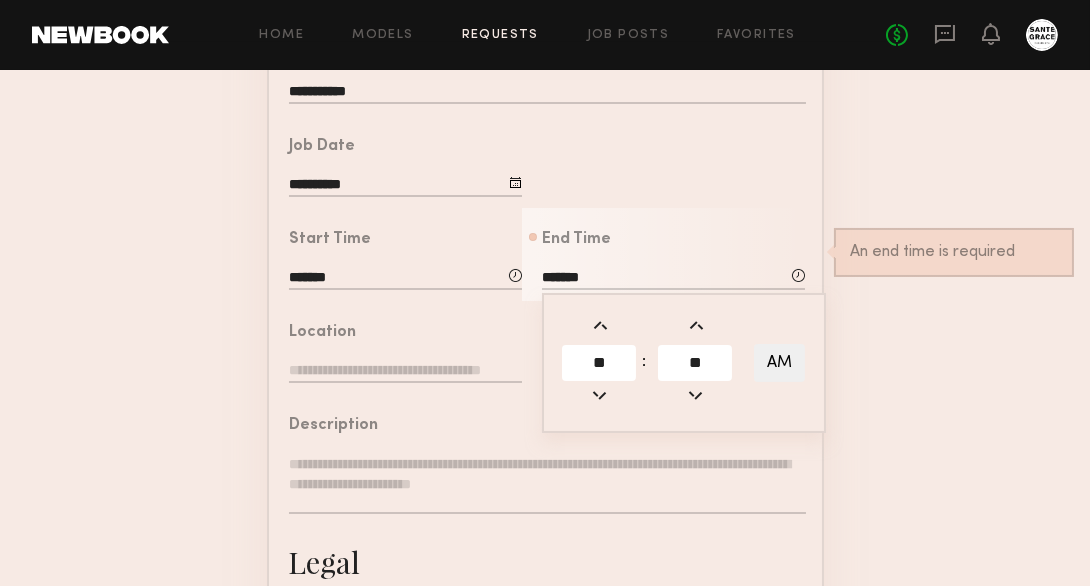 click 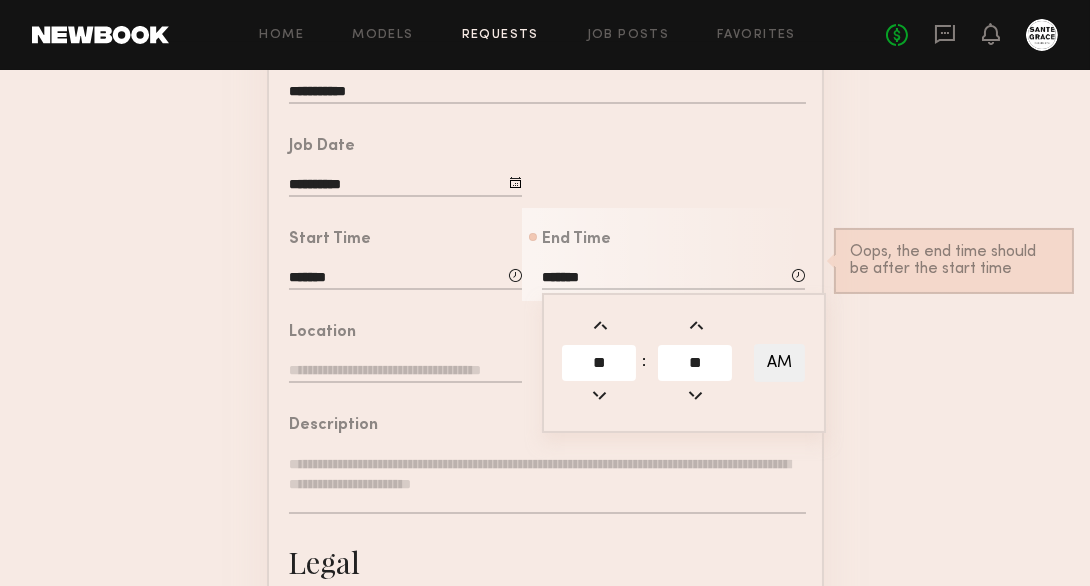 click 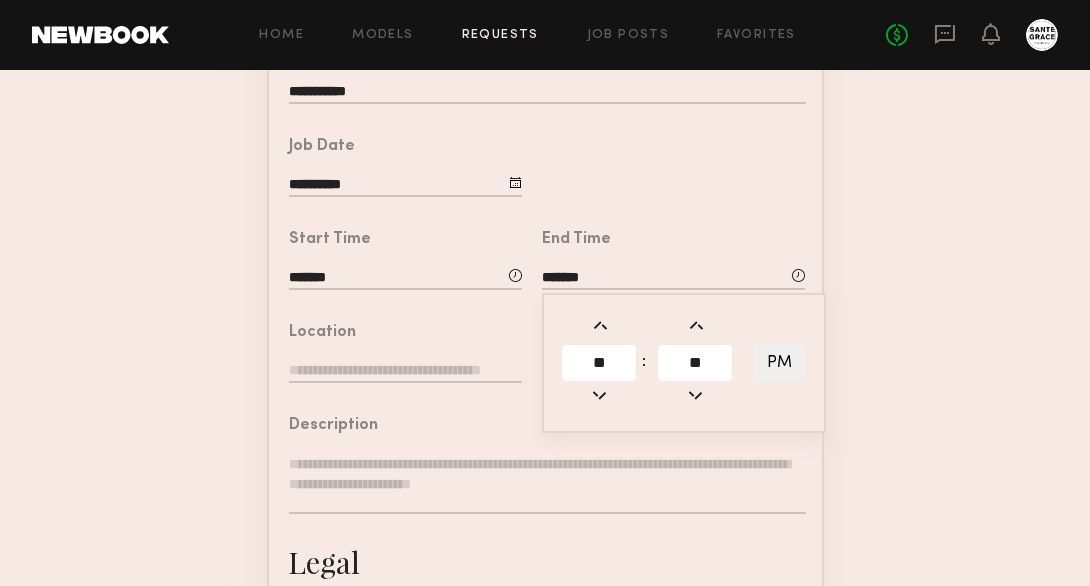 click 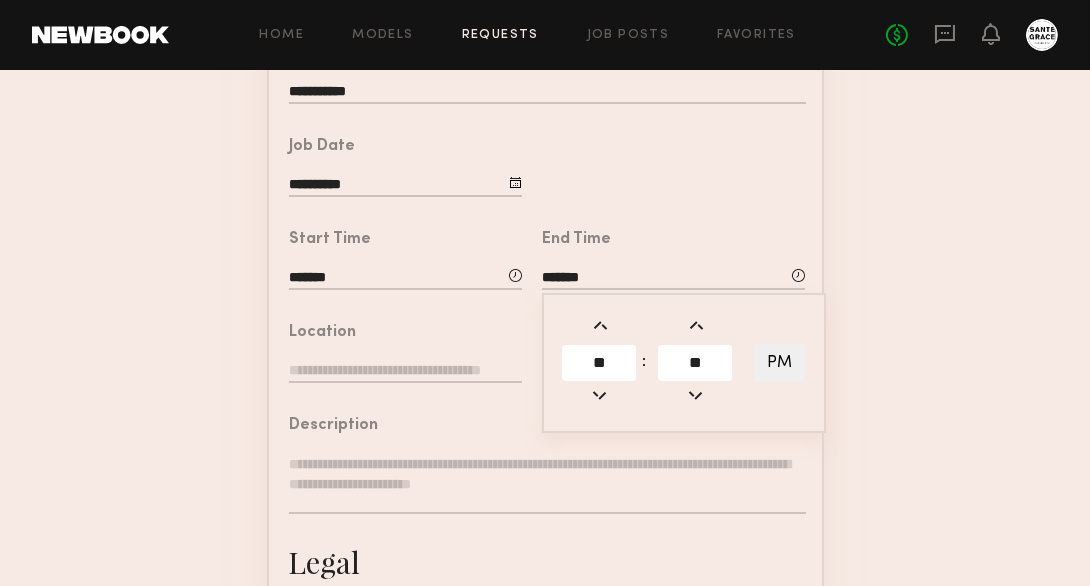 type on "*******" 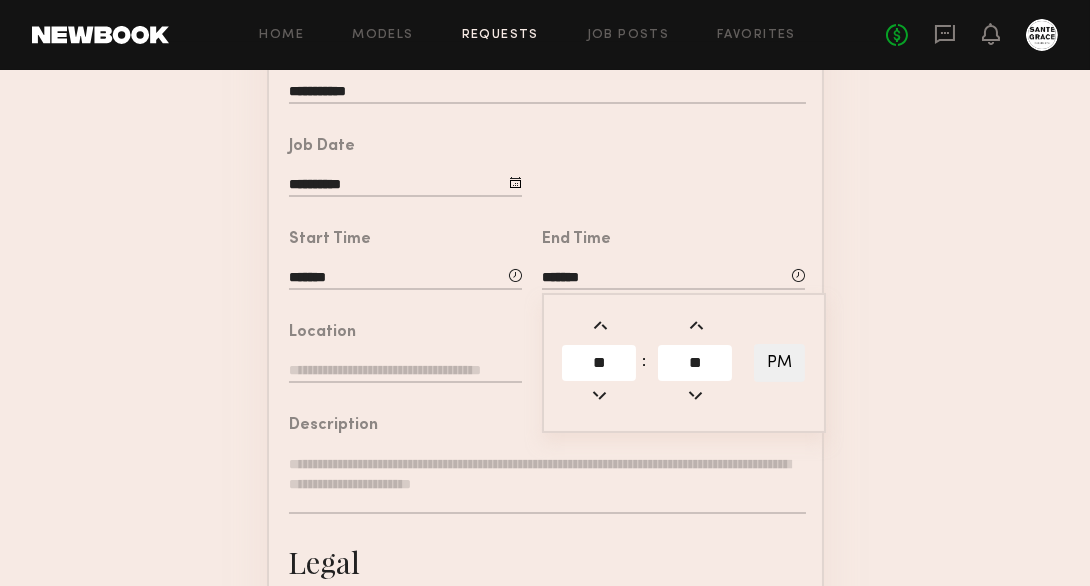 click 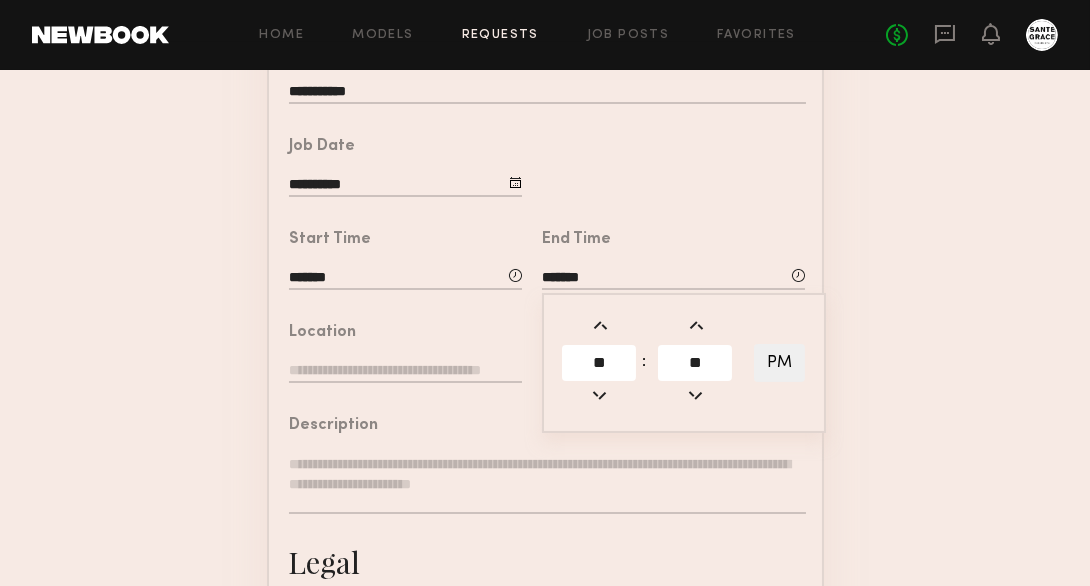 type on "*******" 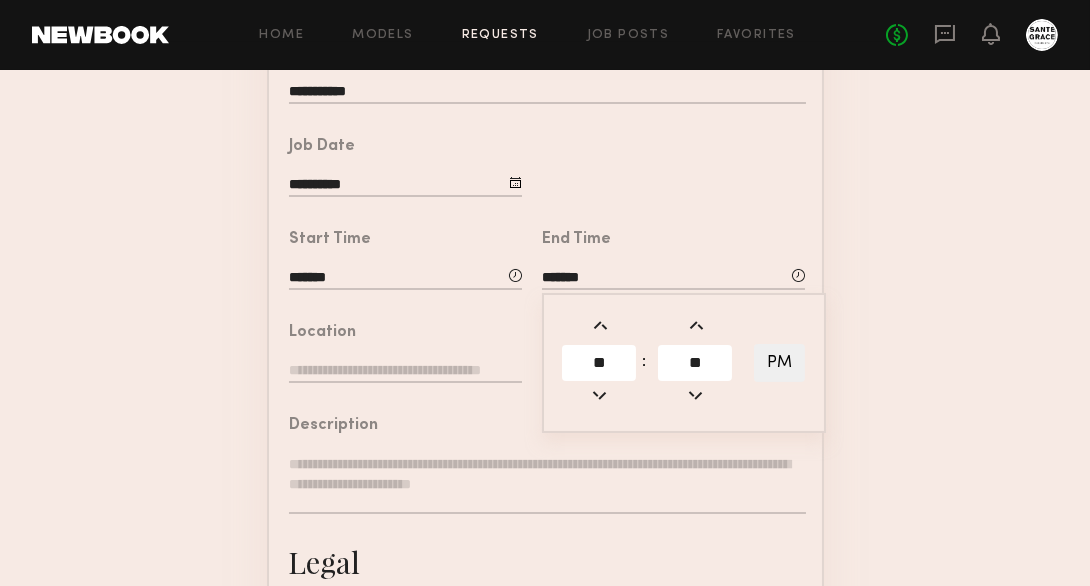 click on "**********" 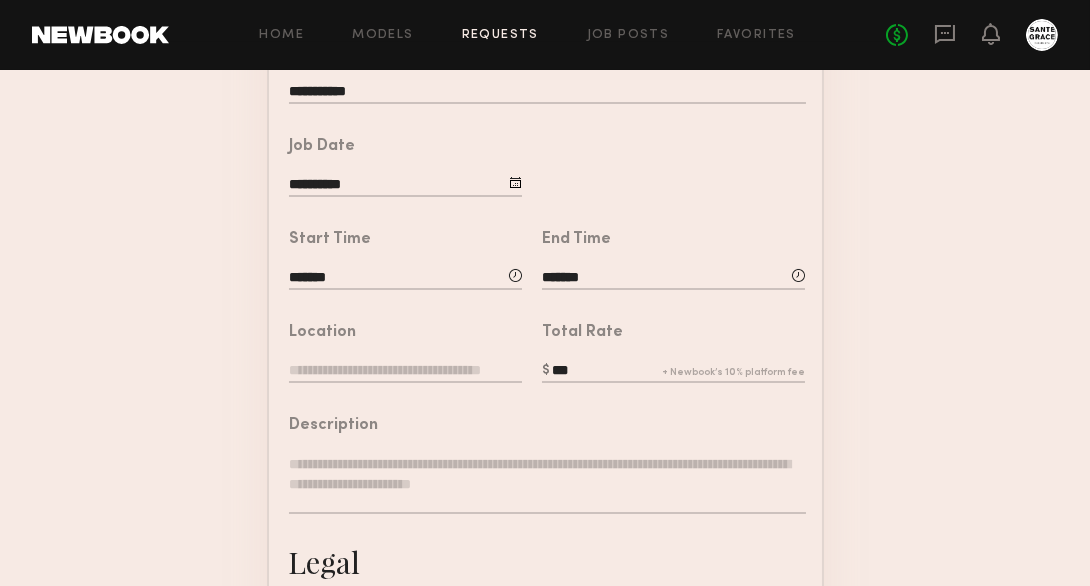 click 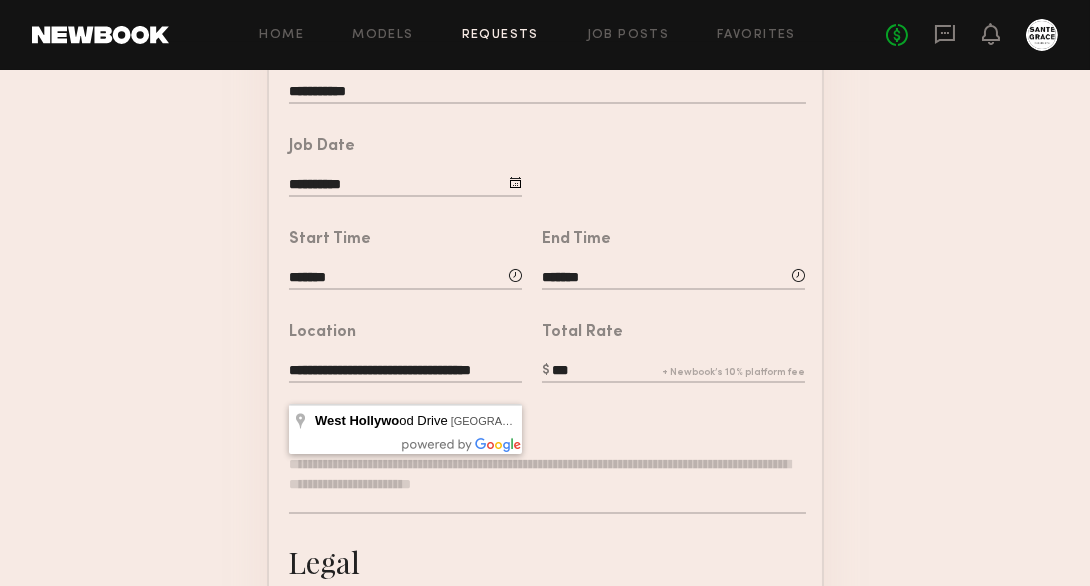 scroll, scrollTop: 0, scrollLeft: 1, axis: horizontal 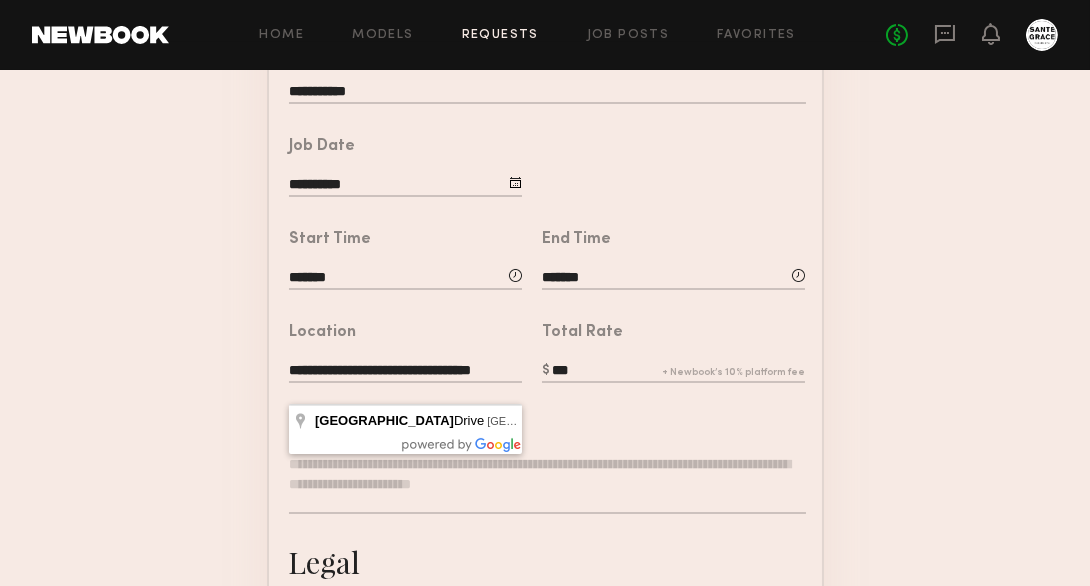 click on "**********" 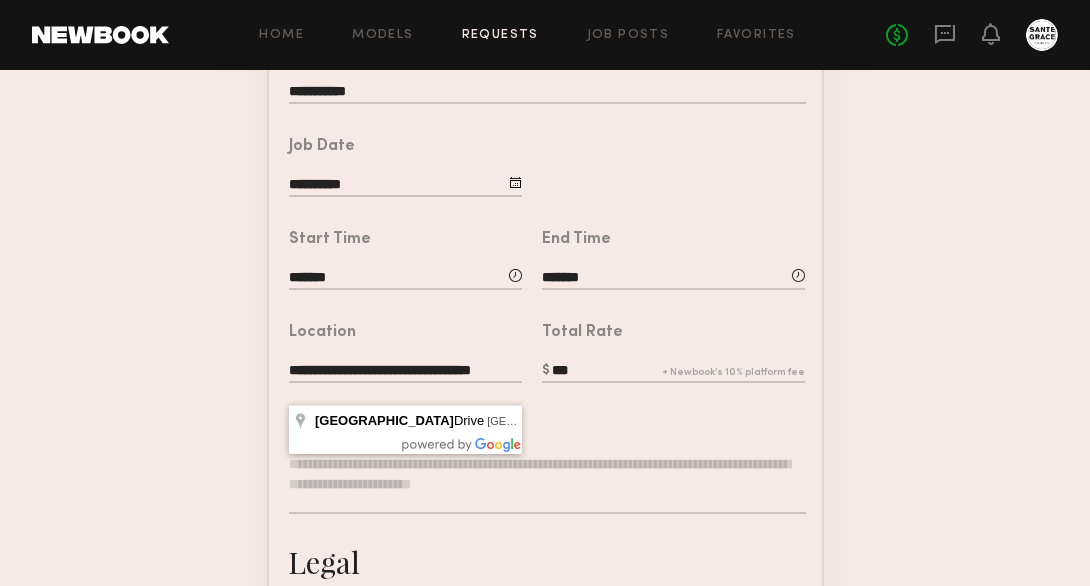 scroll, scrollTop: 0, scrollLeft: 0, axis: both 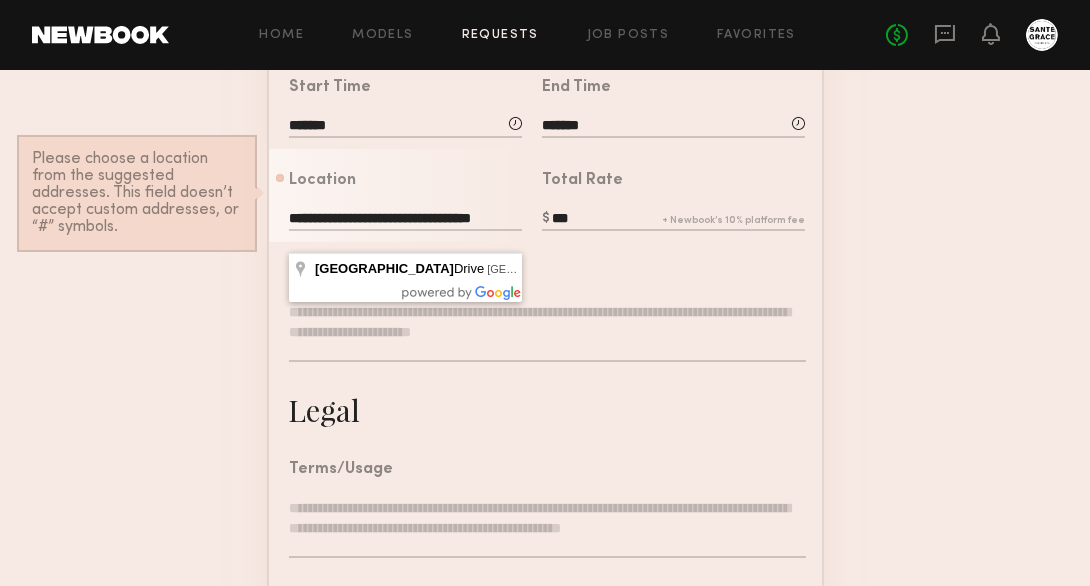 drag, startPoint x: 291, startPoint y: 239, endPoint x: 554, endPoint y: 261, distance: 263.91855 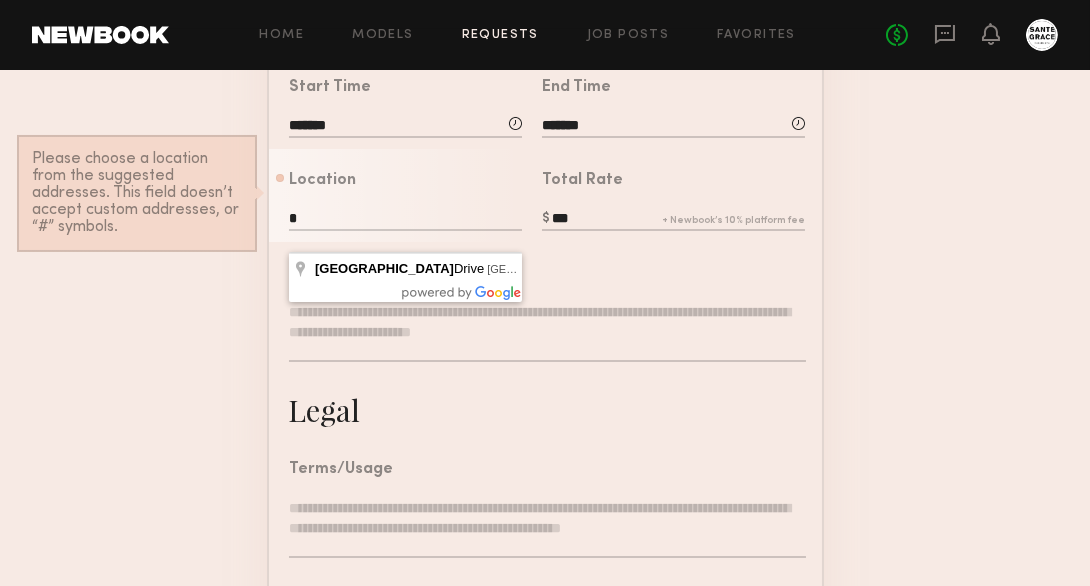 scroll, scrollTop: 0, scrollLeft: 0, axis: both 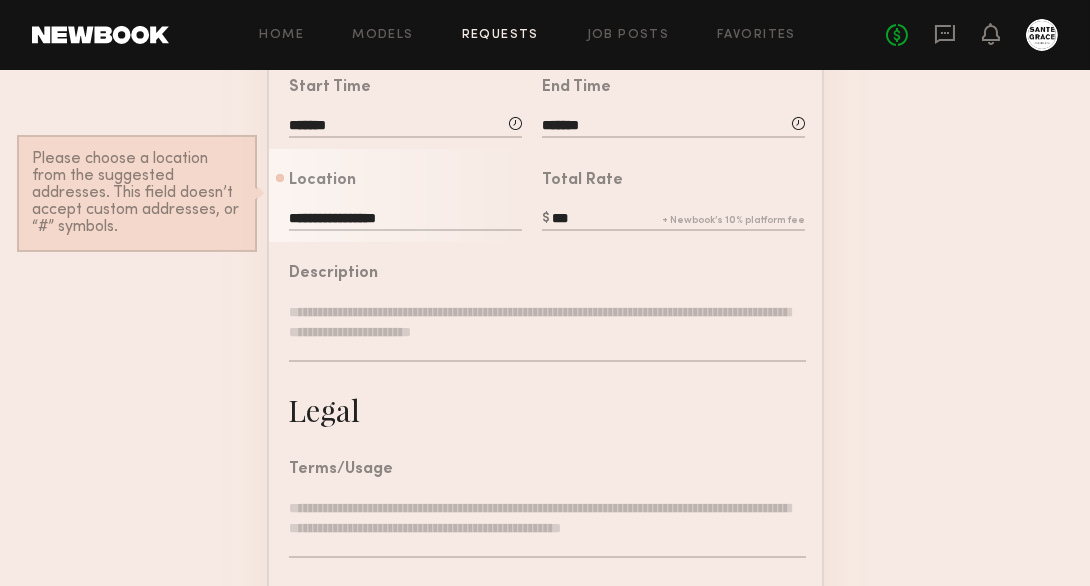 click on "Total Rate  ***" 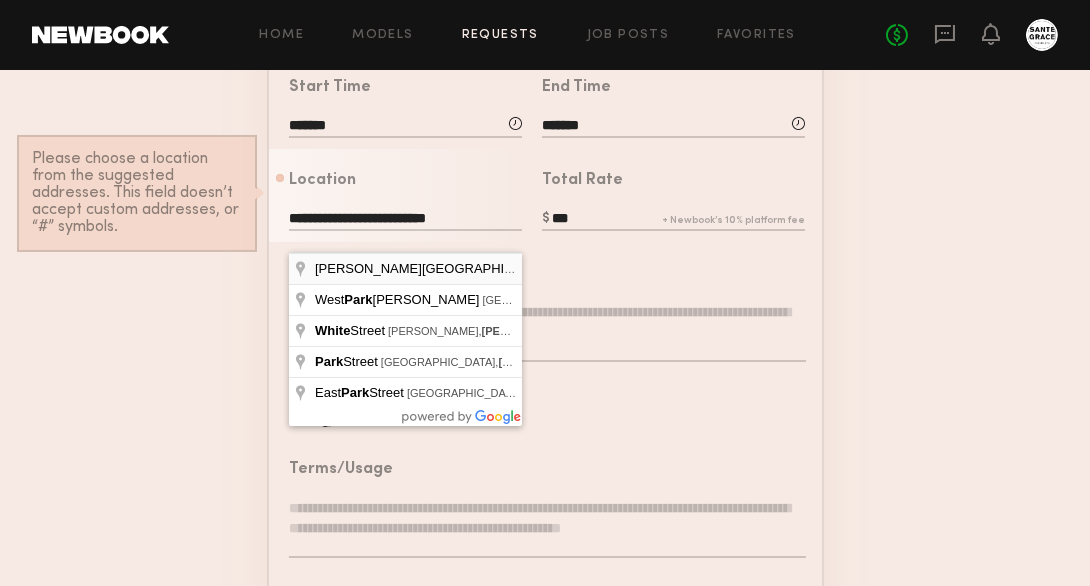 type on "**********" 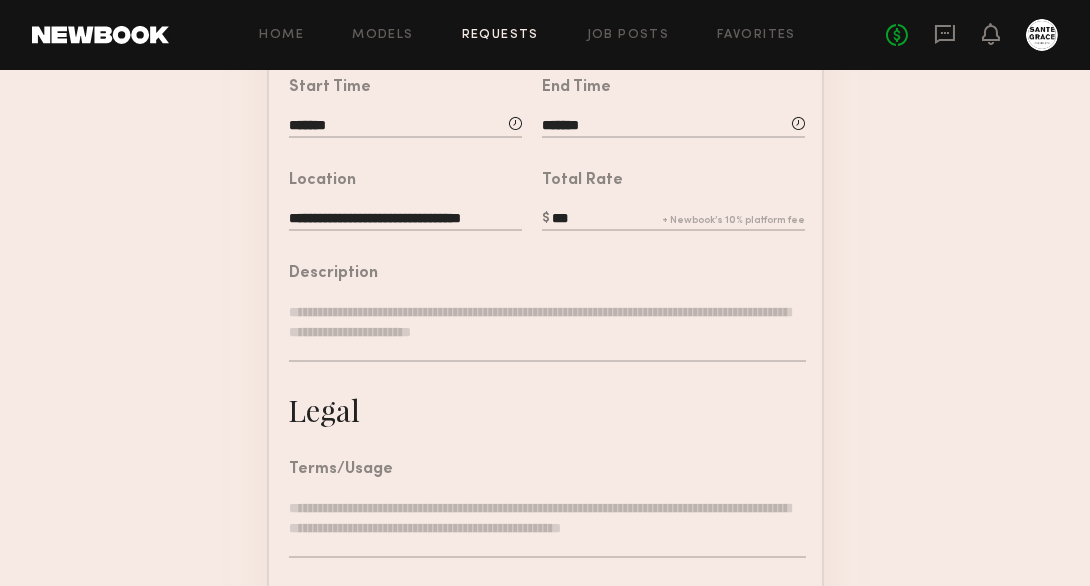 click 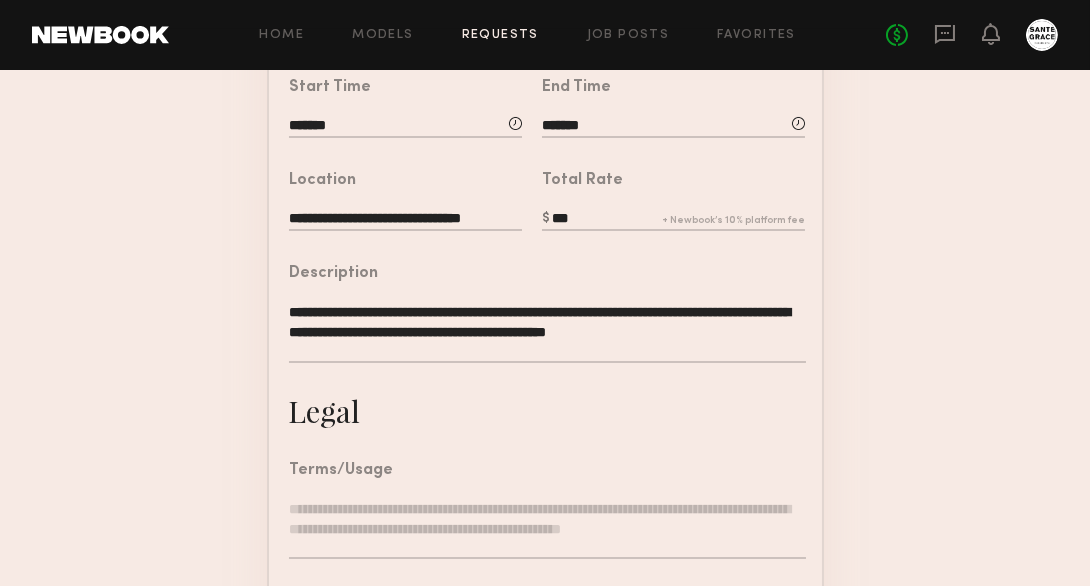 click on "**********" 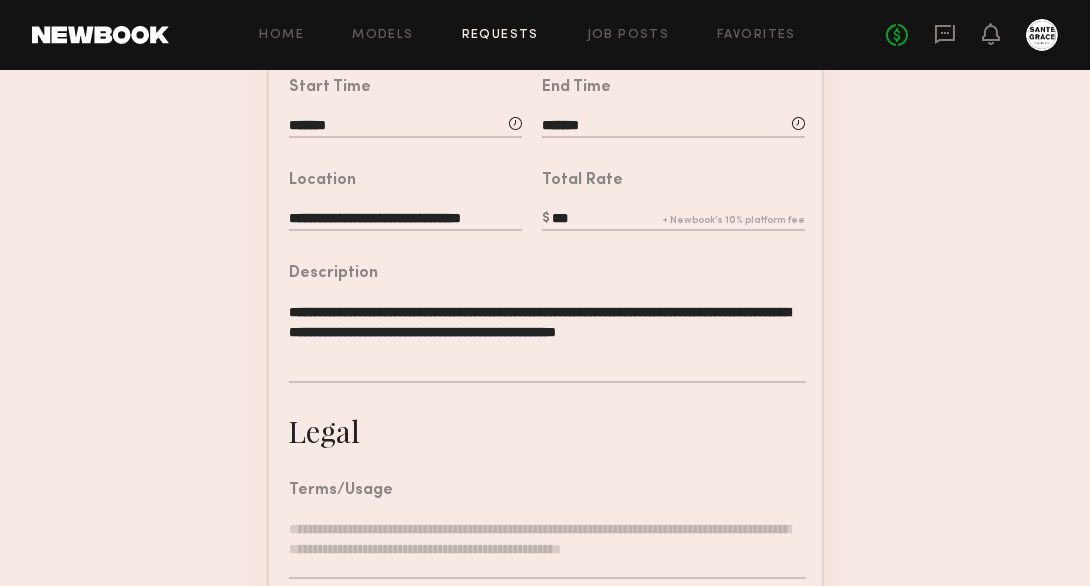drag, startPoint x: 749, startPoint y: 363, endPoint x: 749, endPoint y: 350, distance: 13 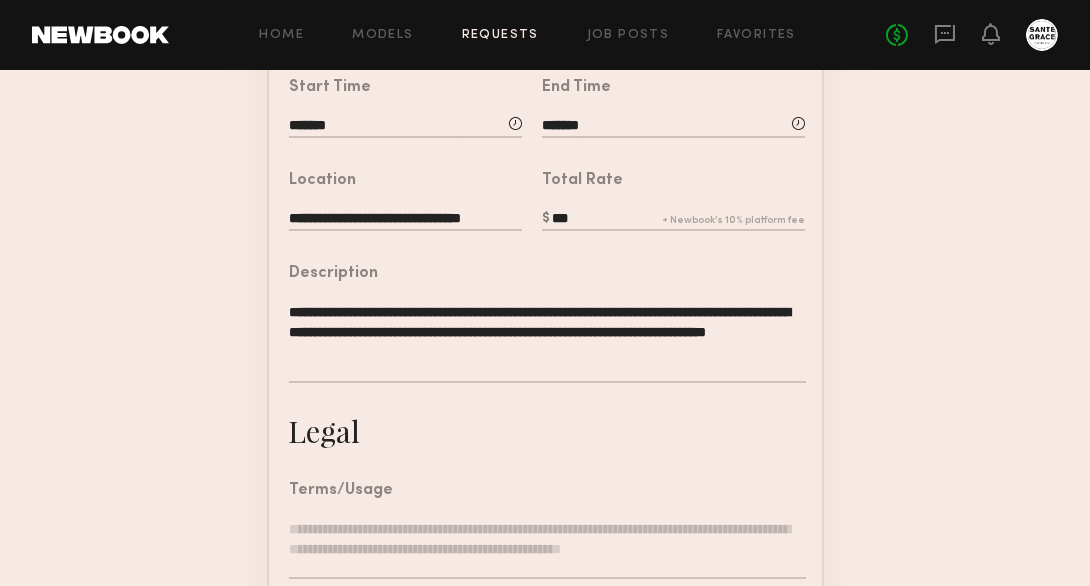 drag, startPoint x: 303, startPoint y: 378, endPoint x: 549, endPoint y: 388, distance: 246.20317 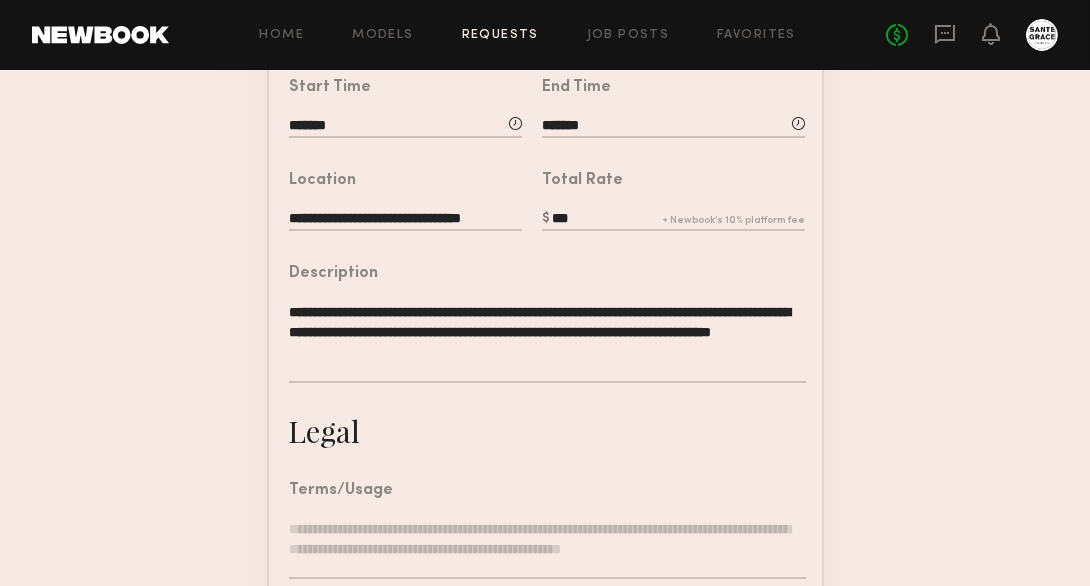 click on "**********" 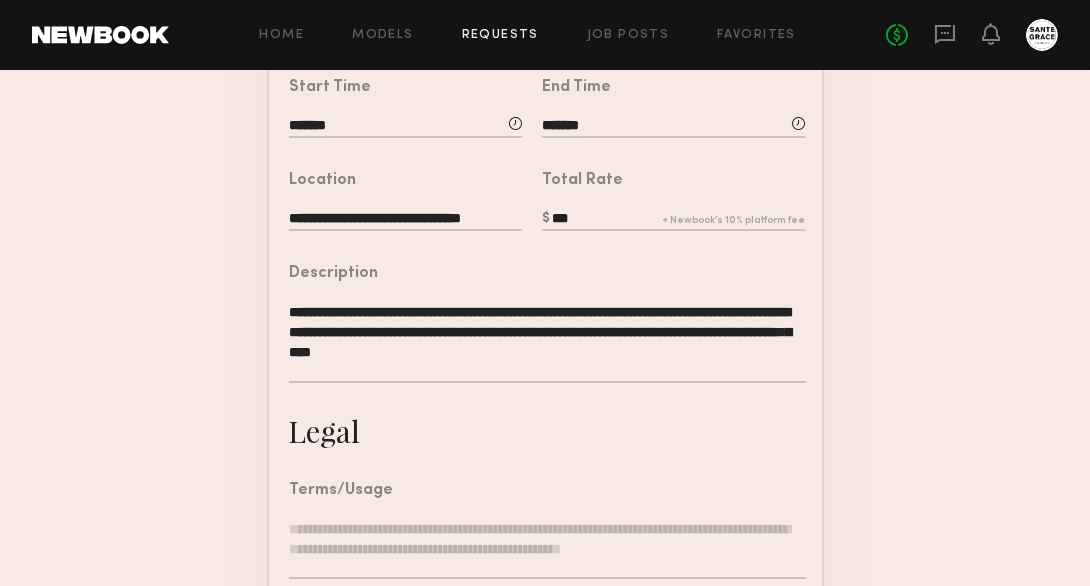 click on "**********" 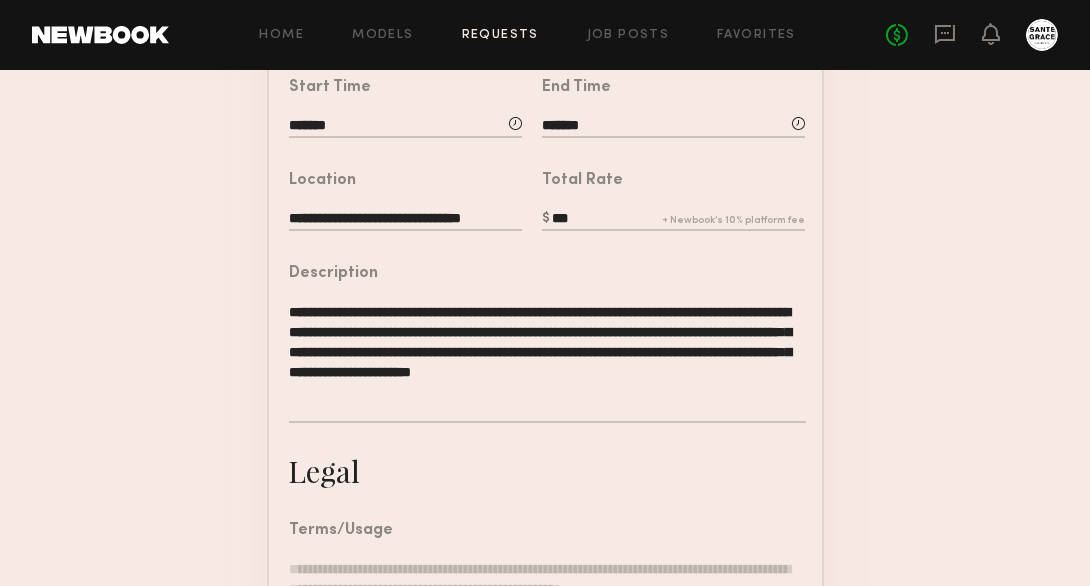 drag, startPoint x: 332, startPoint y: 424, endPoint x: 276, endPoint y: 336, distance: 104.307236 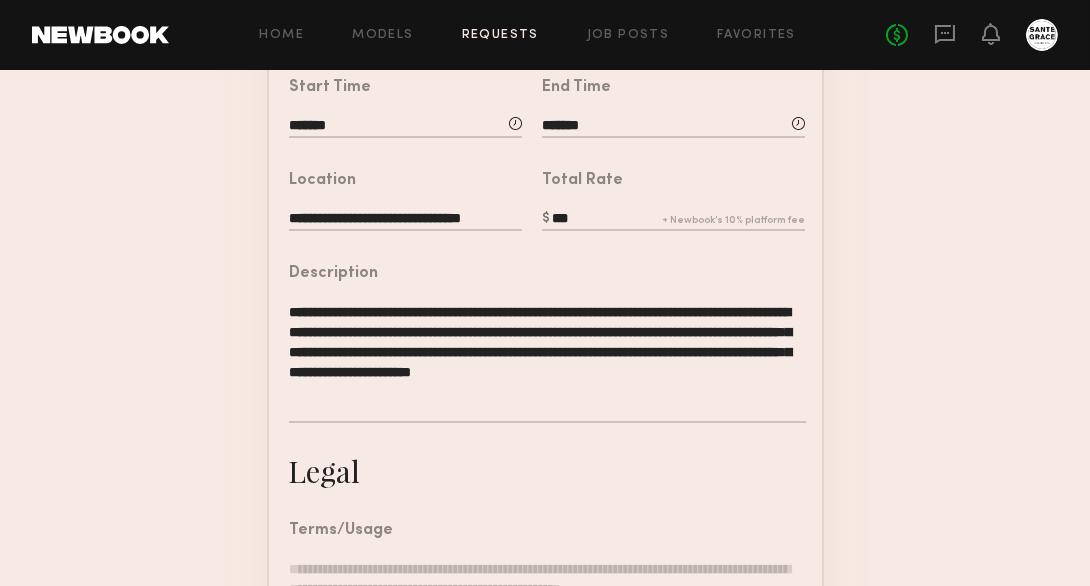 click on "**********" 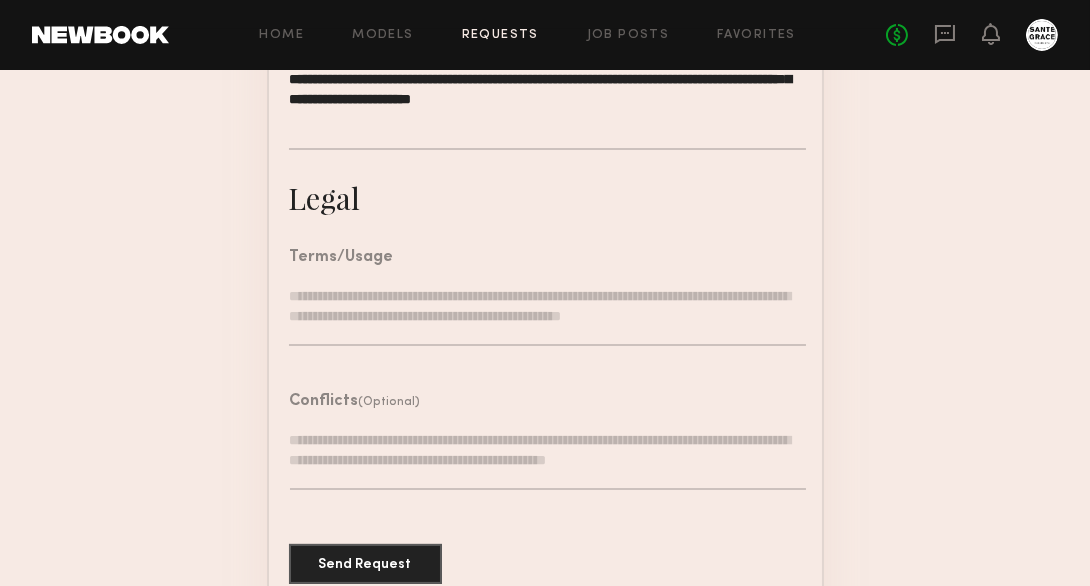 scroll, scrollTop: 824, scrollLeft: 0, axis: vertical 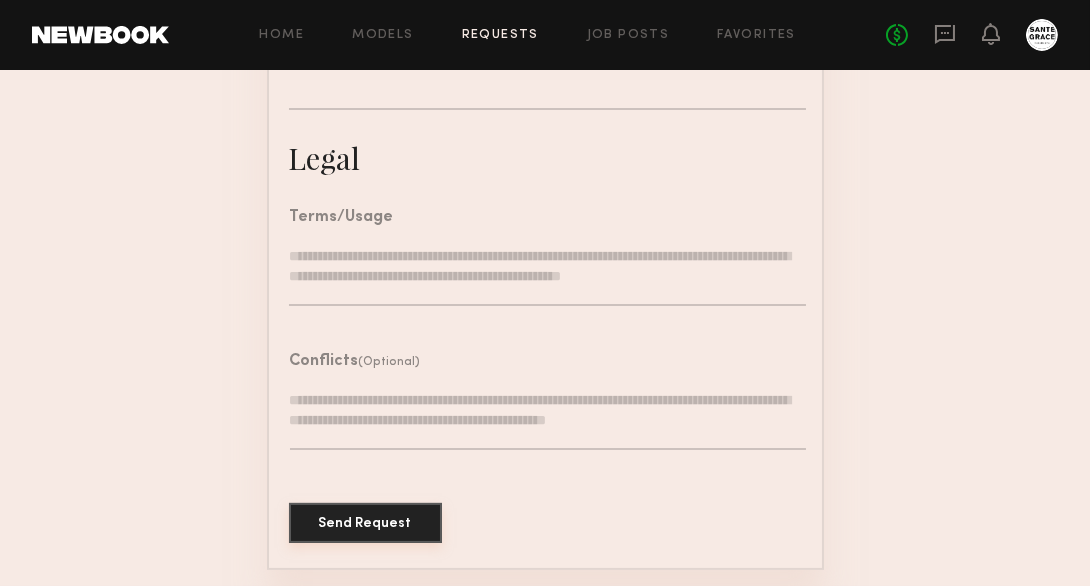 type on "**********" 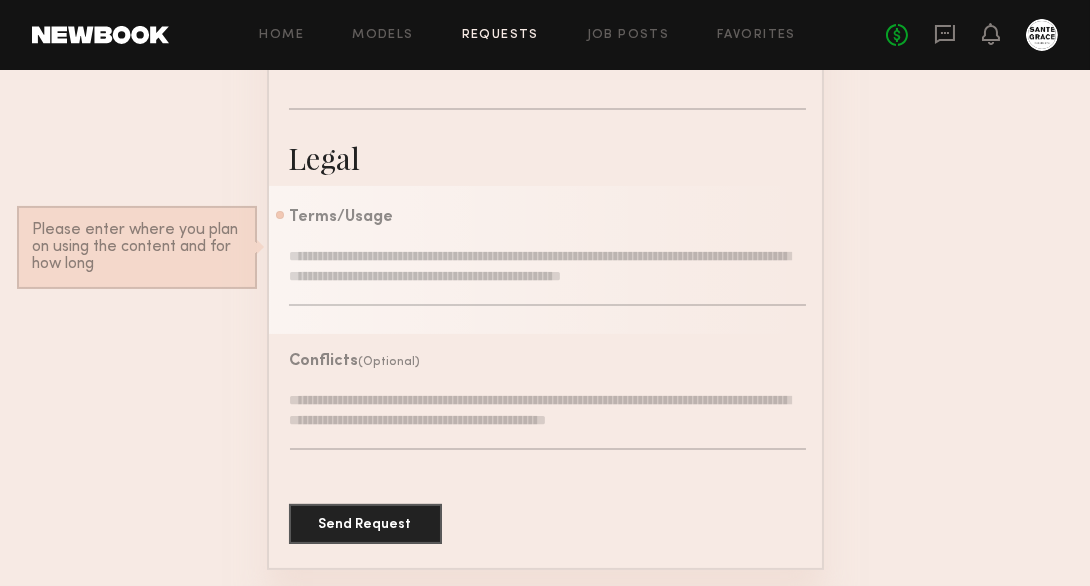 click 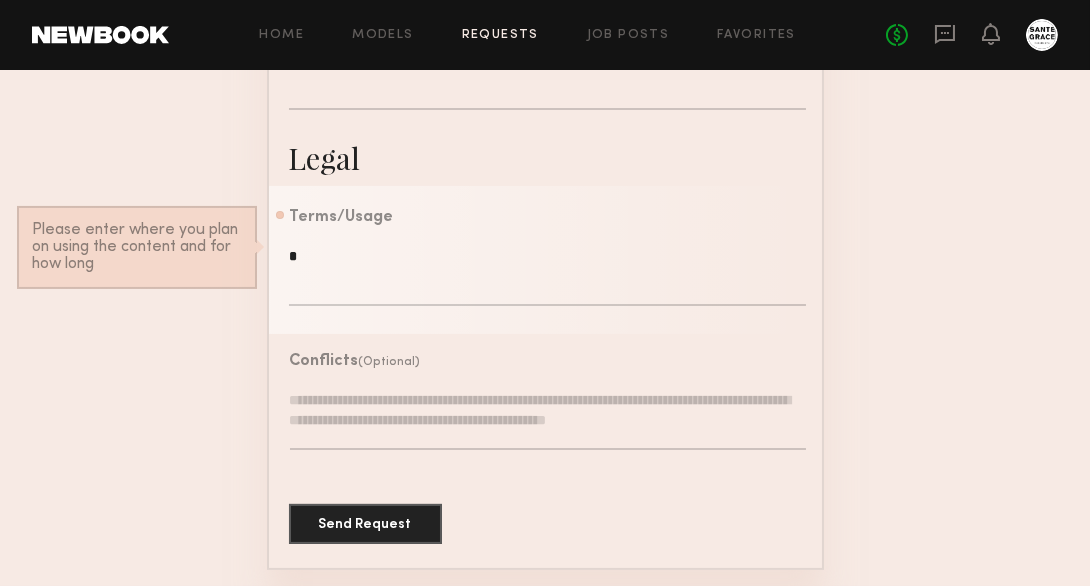 scroll, scrollTop: 807, scrollLeft: 0, axis: vertical 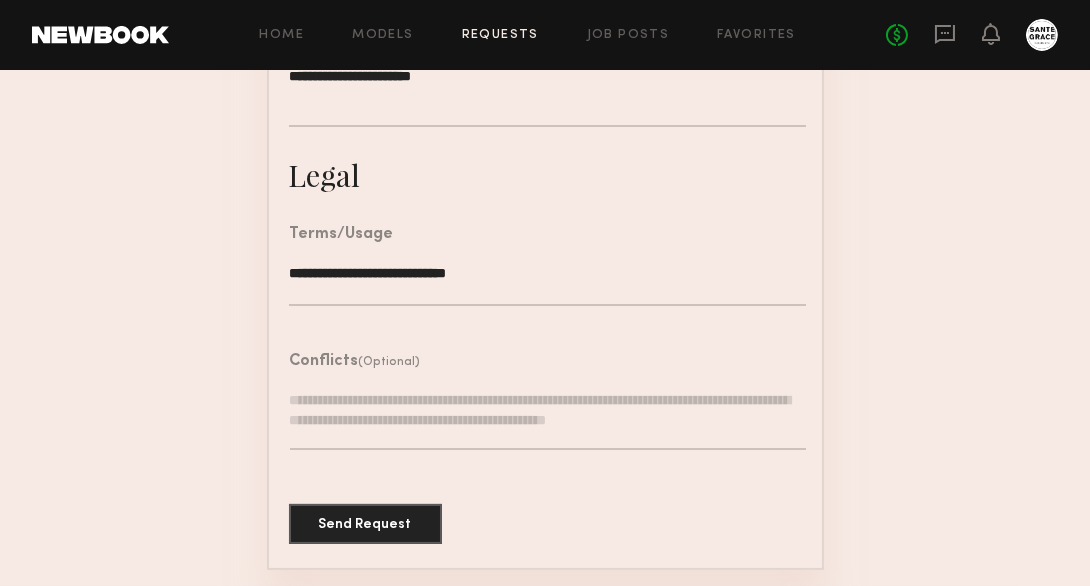 type on "**********" 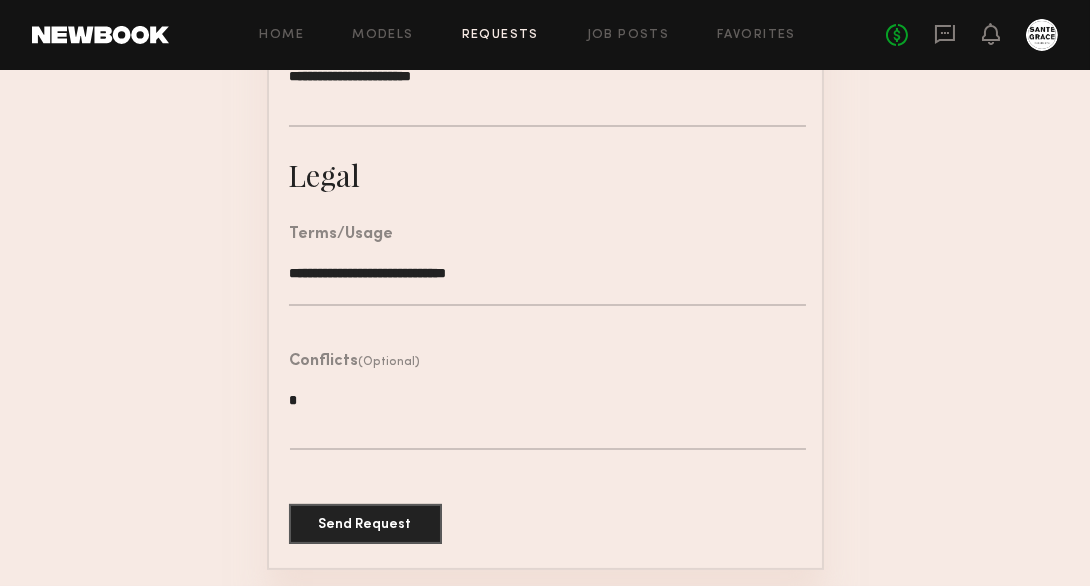 scroll, scrollTop: 790, scrollLeft: 0, axis: vertical 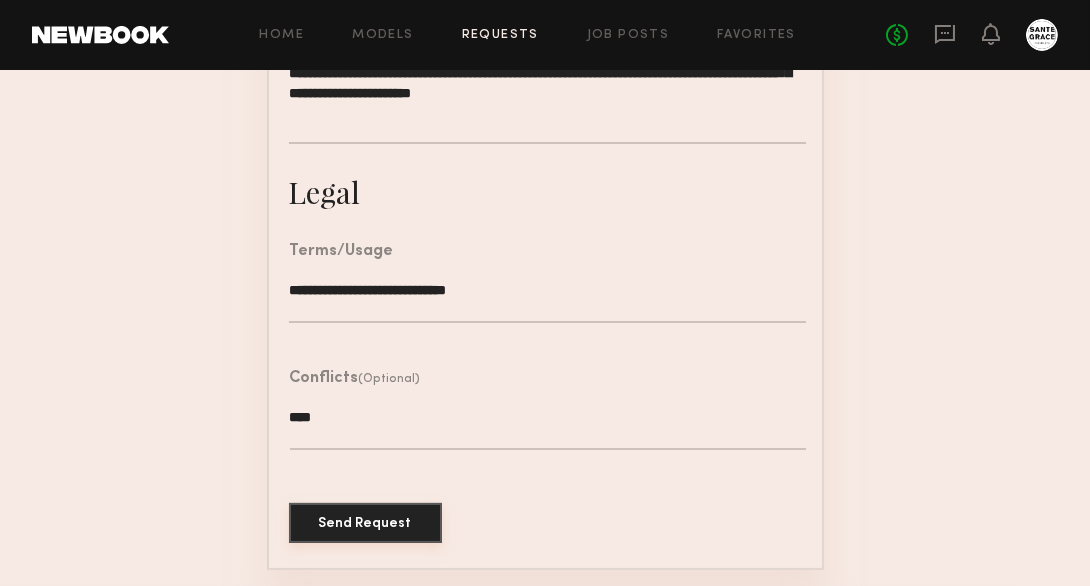 type on "****" 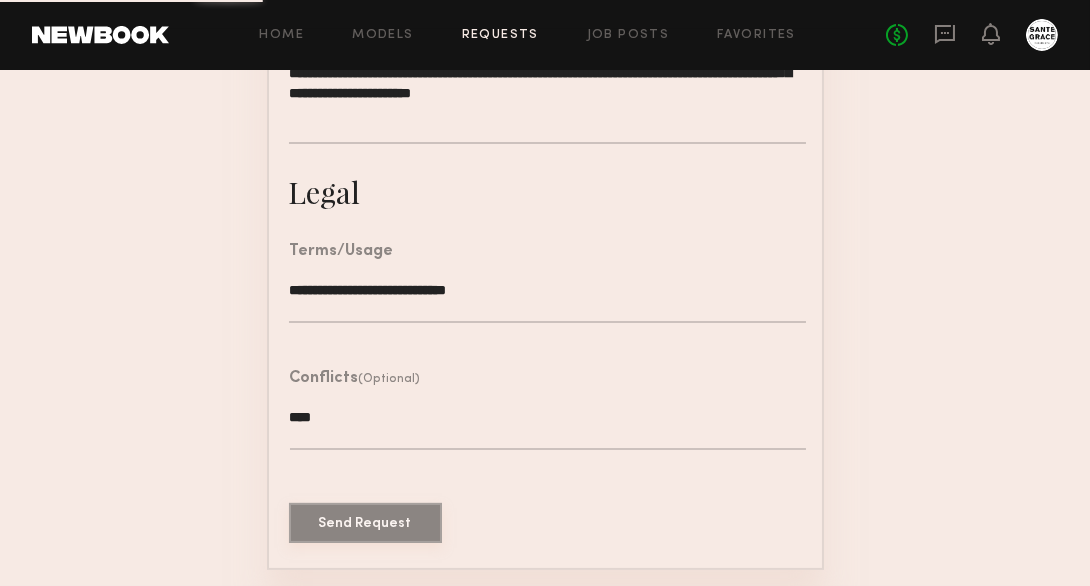 scroll, scrollTop: 0, scrollLeft: 0, axis: both 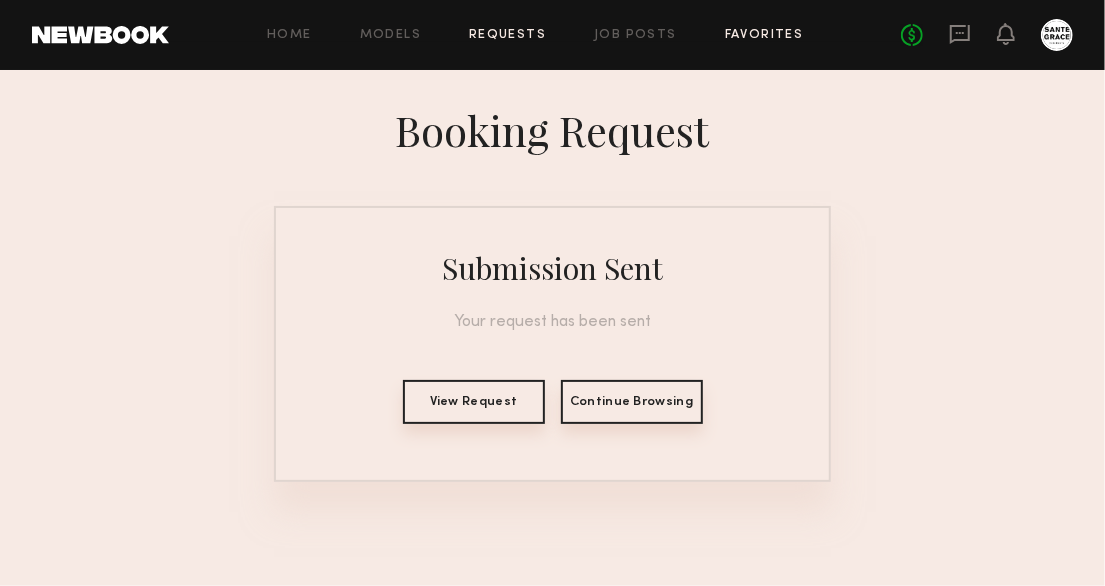 click on "Favorites" 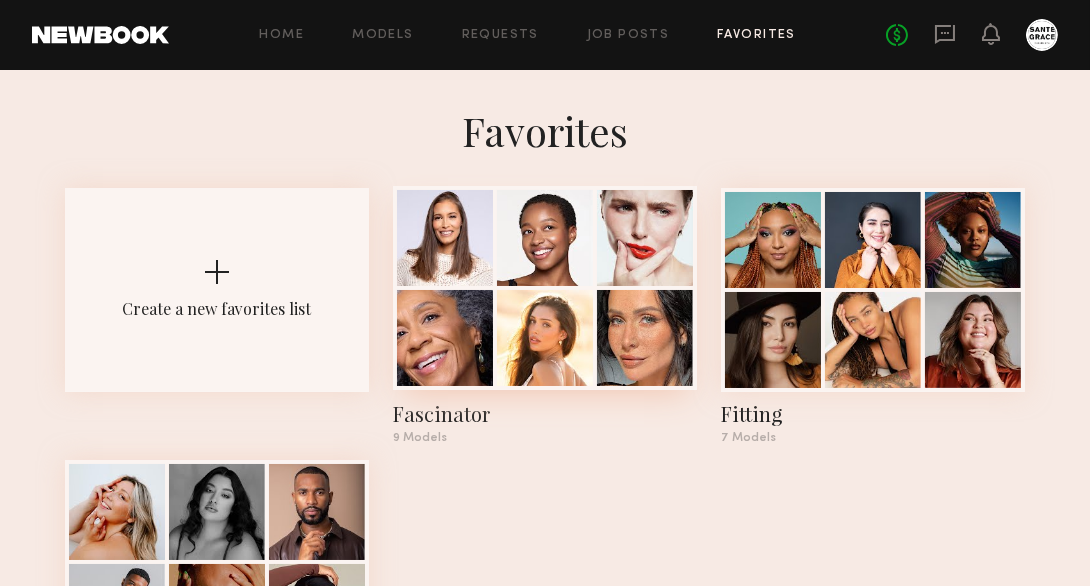 click on "Fascinator" 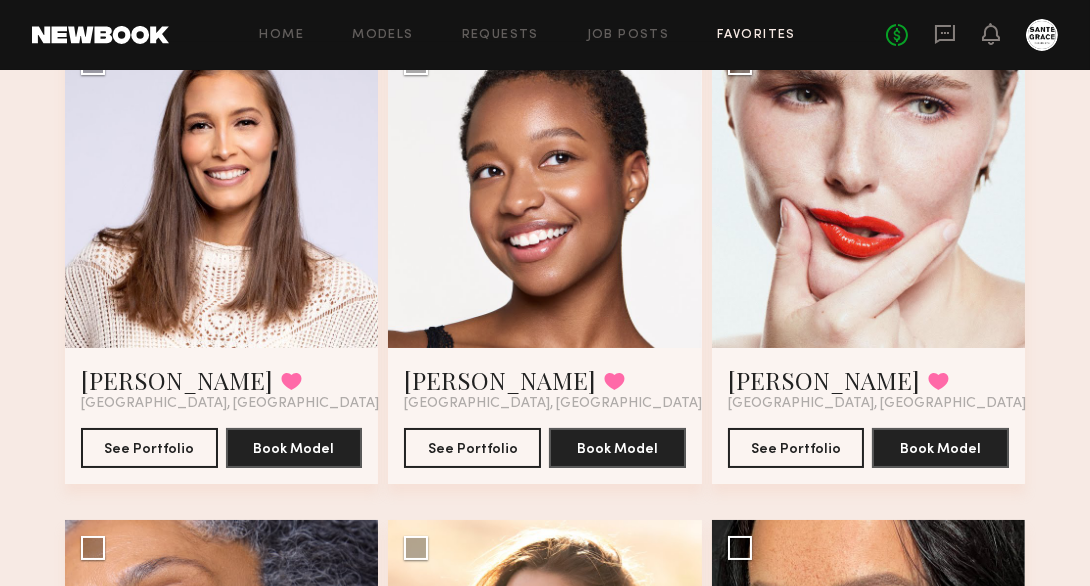 scroll, scrollTop: 200, scrollLeft: 0, axis: vertical 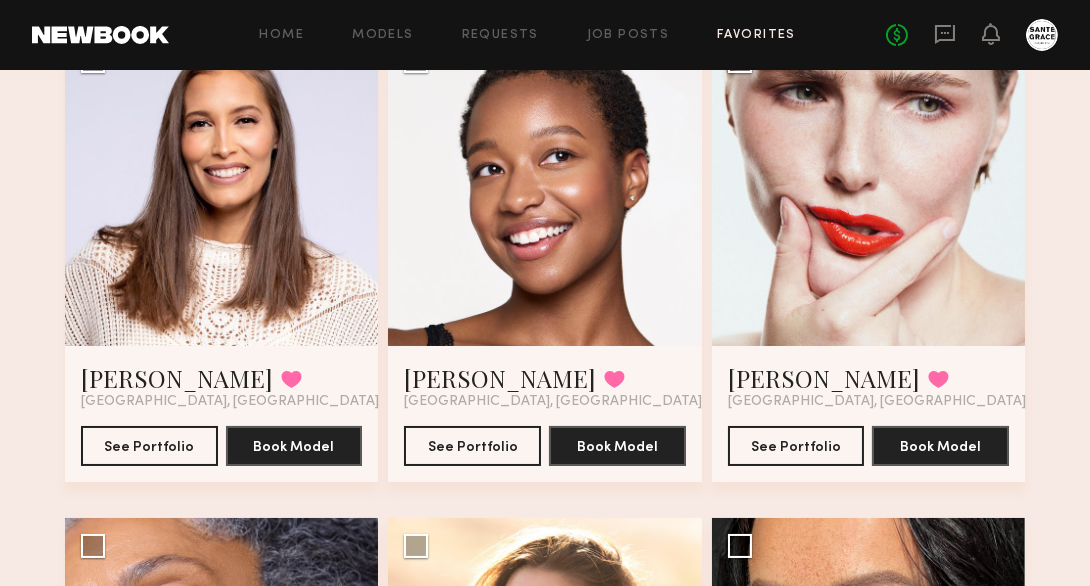 click 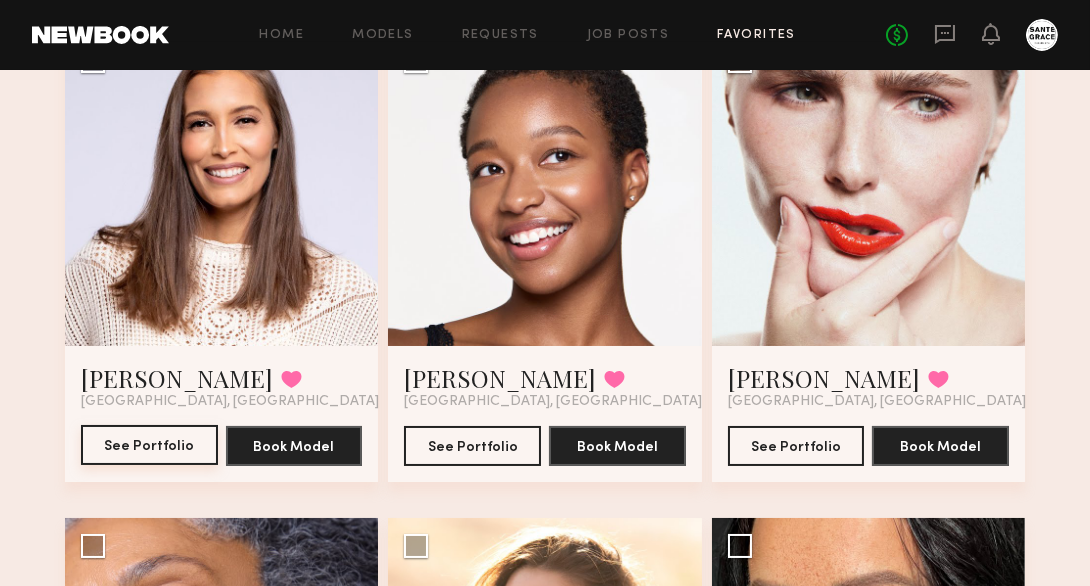 click on "See Portfolio" 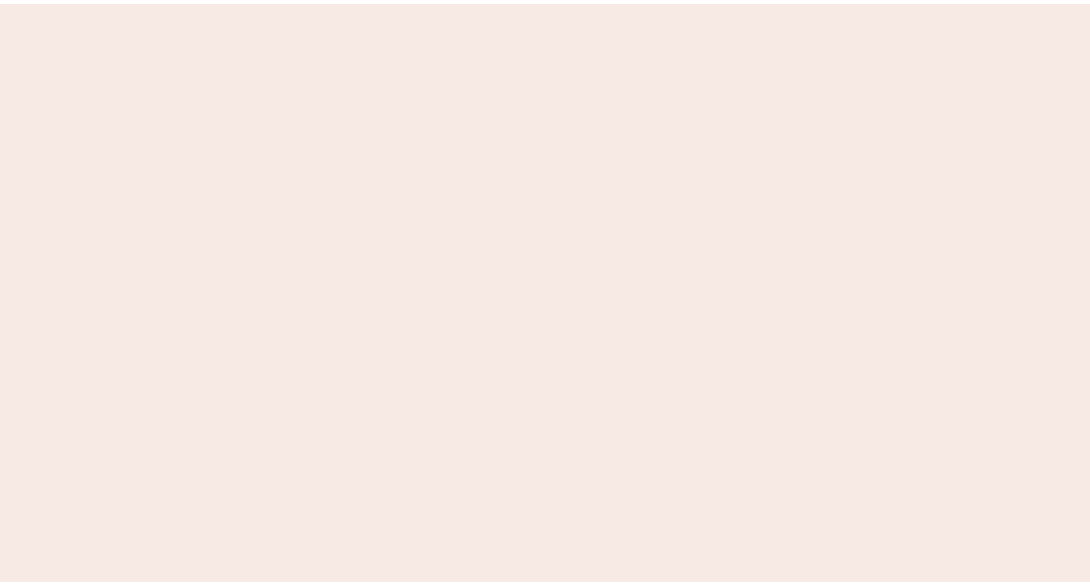 scroll, scrollTop: 0, scrollLeft: 0, axis: both 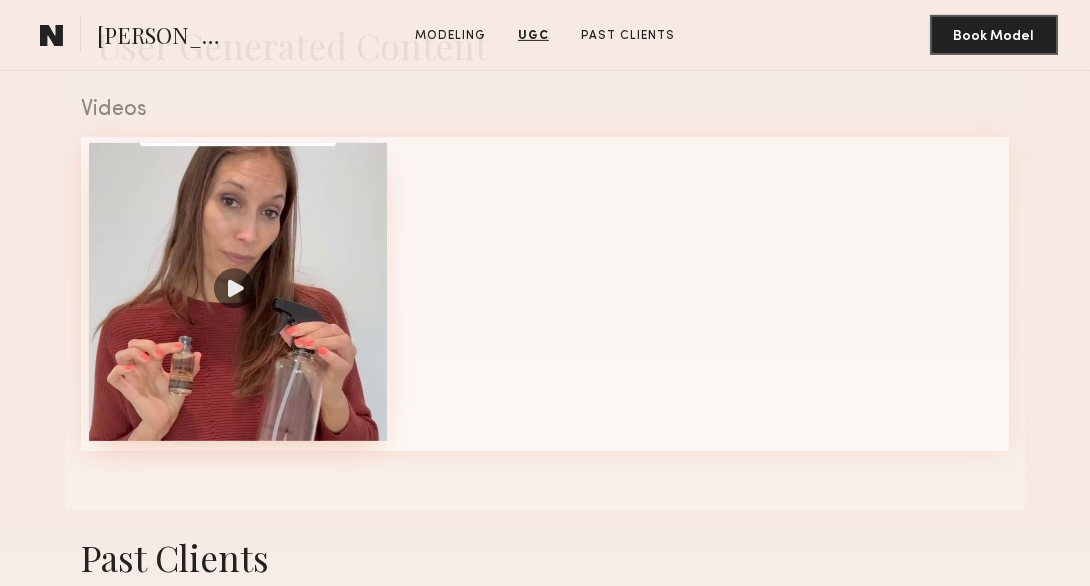 click at bounding box center [238, 292] 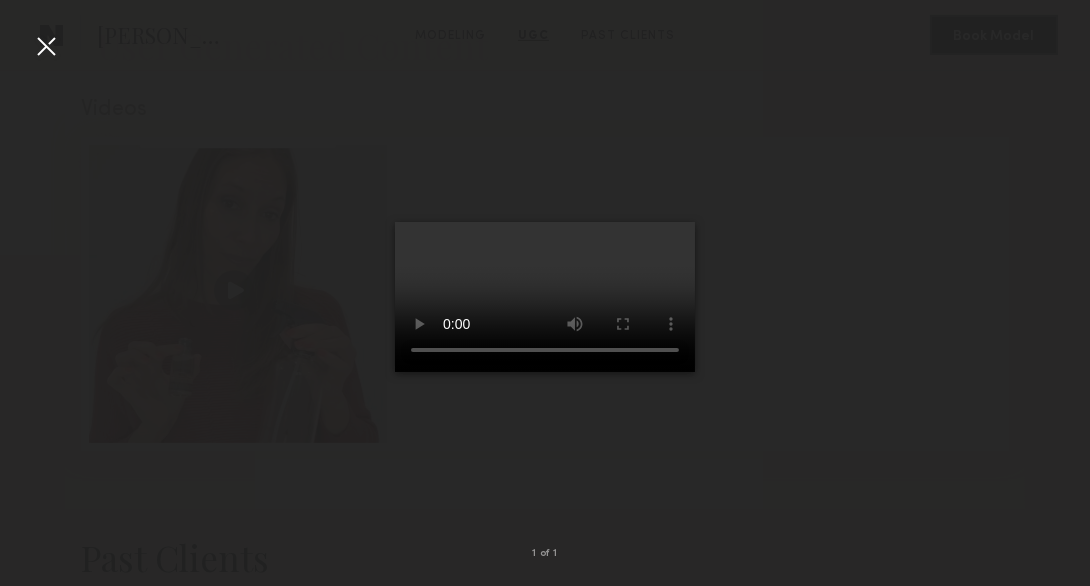 click at bounding box center [46, 46] 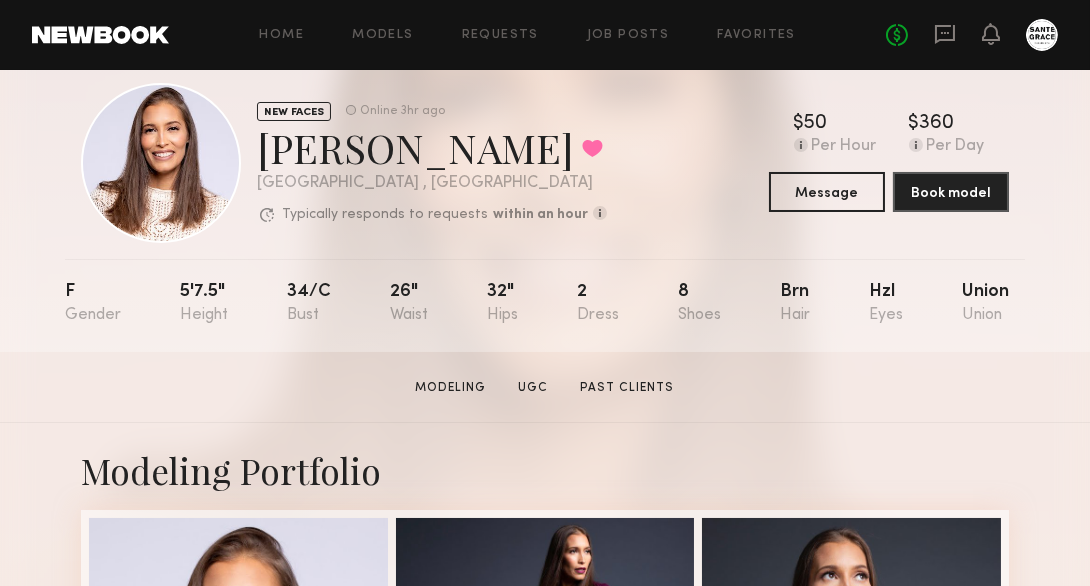 scroll, scrollTop: 0, scrollLeft: 0, axis: both 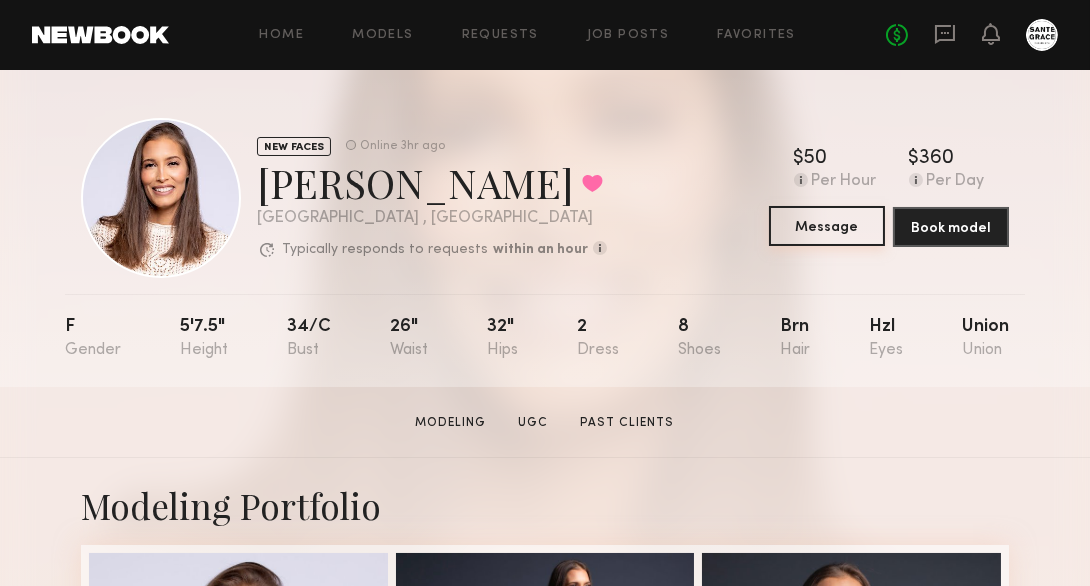 click on "Message" 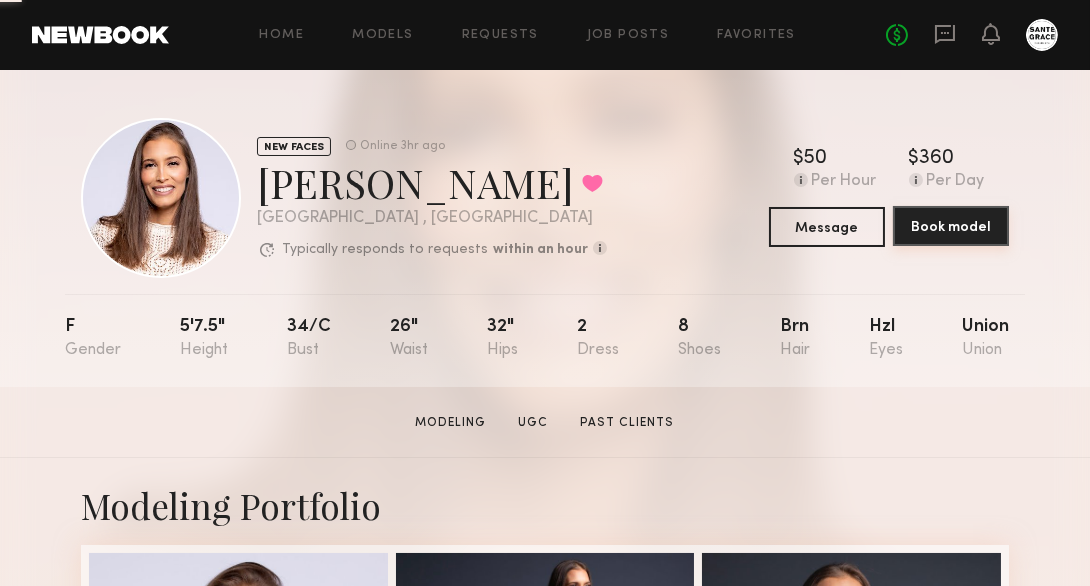 click on "Book model" 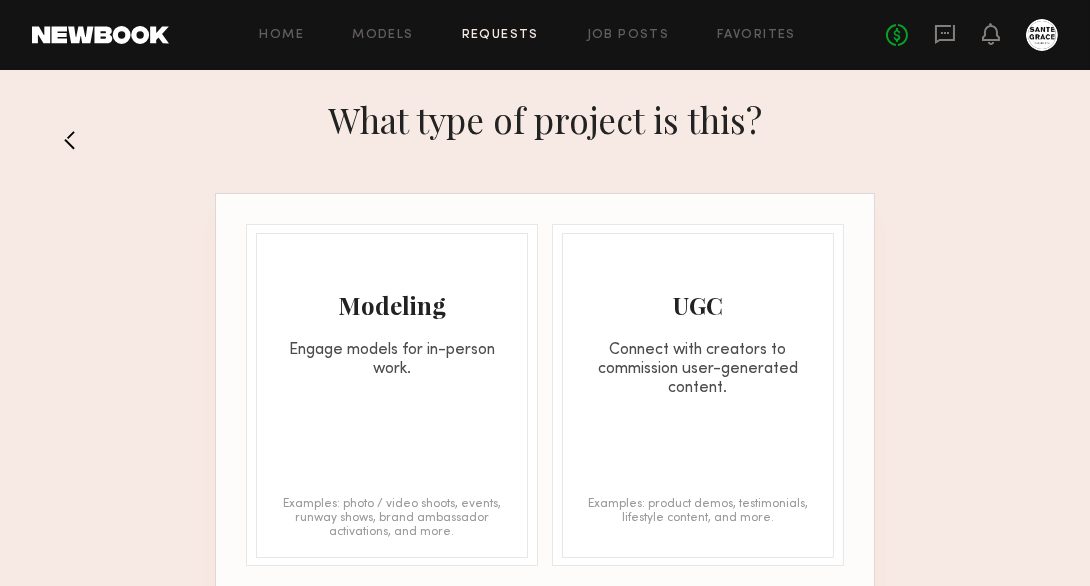 click on "Modeling" 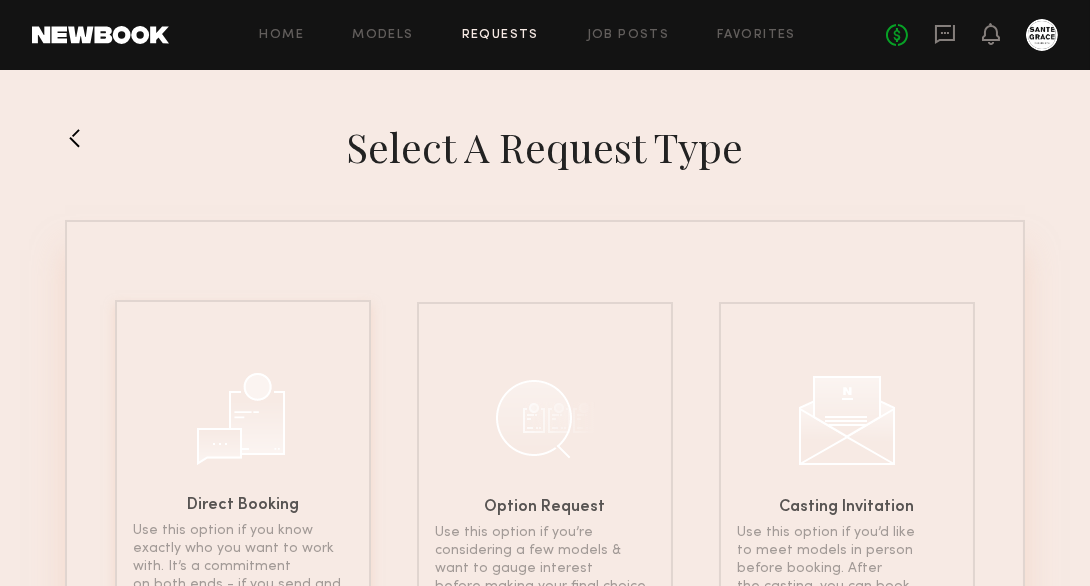click on "Direct Booking Use this option if you know exactly who you want to work with. It’s a commitment on both ends - if you send and the model accepts, you’re locked in." 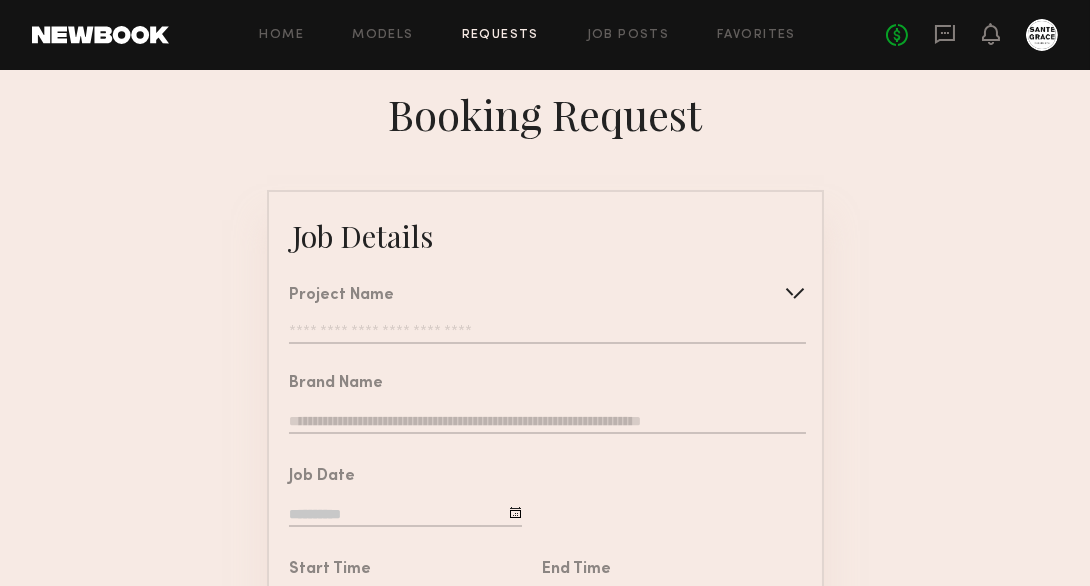 click 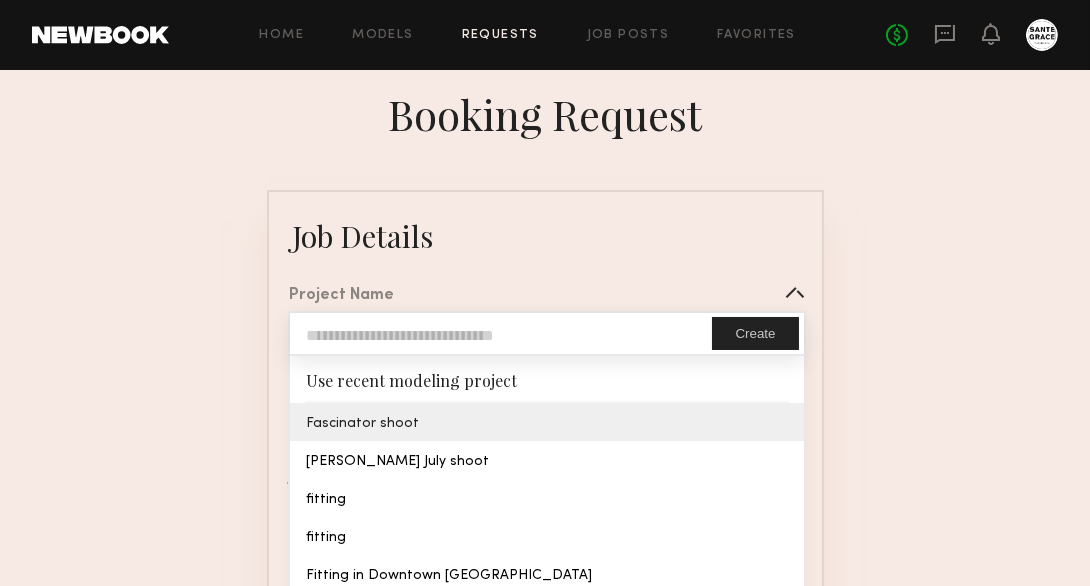 type on "**********" 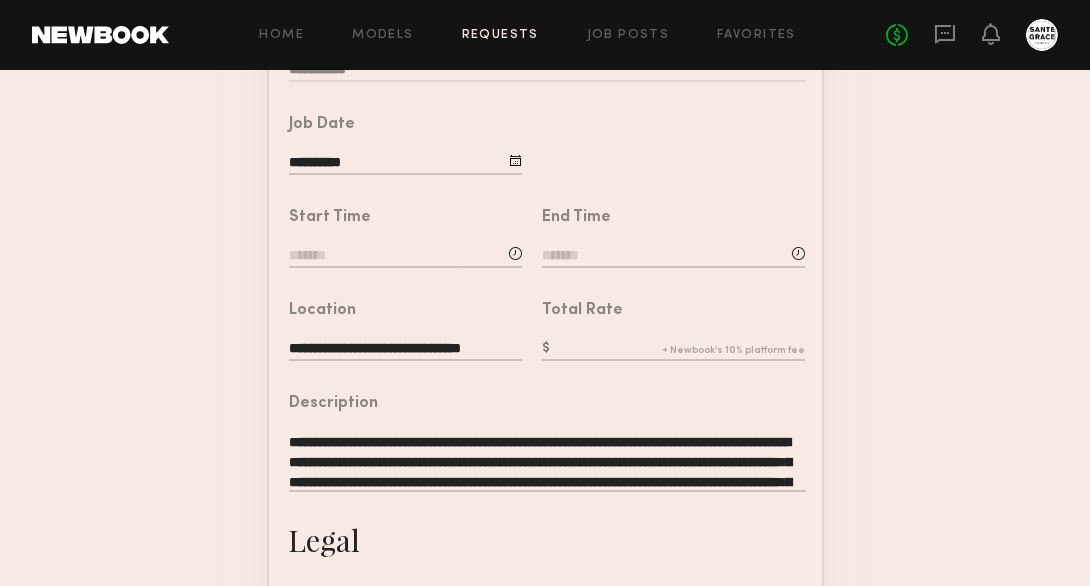 scroll, scrollTop: 354, scrollLeft: 0, axis: vertical 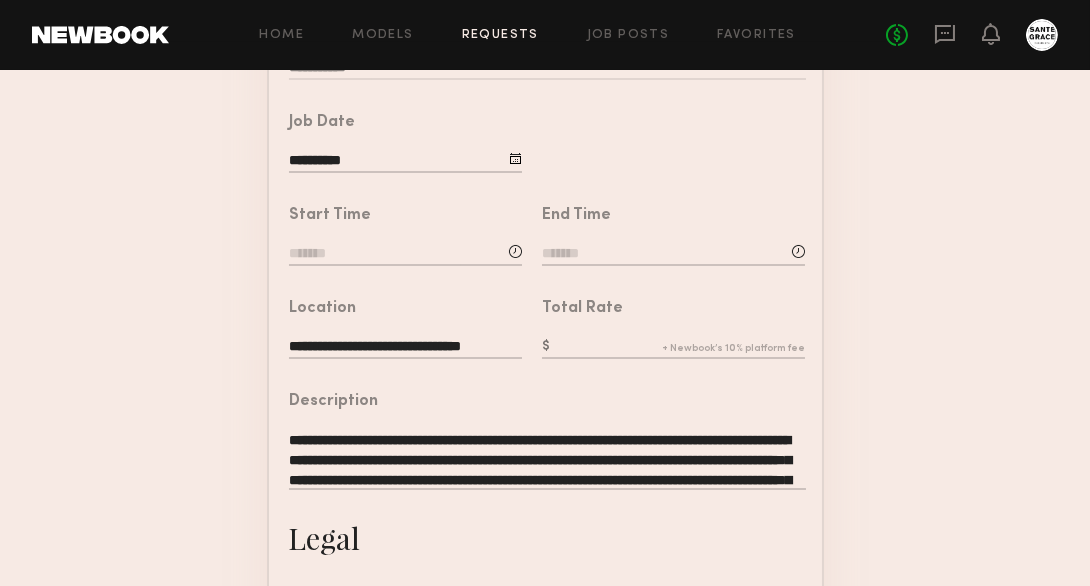 click 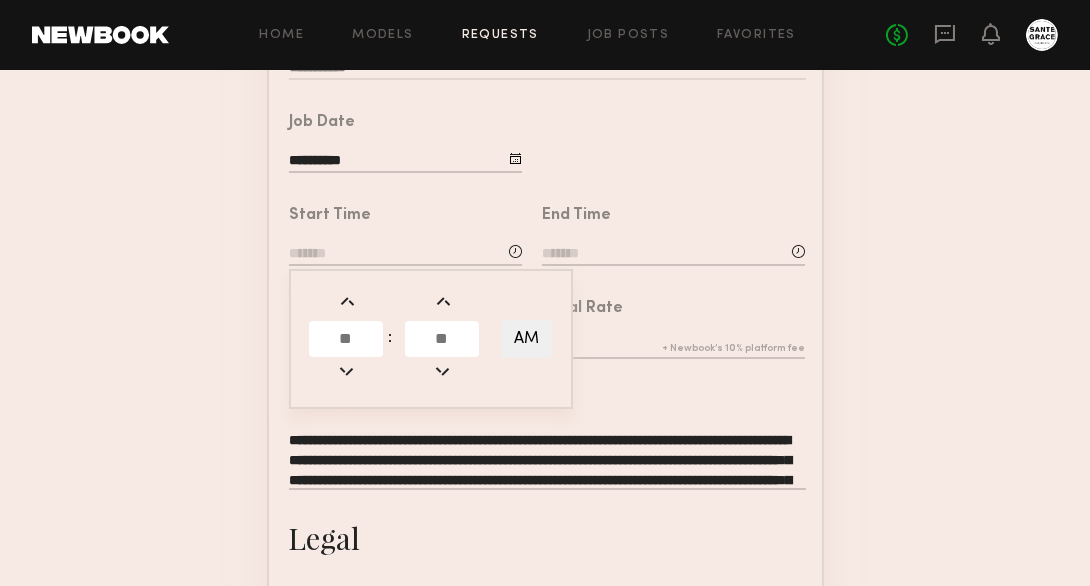 click 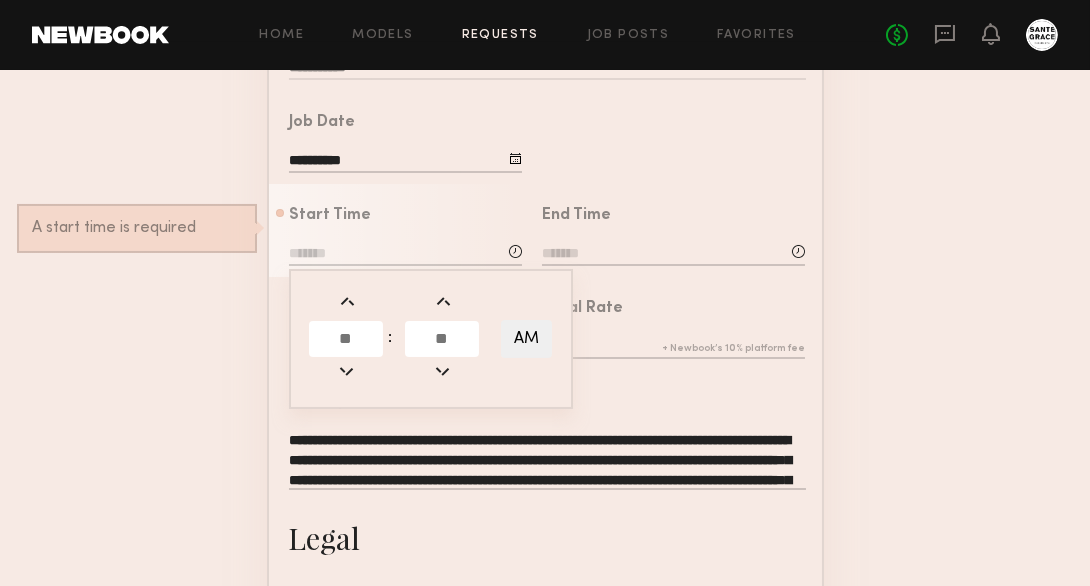 click 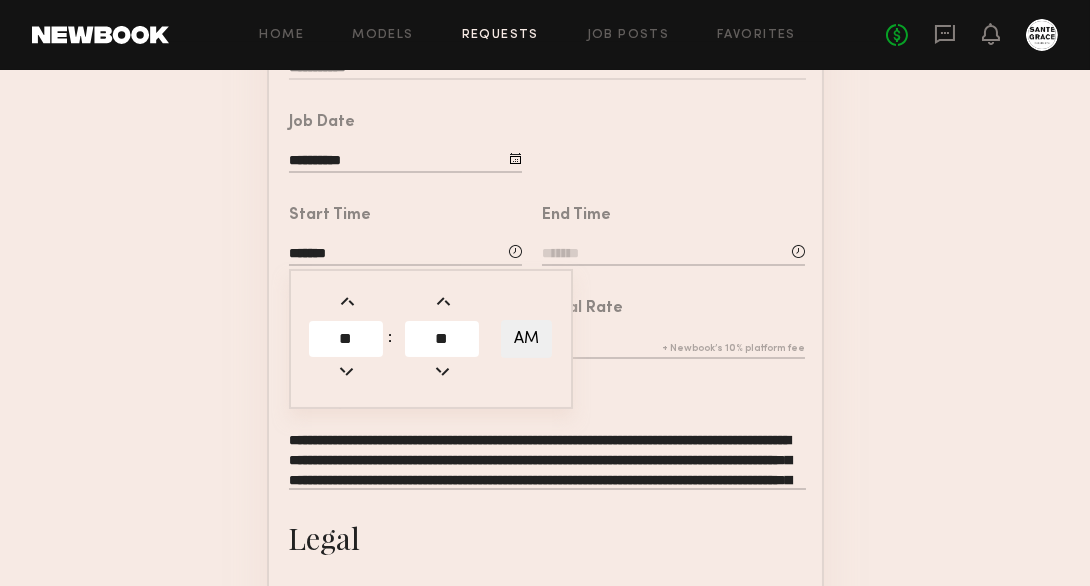 click 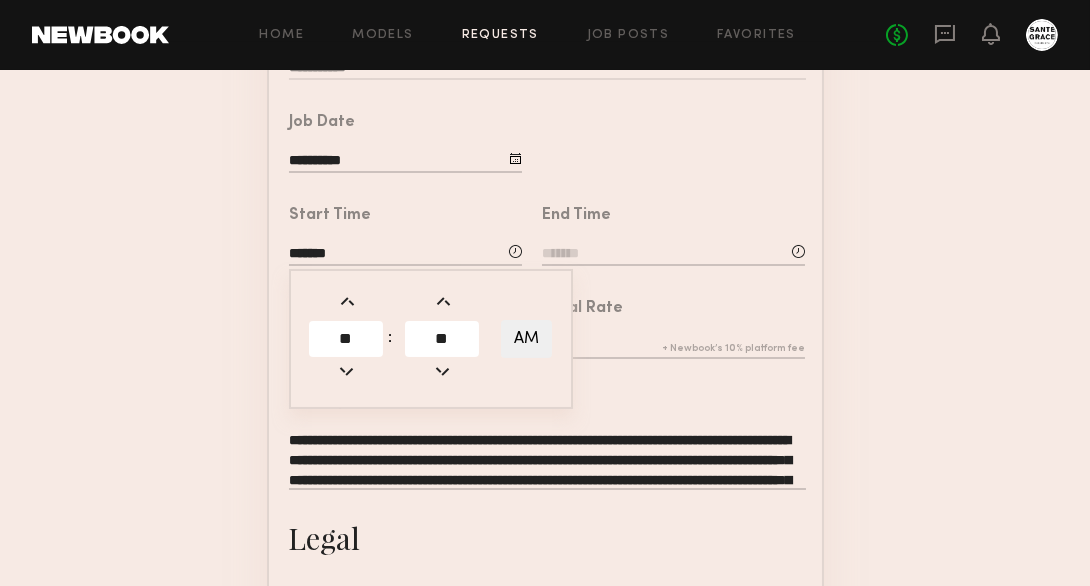 click on "AM" 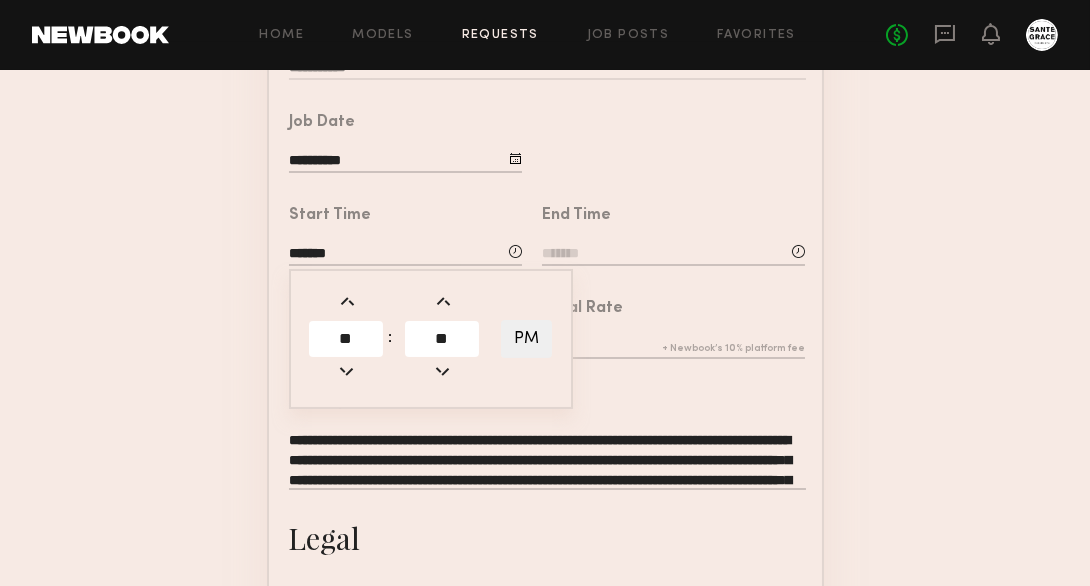 click 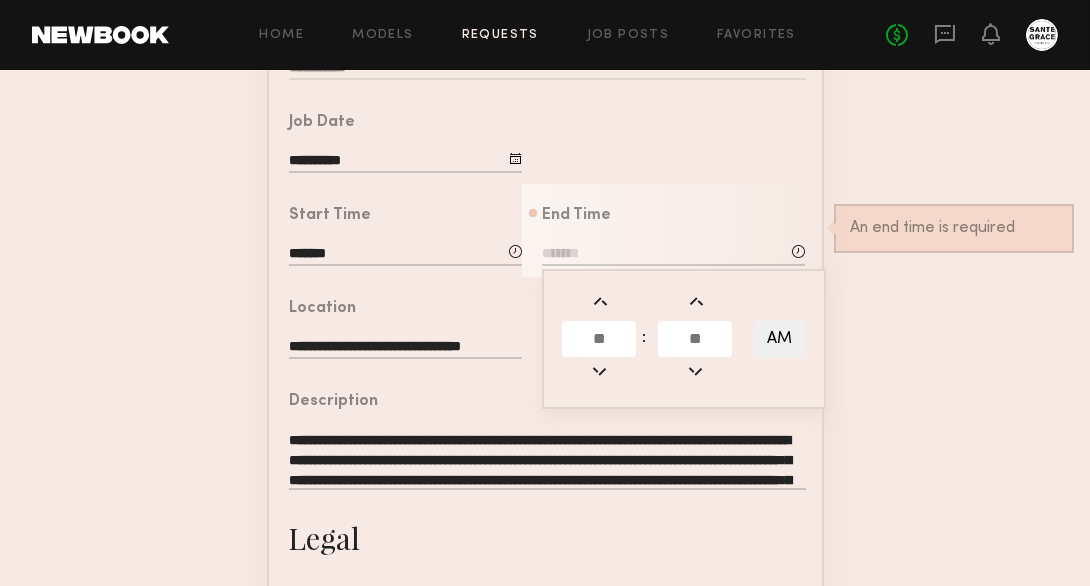 click 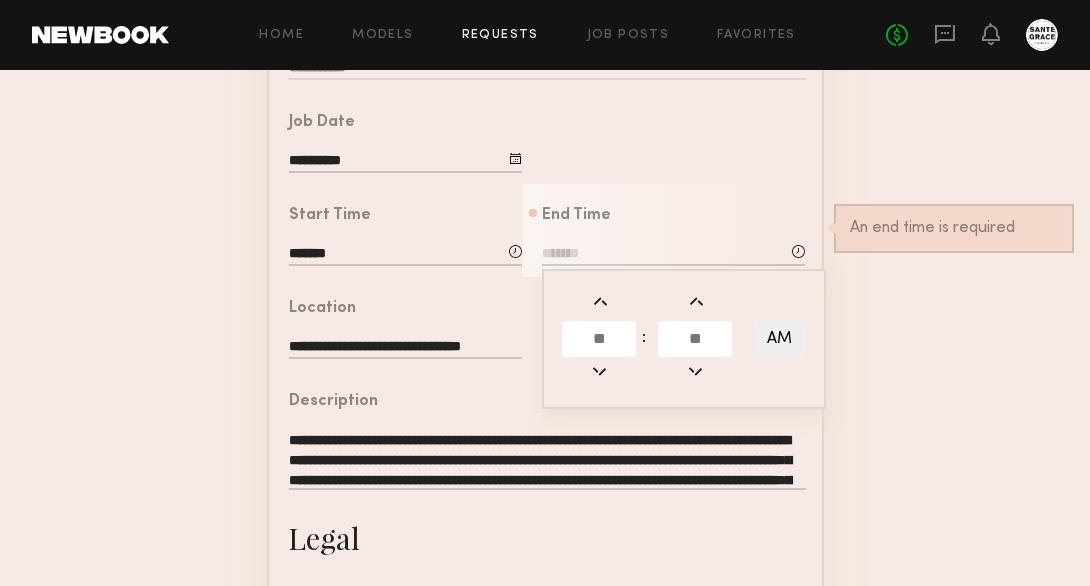 type on "*******" 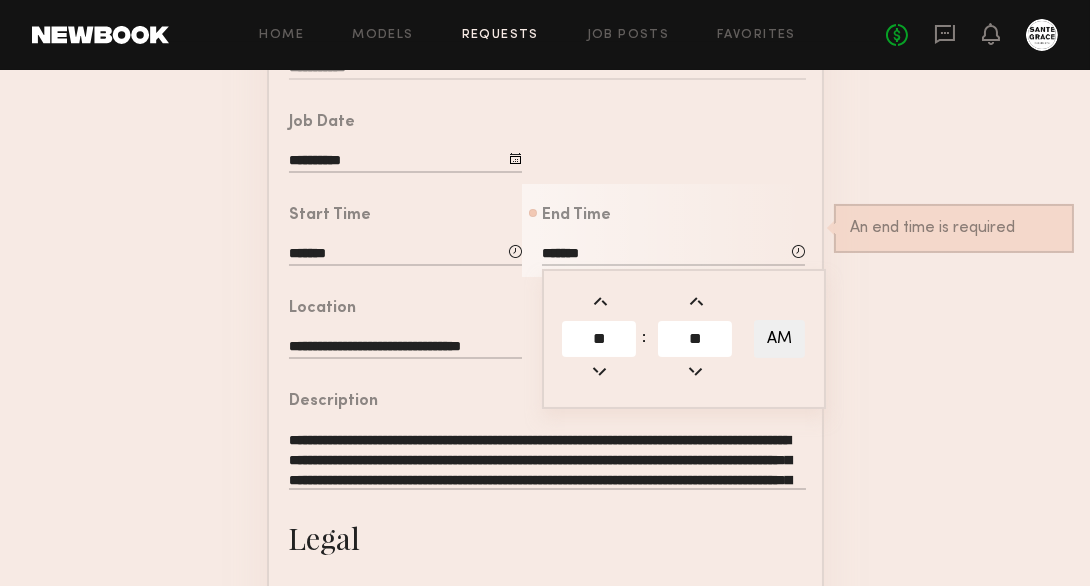 click 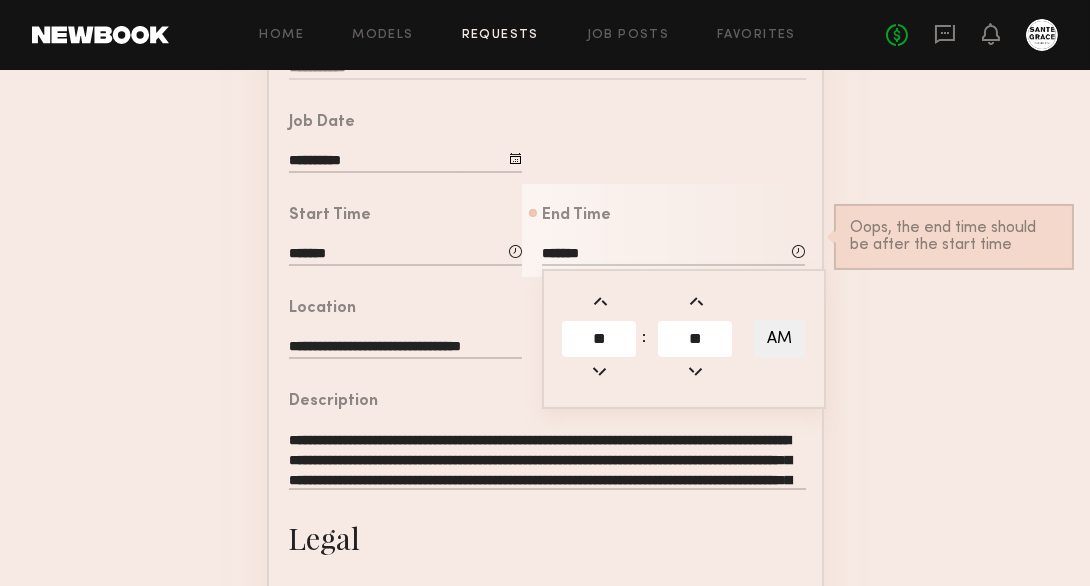 click 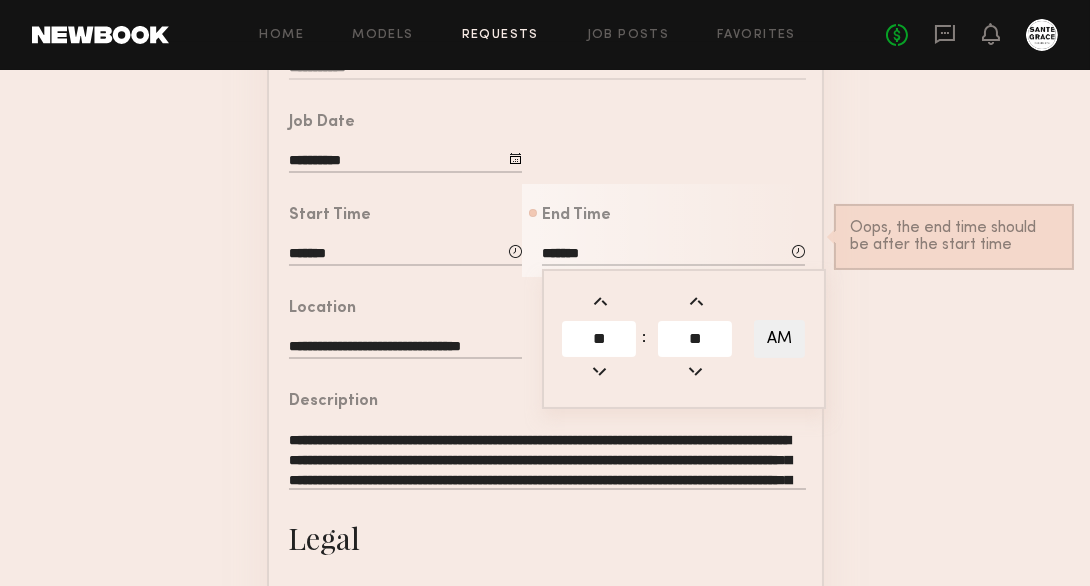 type on "*******" 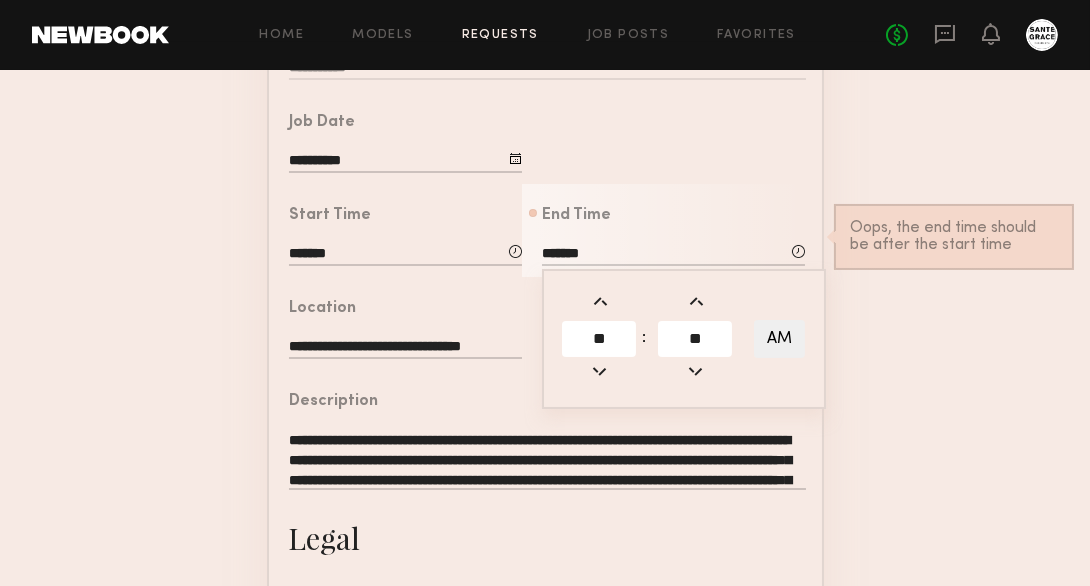 click 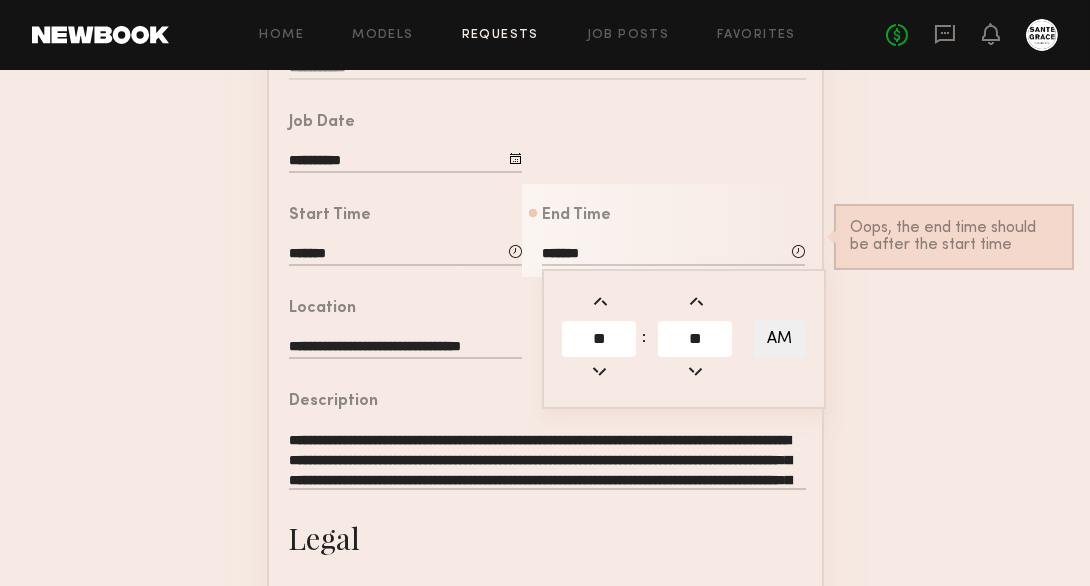 type on "*******" 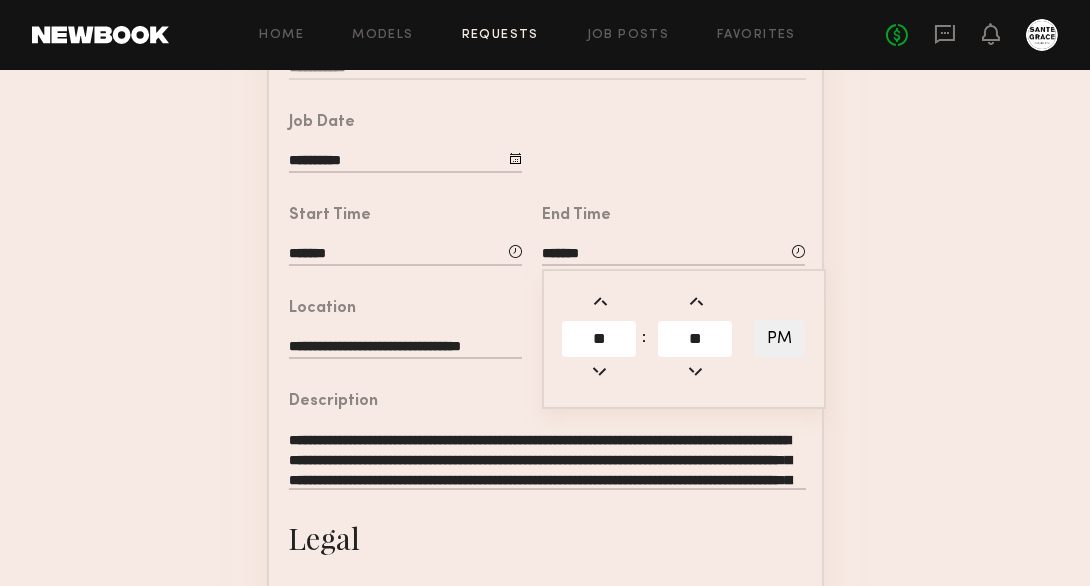 click 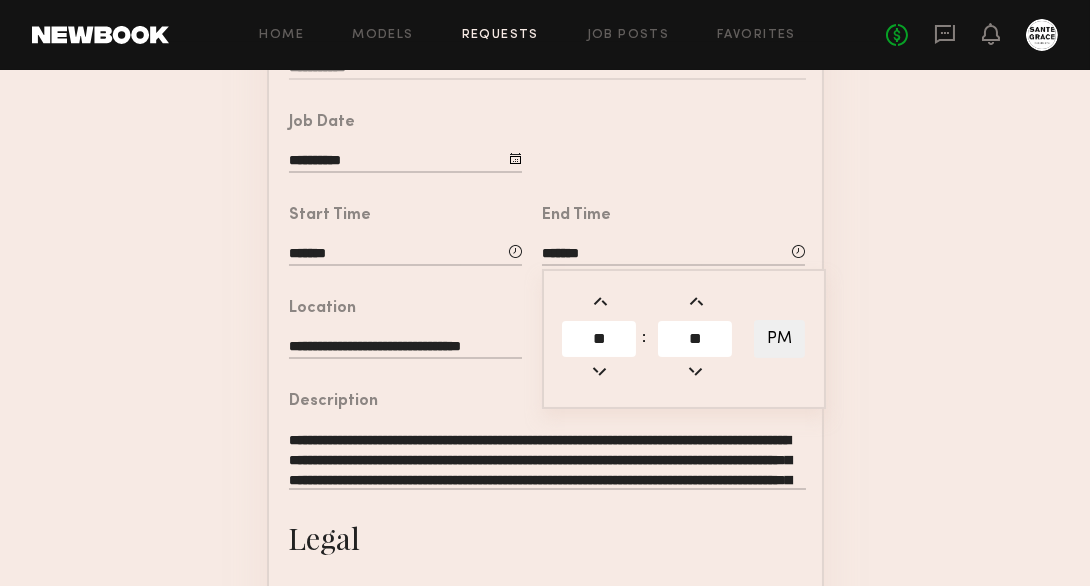 type on "*******" 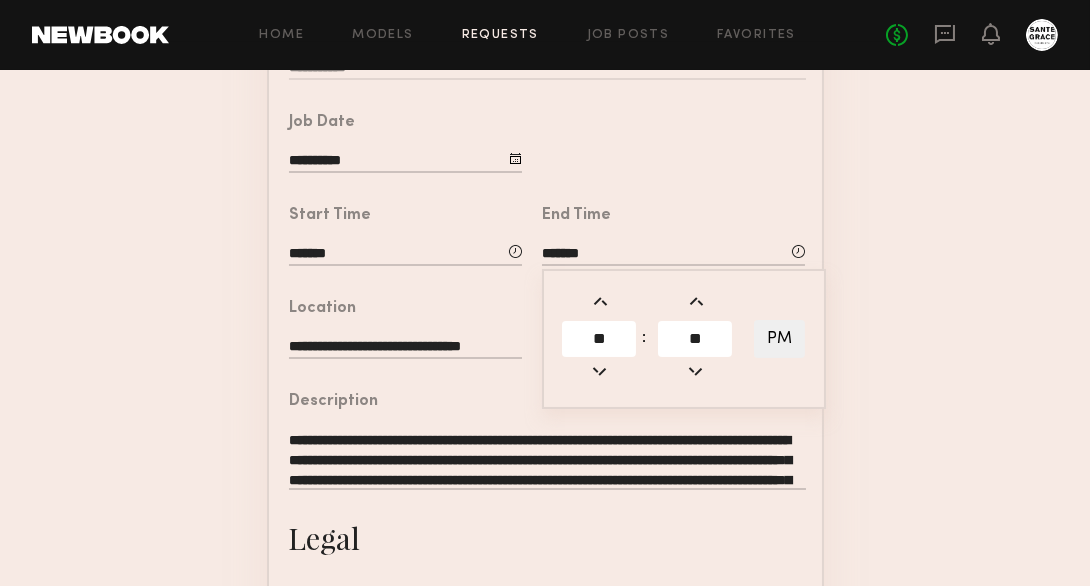 click 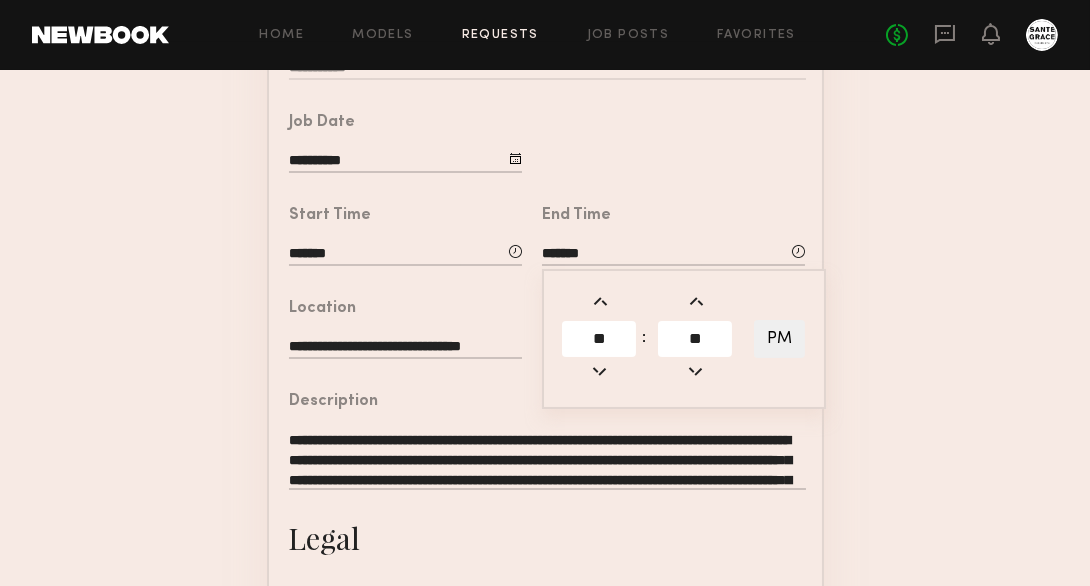 type on "*******" 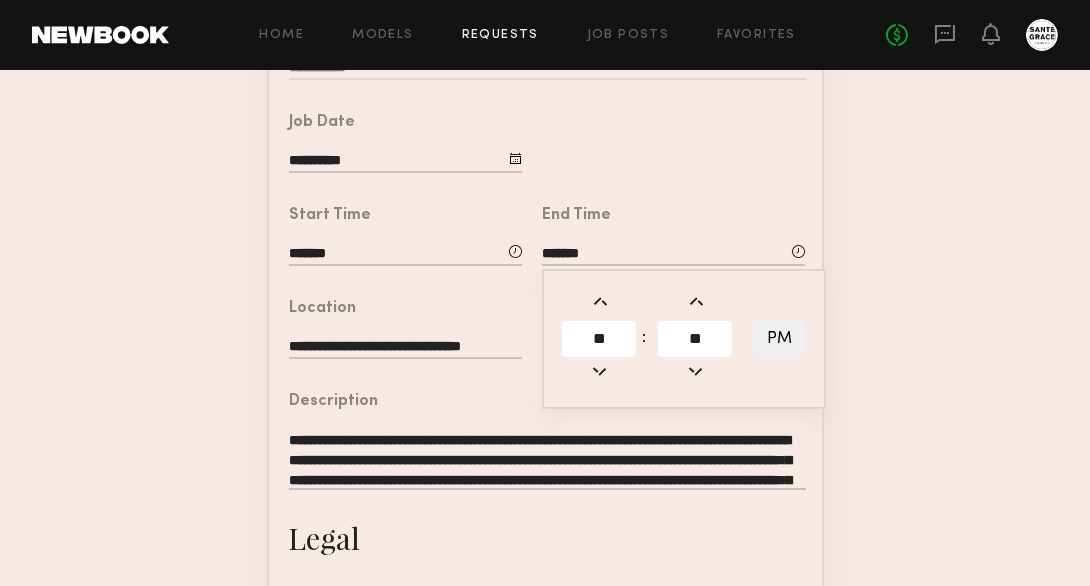 click on "**********" 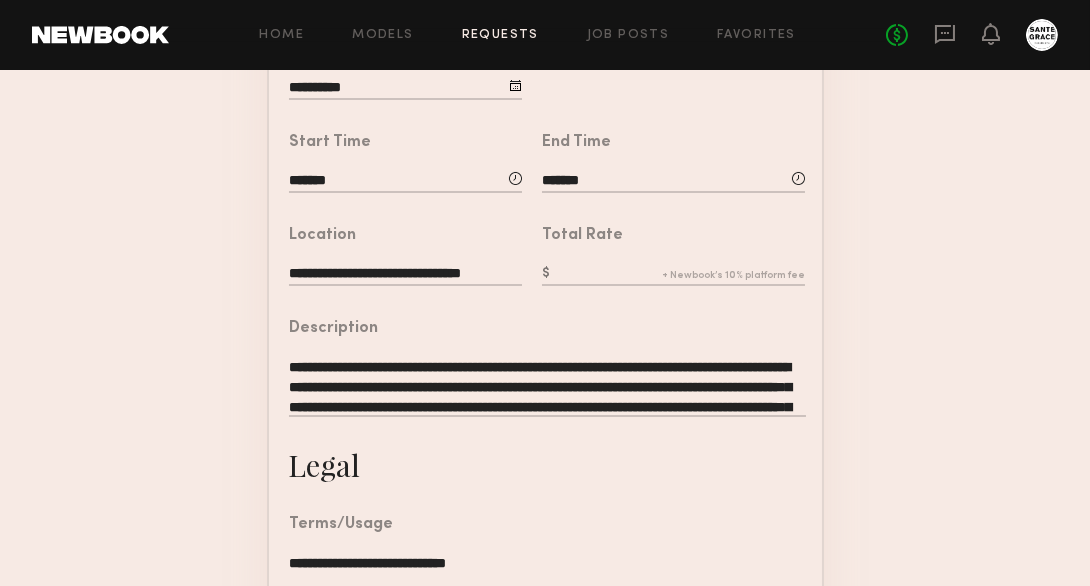 scroll, scrollTop: 426, scrollLeft: 0, axis: vertical 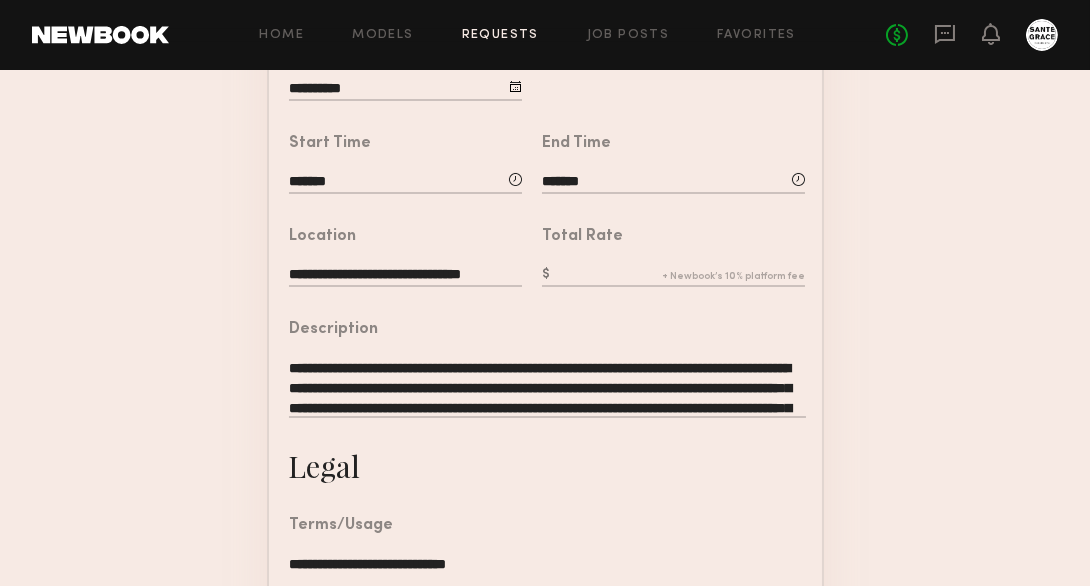 click 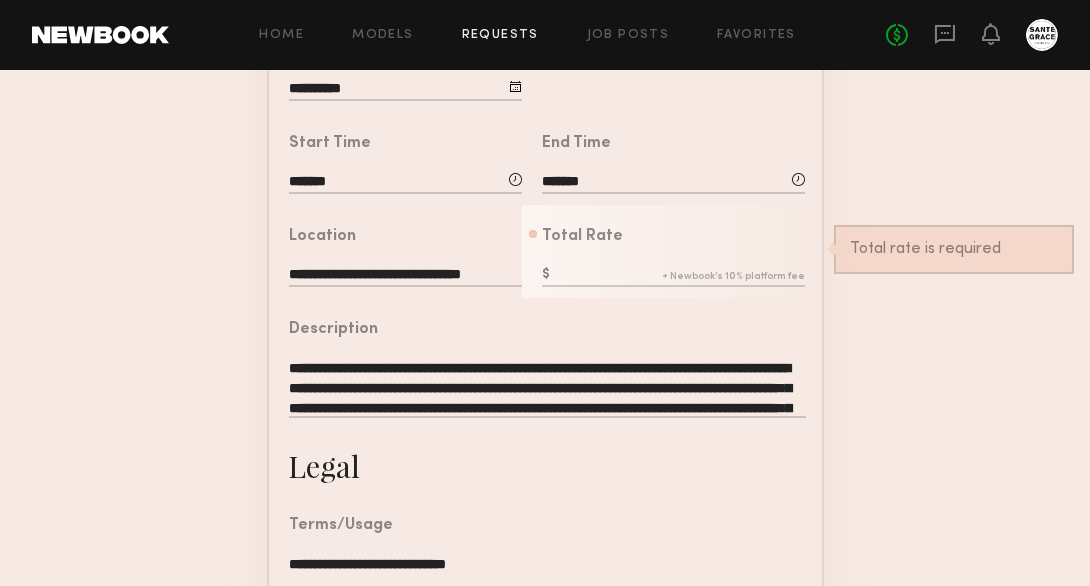 click 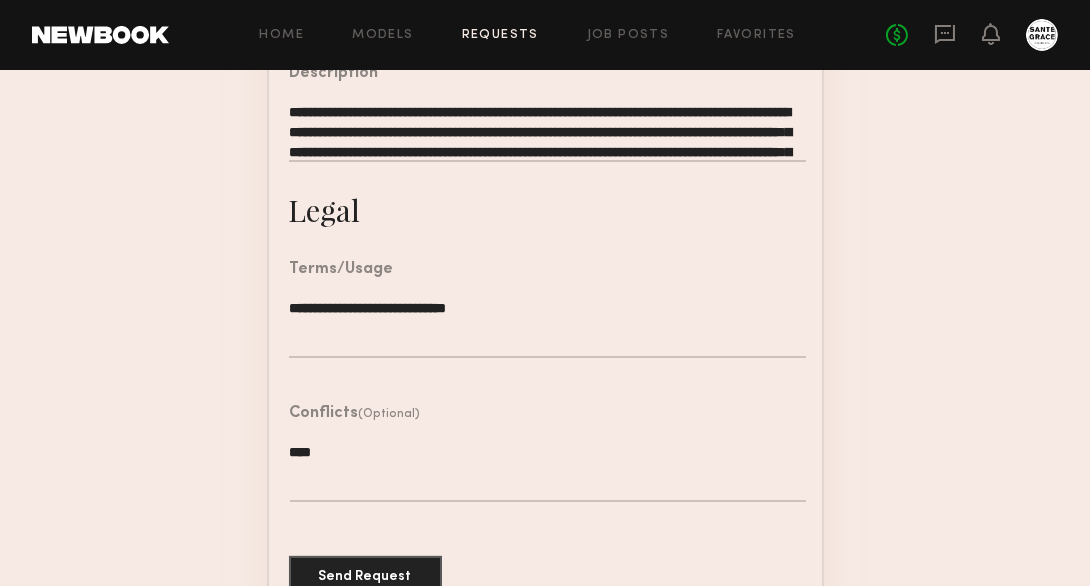 scroll, scrollTop: 763, scrollLeft: 0, axis: vertical 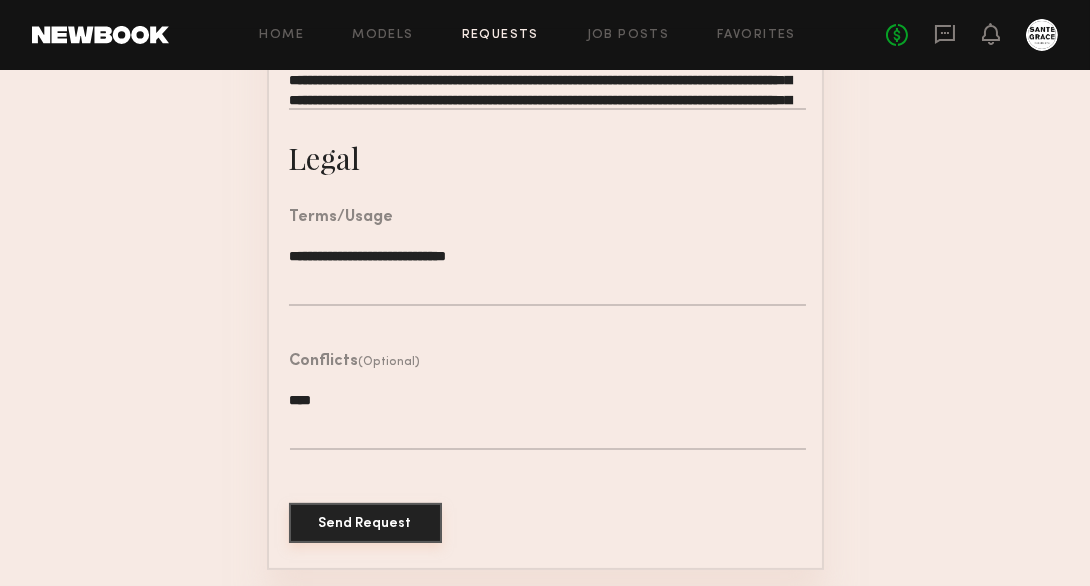 click on "Send Request" 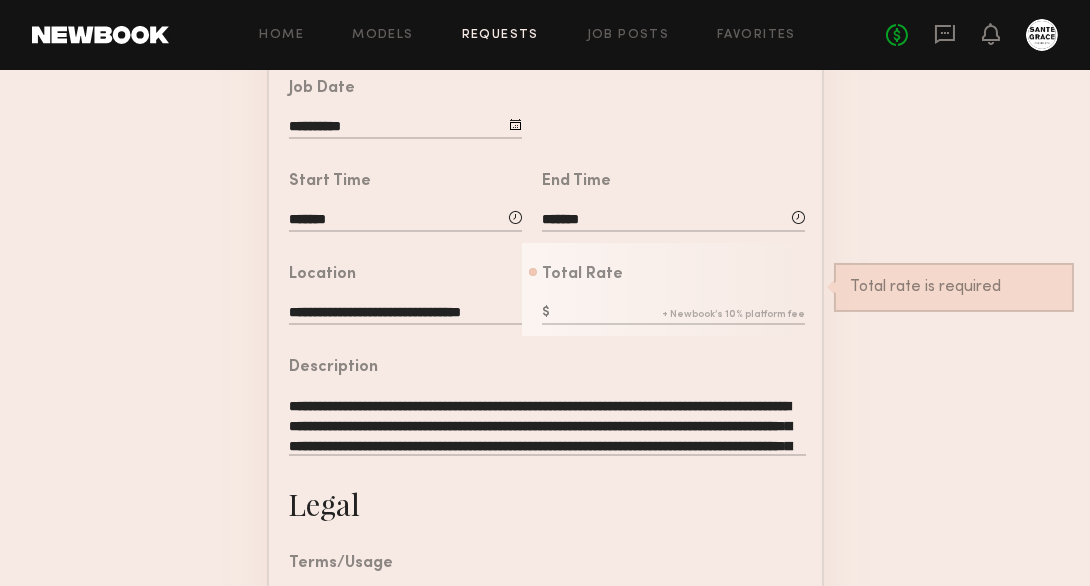 scroll, scrollTop: 390, scrollLeft: 0, axis: vertical 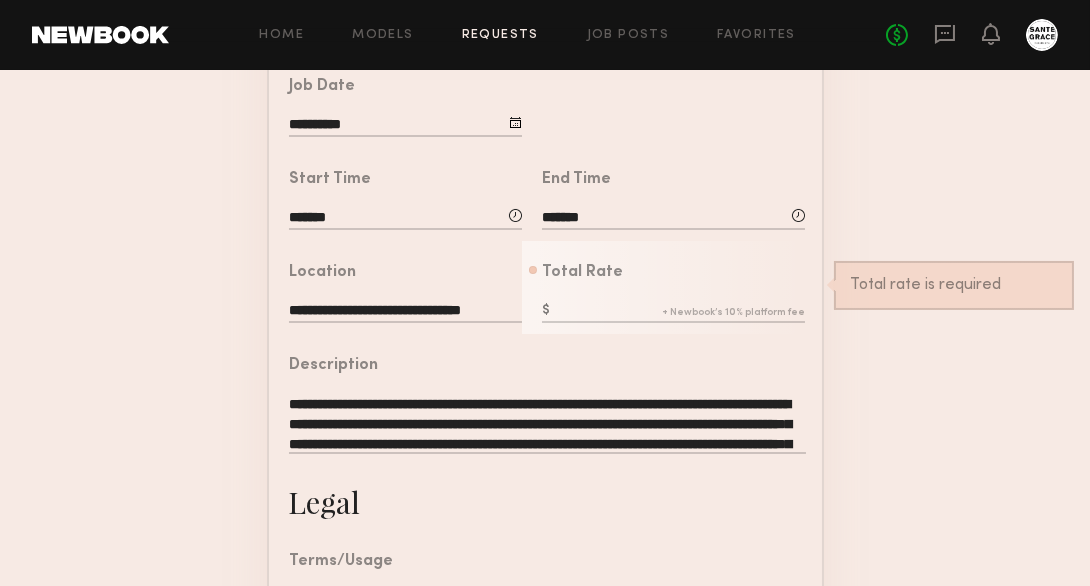 click 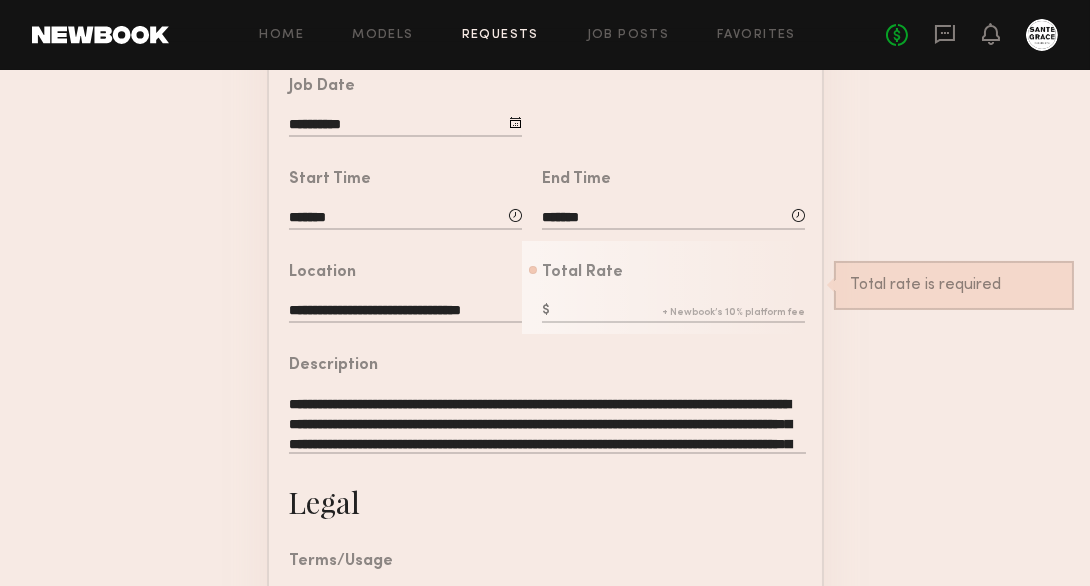 click 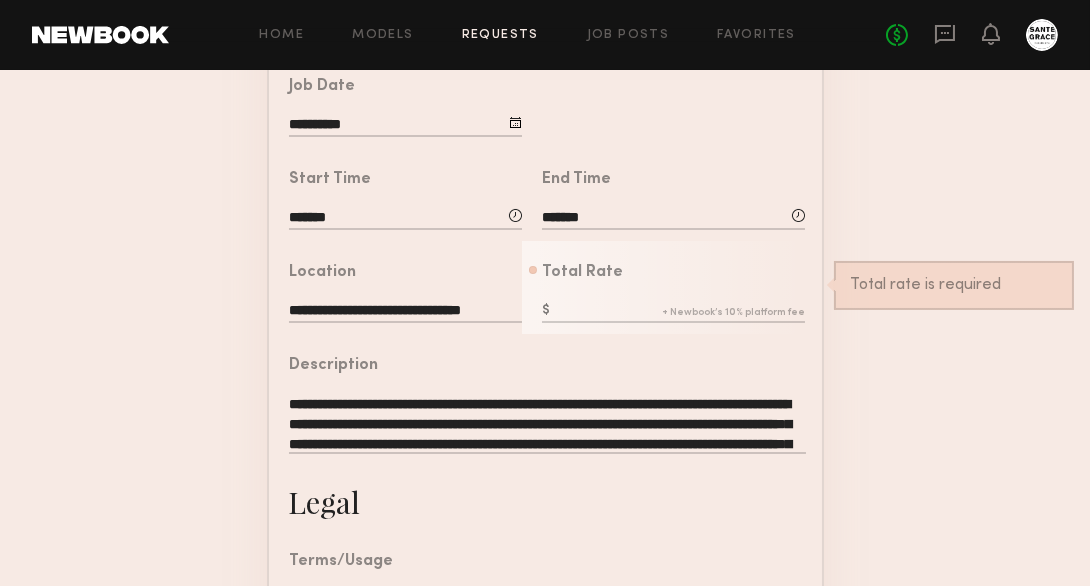 click on "Total rate is required" 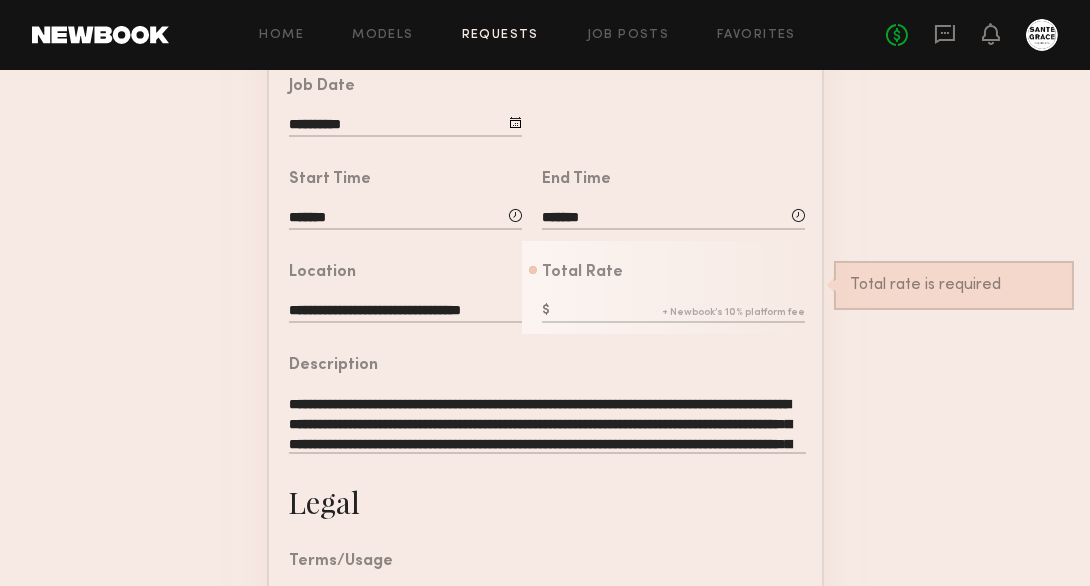 click 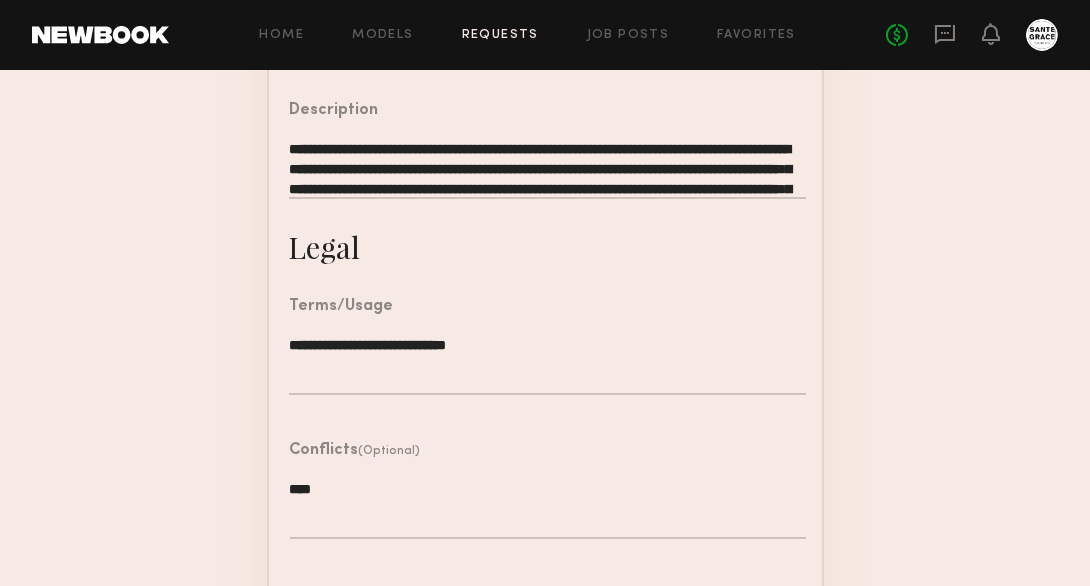 scroll, scrollTop: 638, scrollLeft: 0, axis: vertical 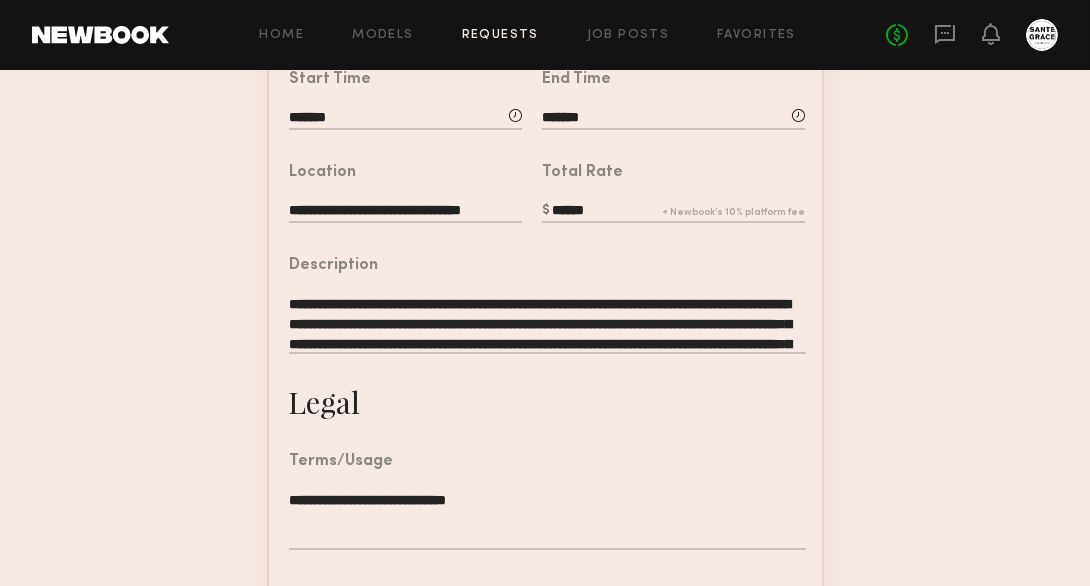 type on "******" 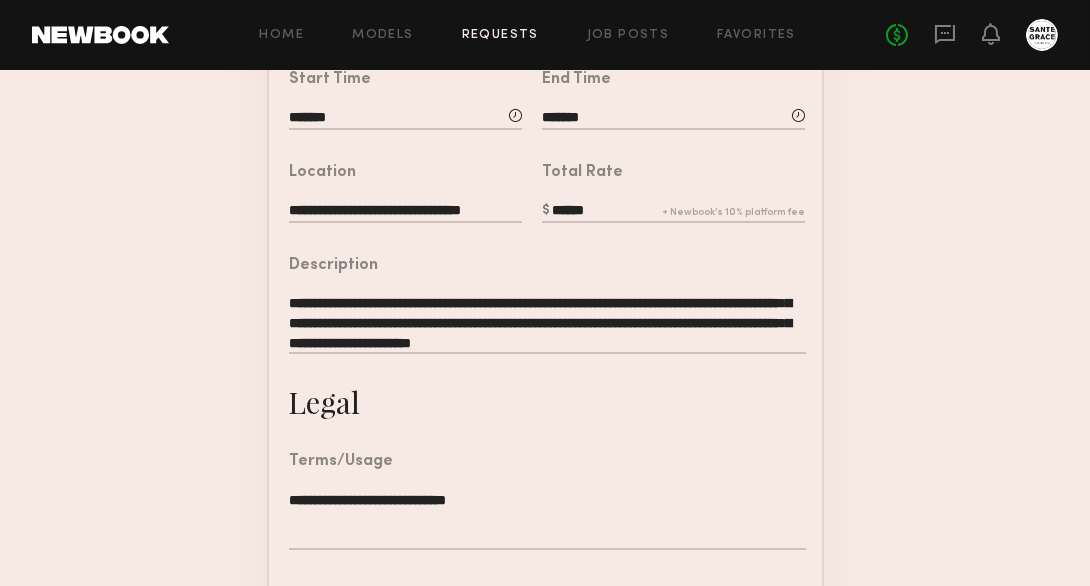 scroll, scrollTop: 0, scrollLeft: 0, axis: both 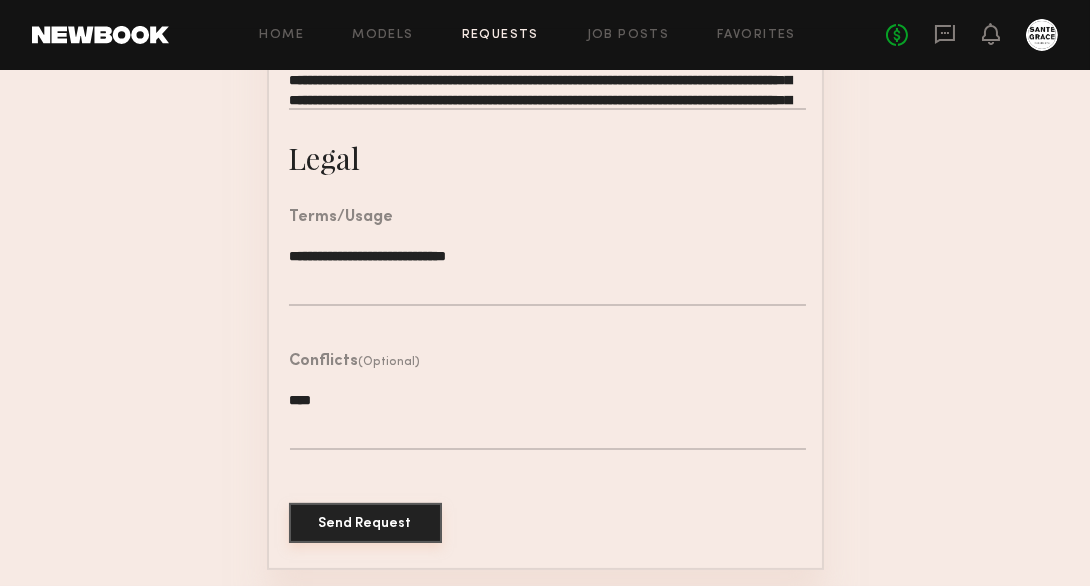 click on "Send Request" 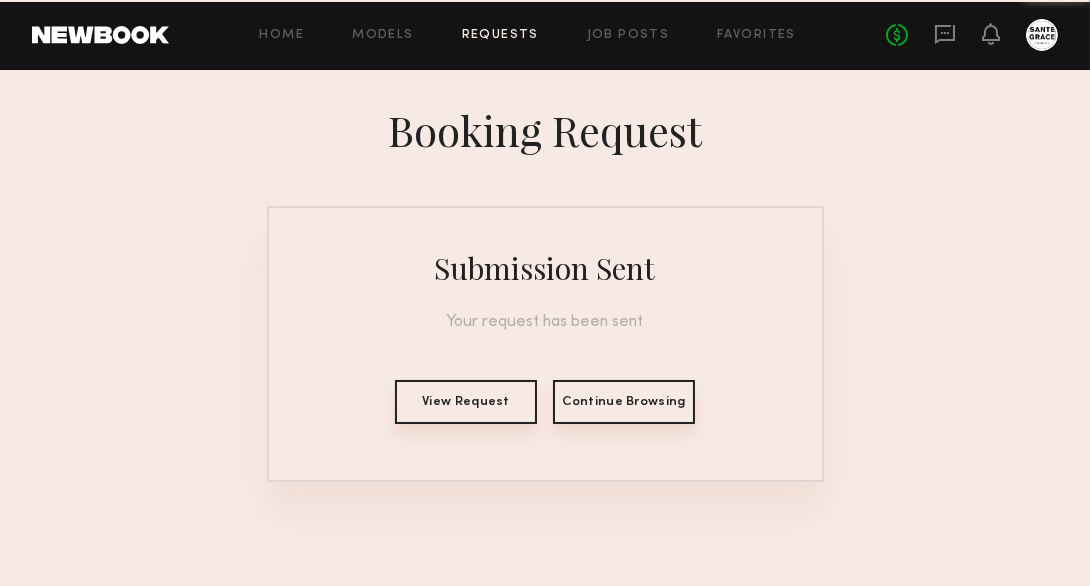 scroll, scrollTop: 0, scrollLeft: 0, axis: both 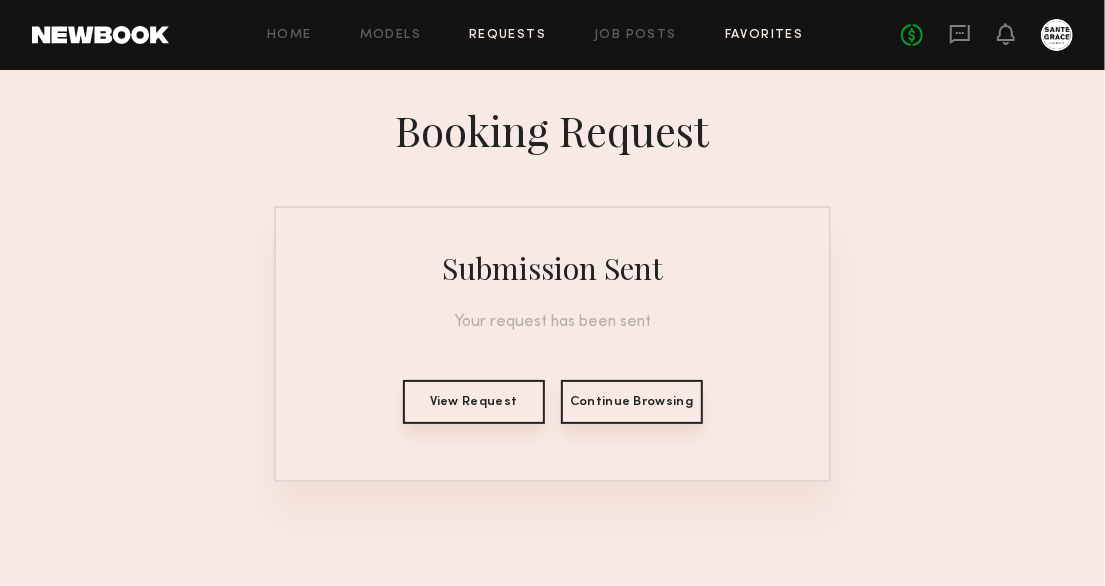 click on "Favorites" 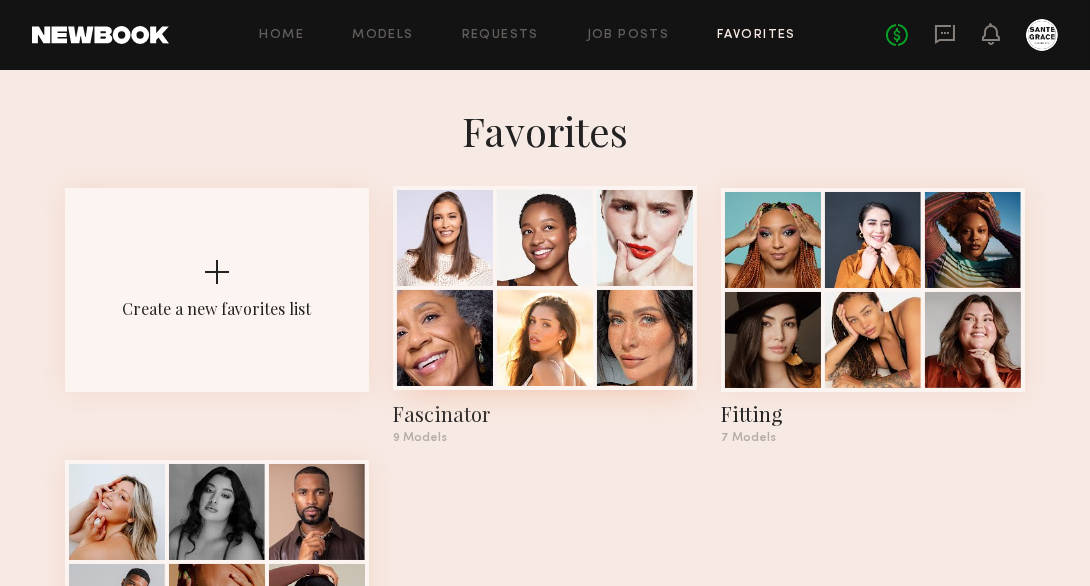 click on "Fascinator" 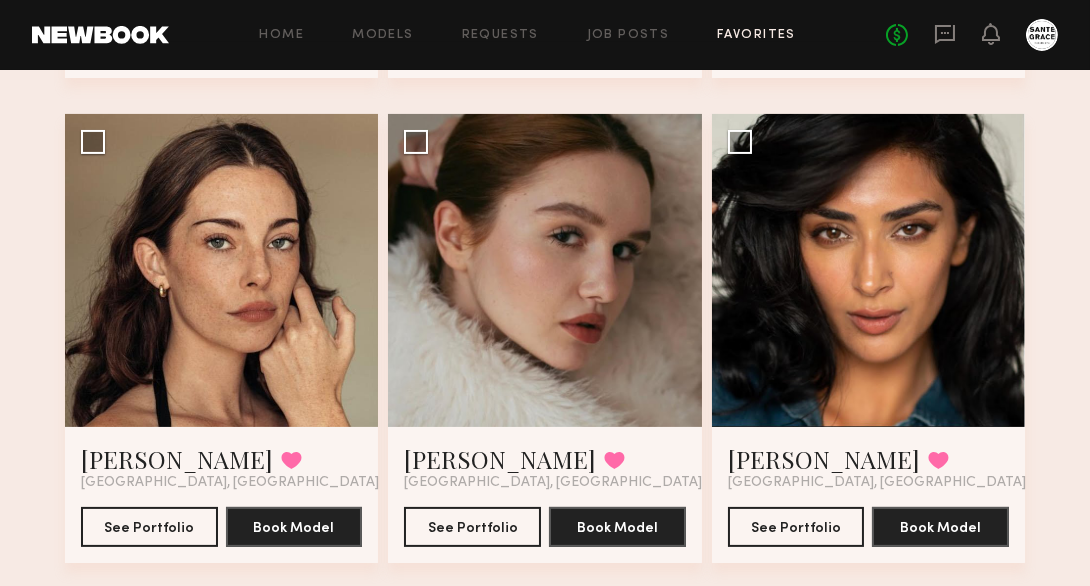 scroll, scrollTop: 1136, scrollLeft: 0, axis: vertical 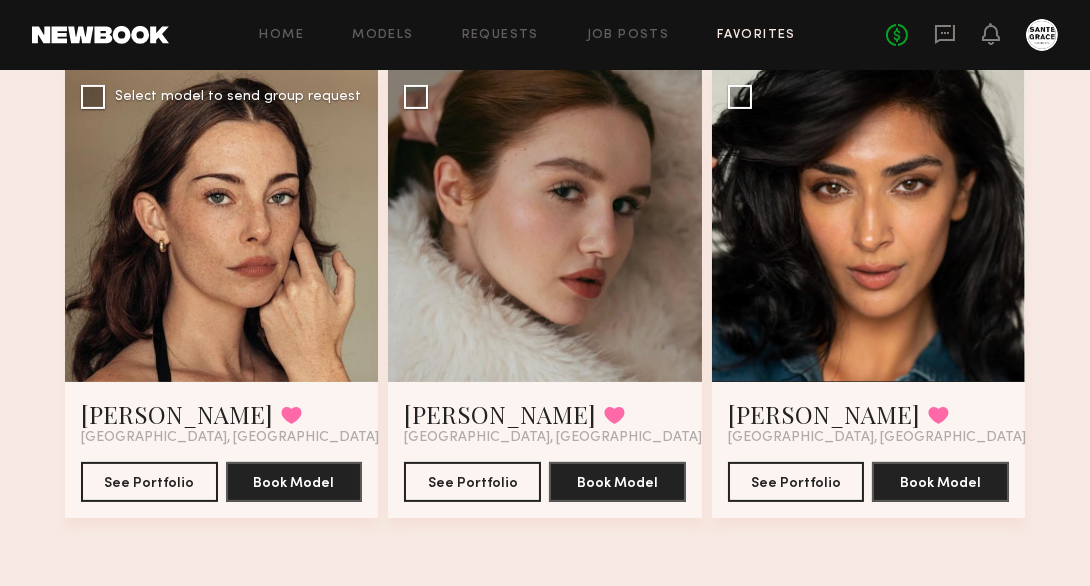 click 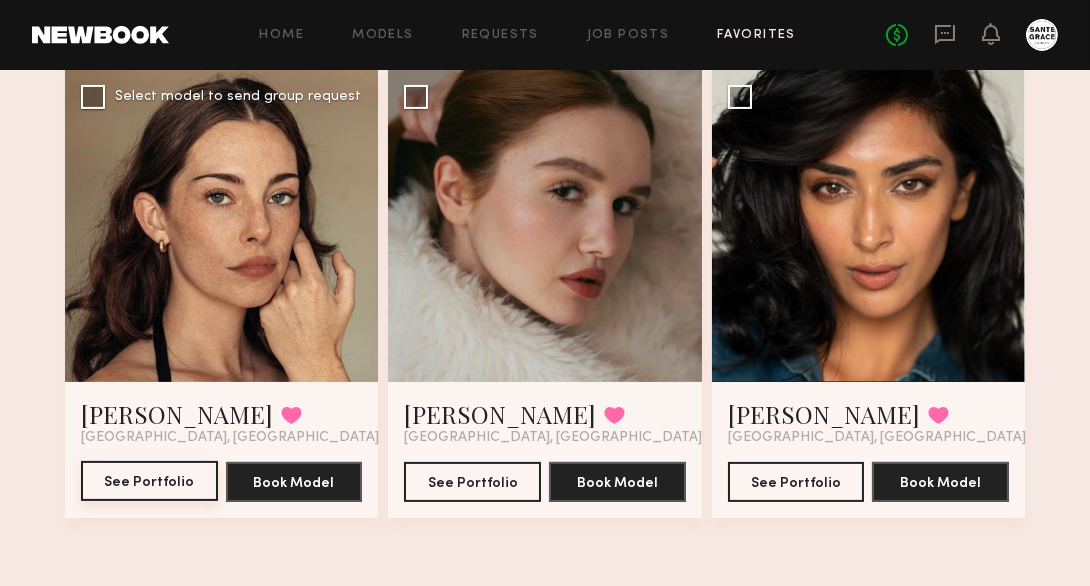 click on "See Portfolio" 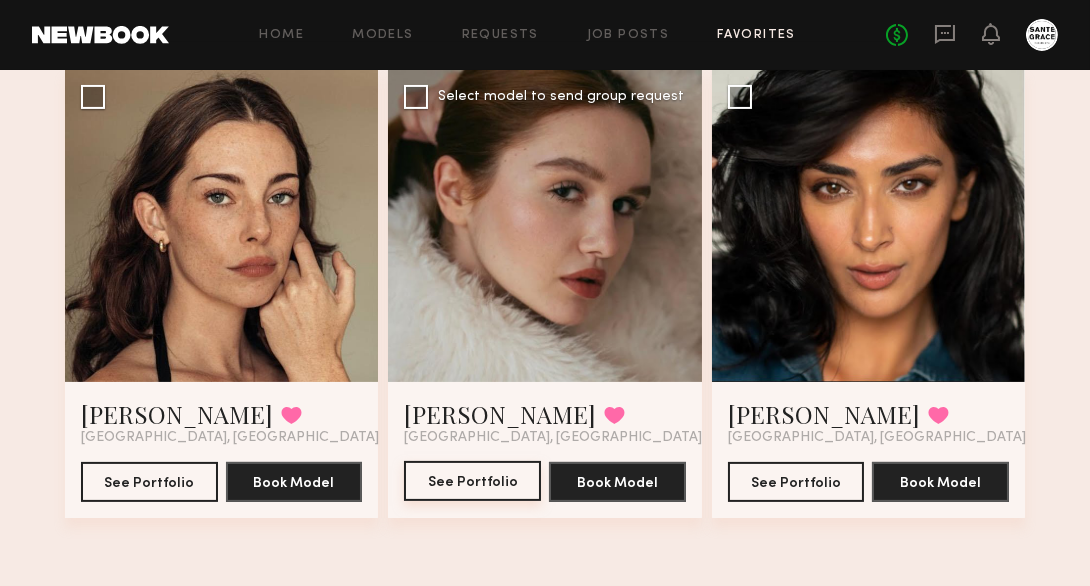 click on "See Portfolio" 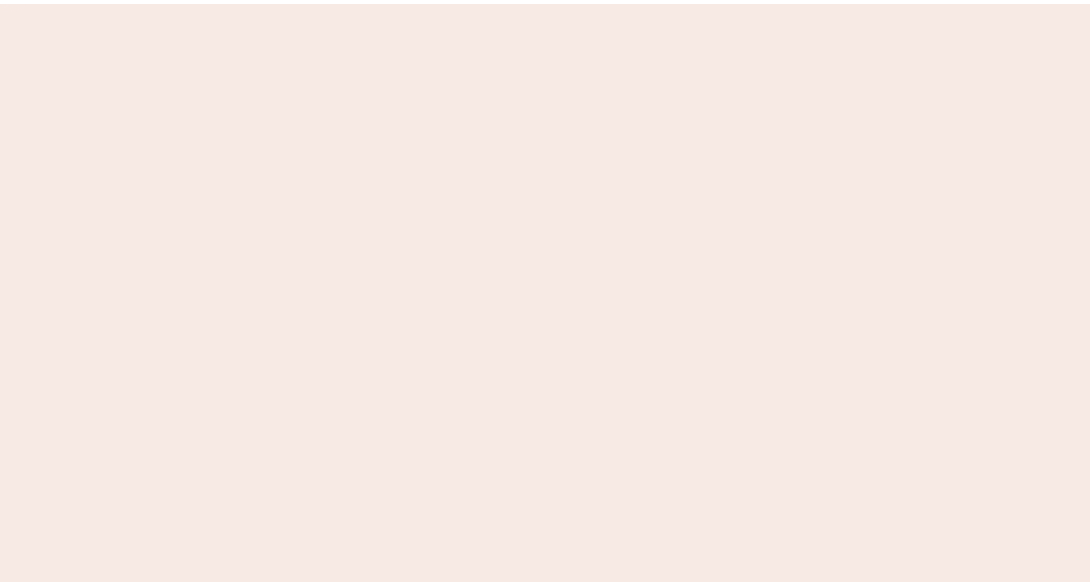 scroll, scrollTop: 0, scrollLeft: 0, axis: both 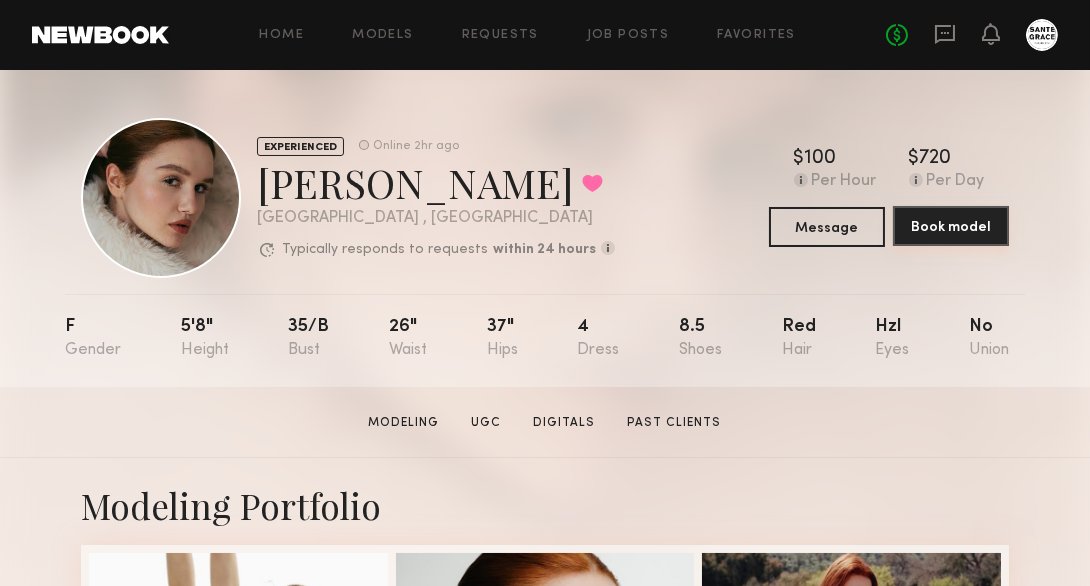 click on "Book model" 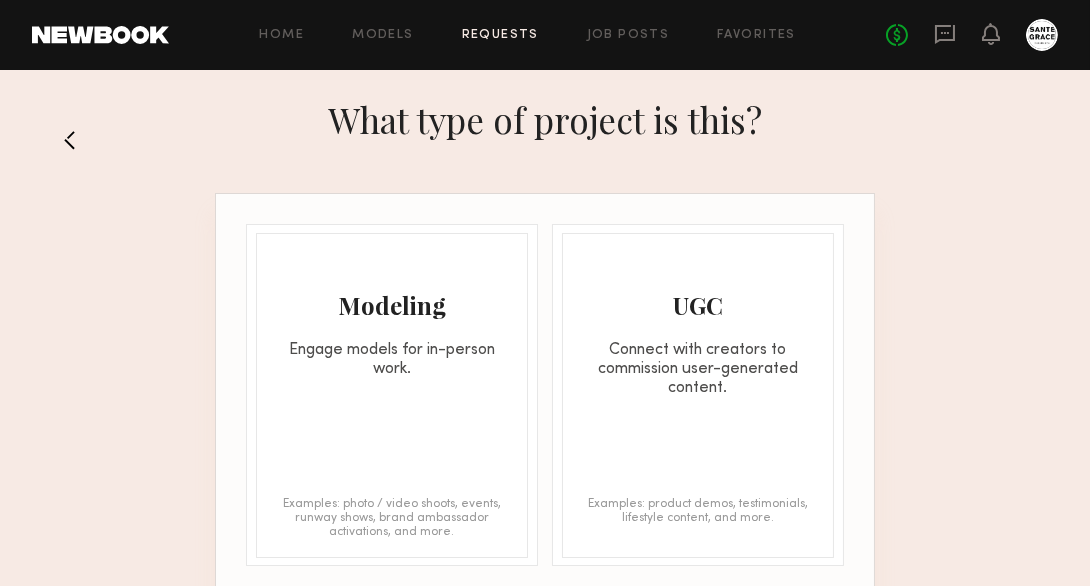 click on "Engage models for in-person work." 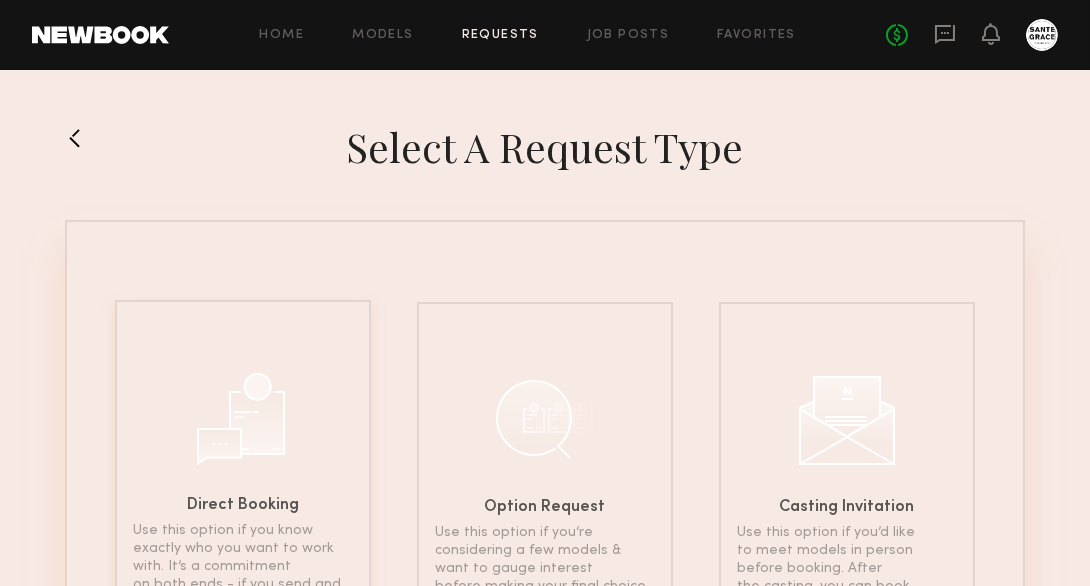 click on "Direct Booking Use this option if you know exactly who you want to work with. It’s a commitment on both ends - if you send and the model accepts, you’re locked in." 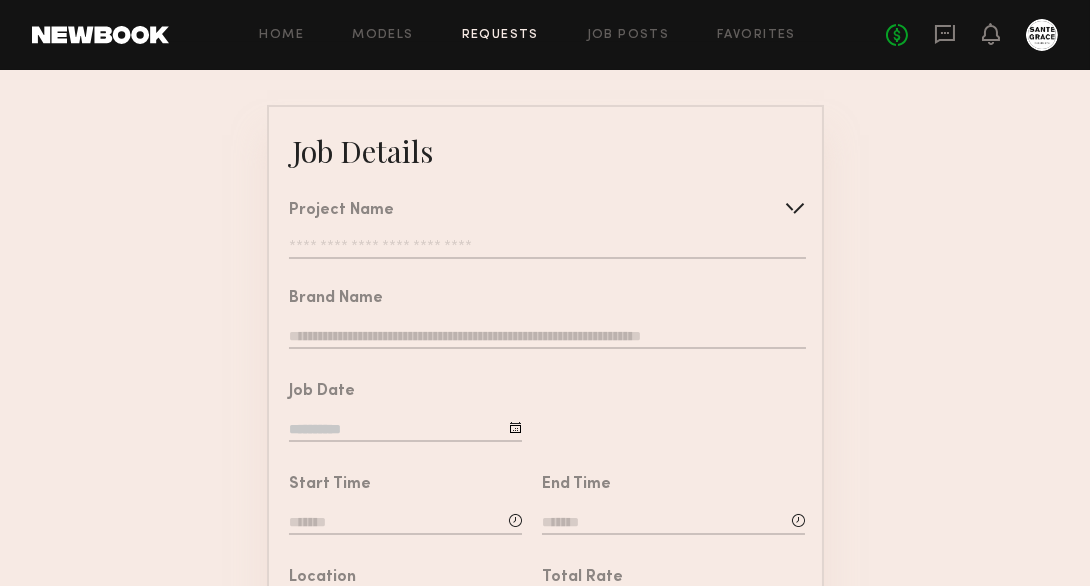 scroll, scrollTop: 105, scrollLeft: 0, axis: vertical 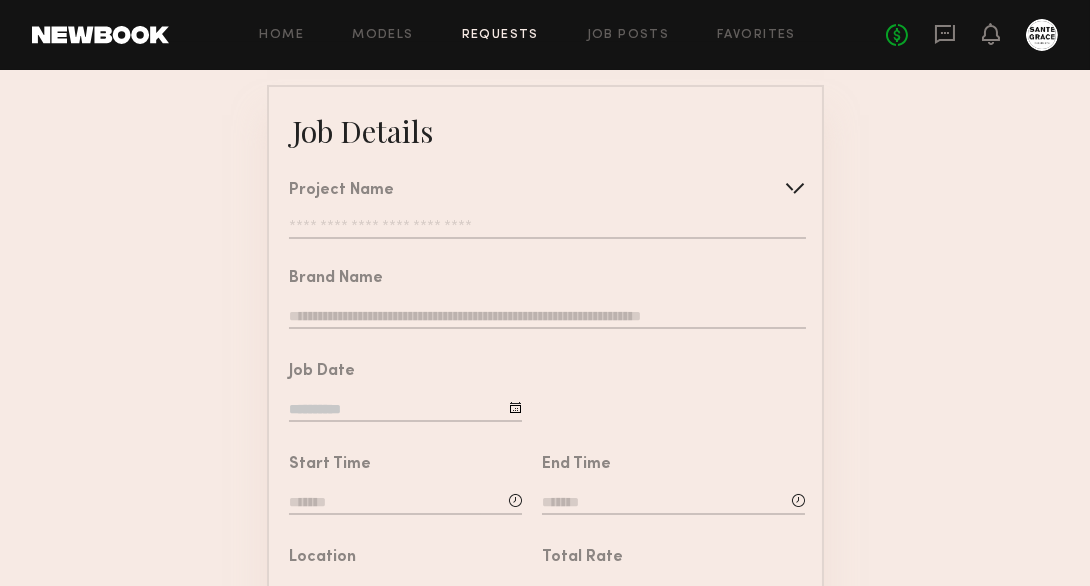 click 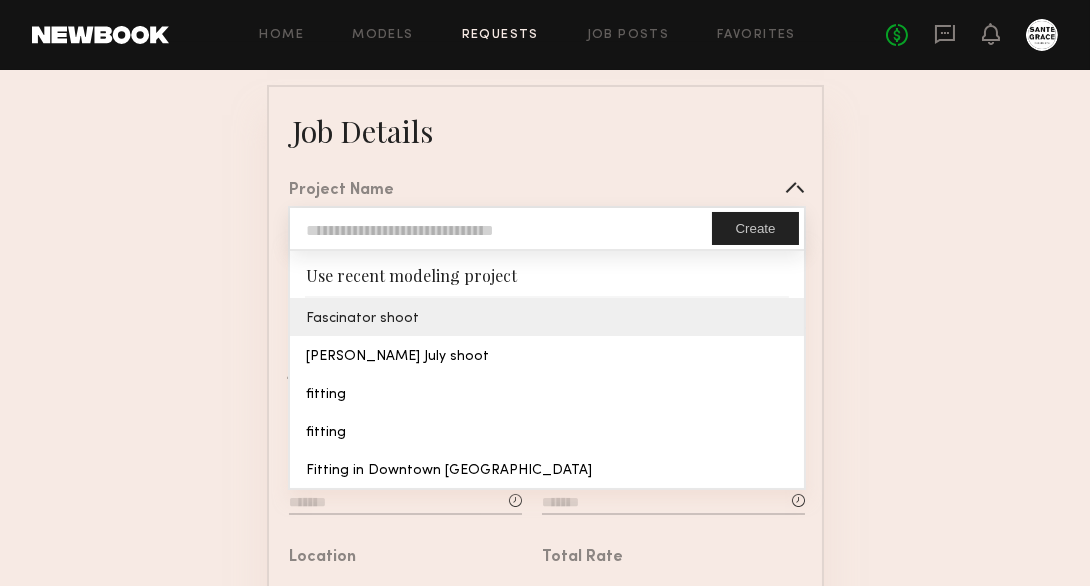 type on "**********" 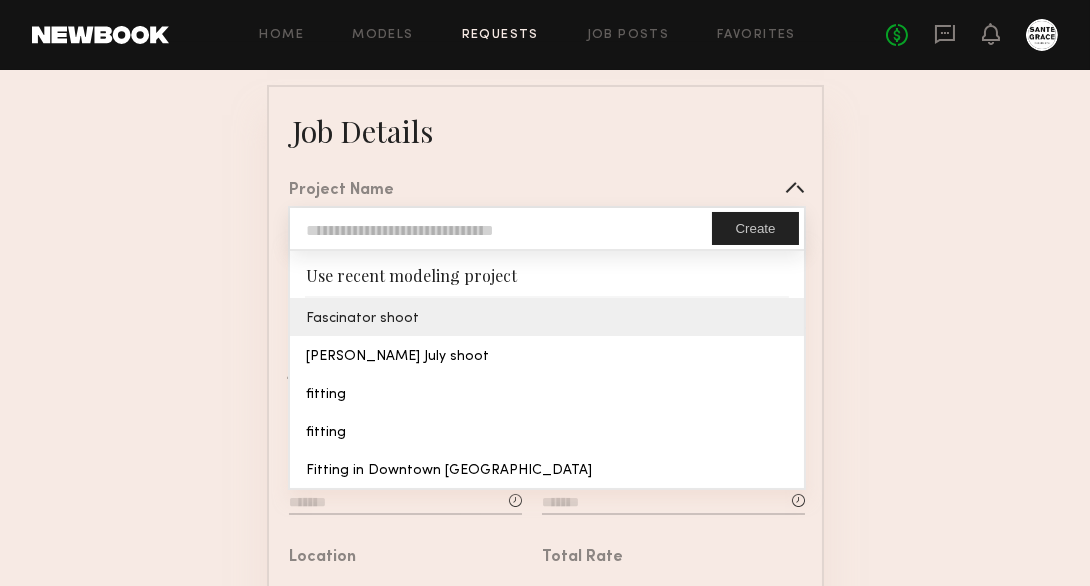 click on "**********" 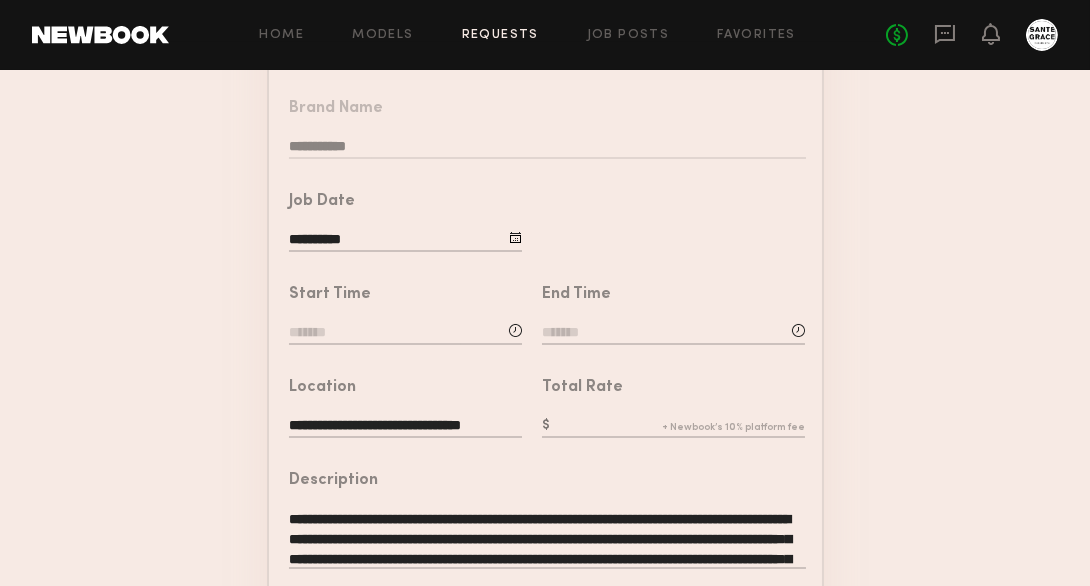 scroll, scrollTop: 277, scrollLeft: 0, axis: vertical 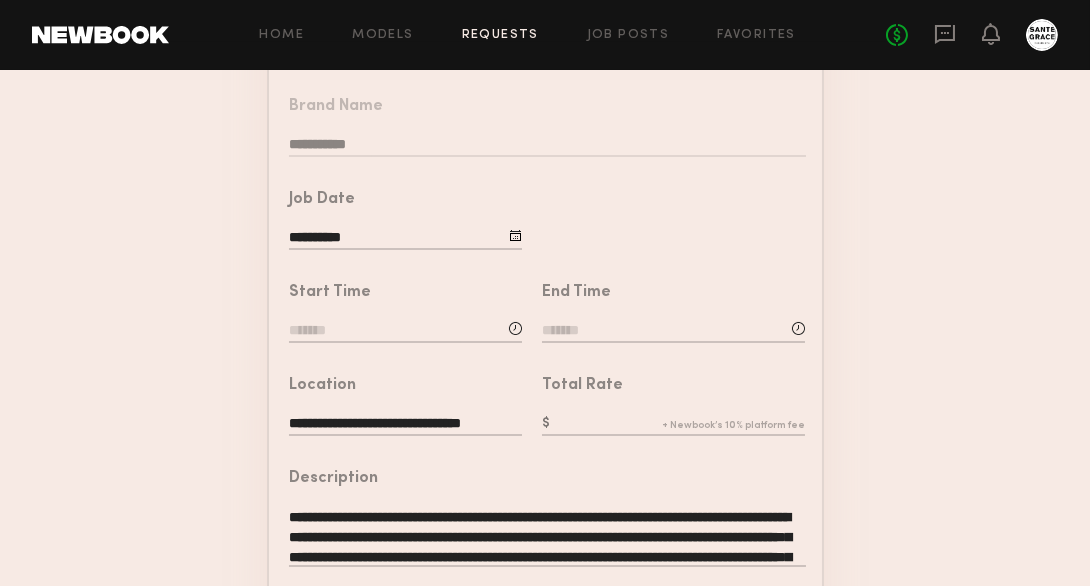 click 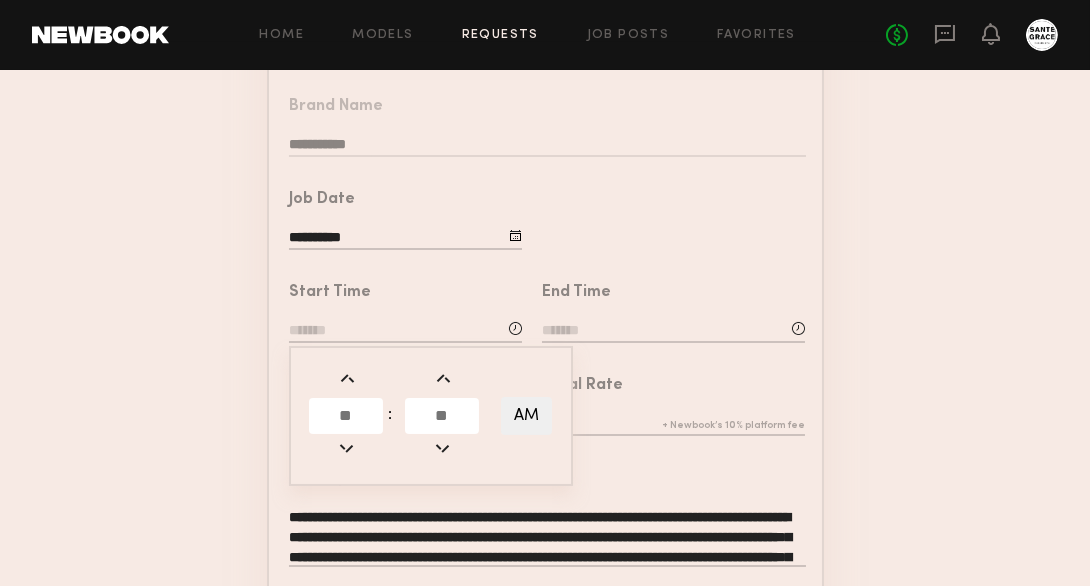 click 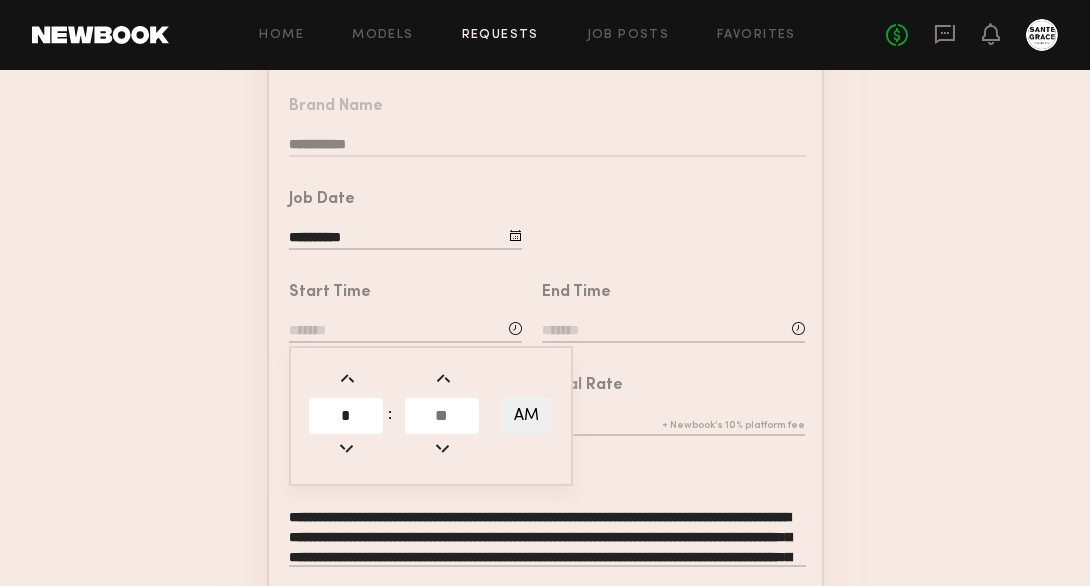 type on "*" 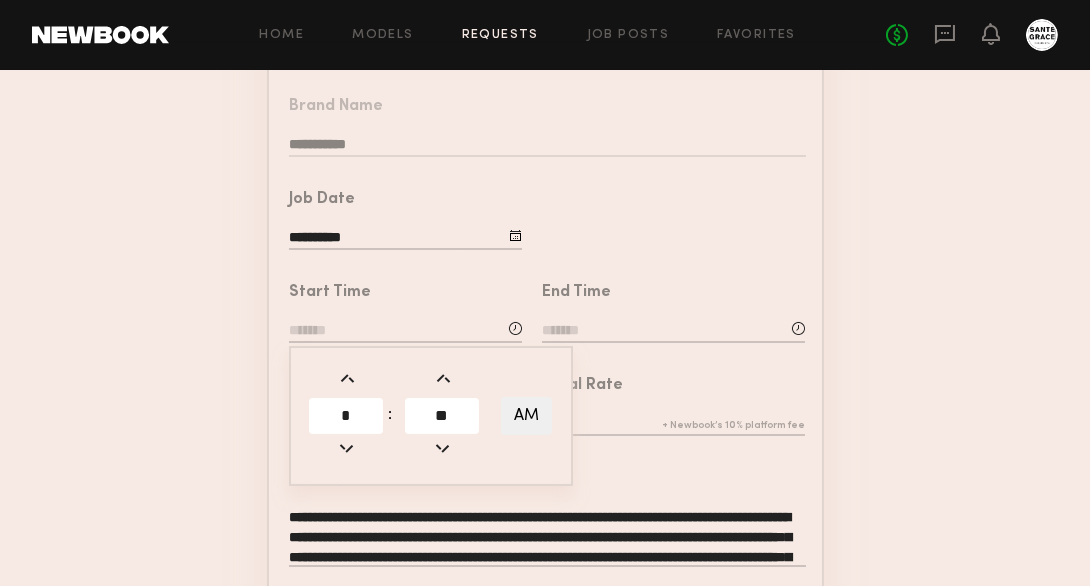 type on "**" 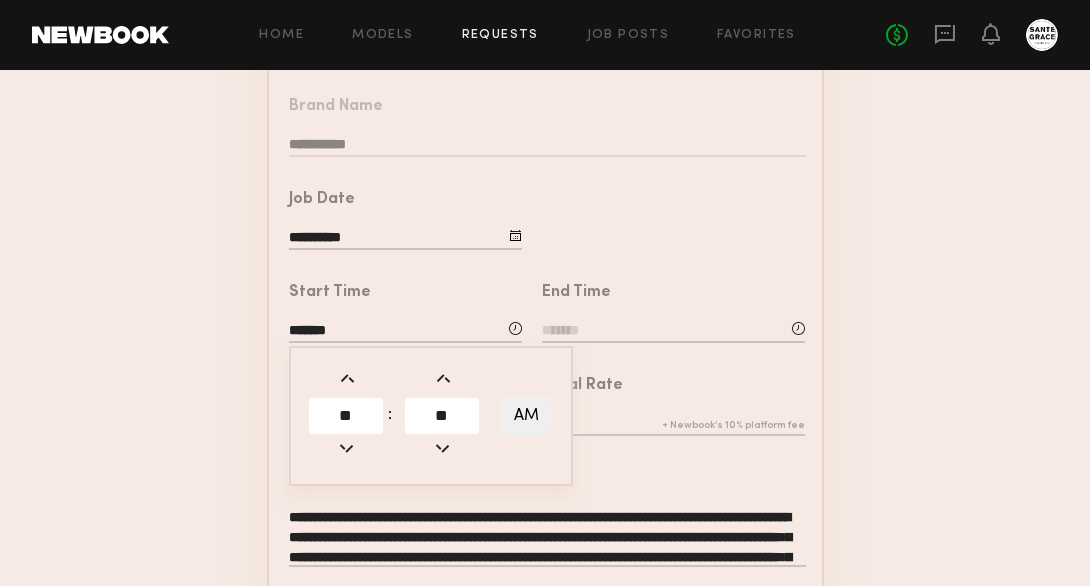 click on "AM" 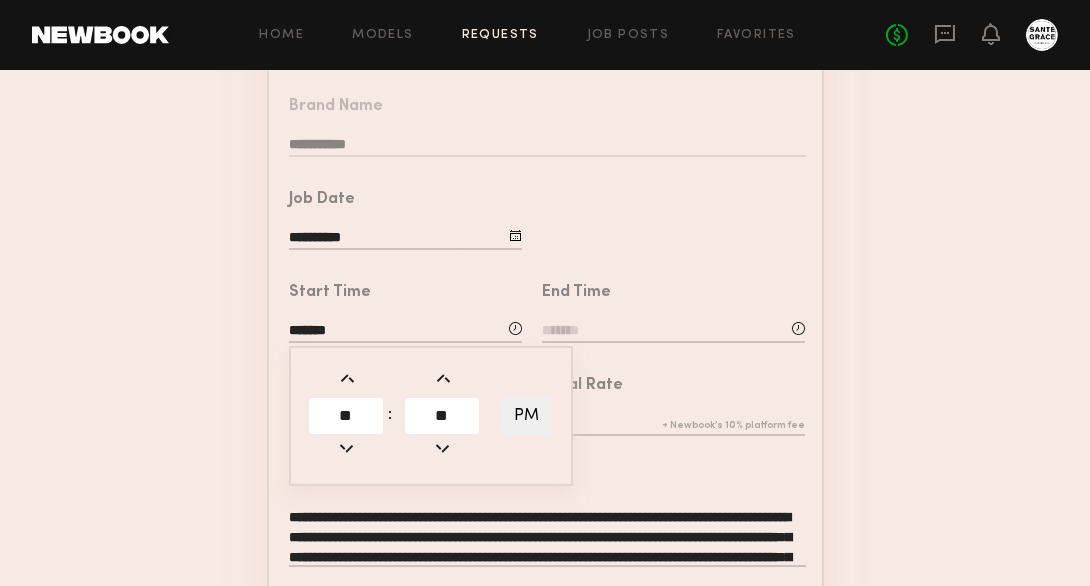 click on "**********" 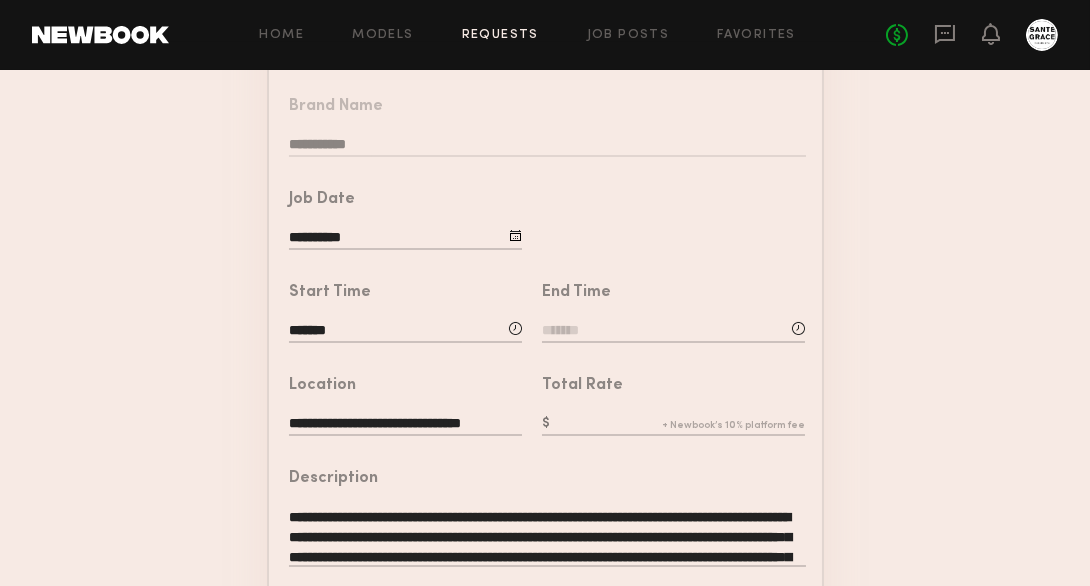 click 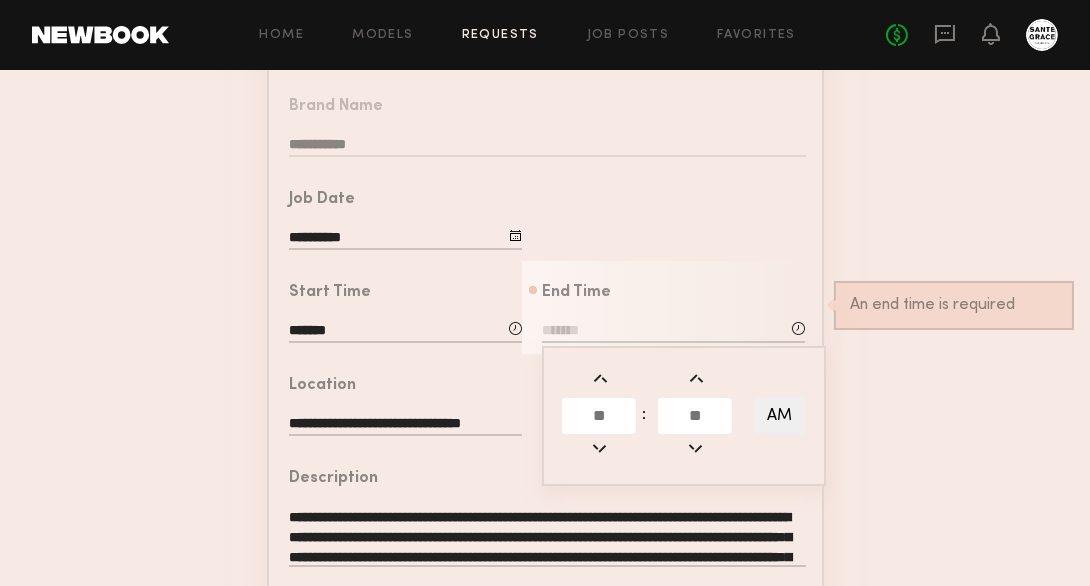 click 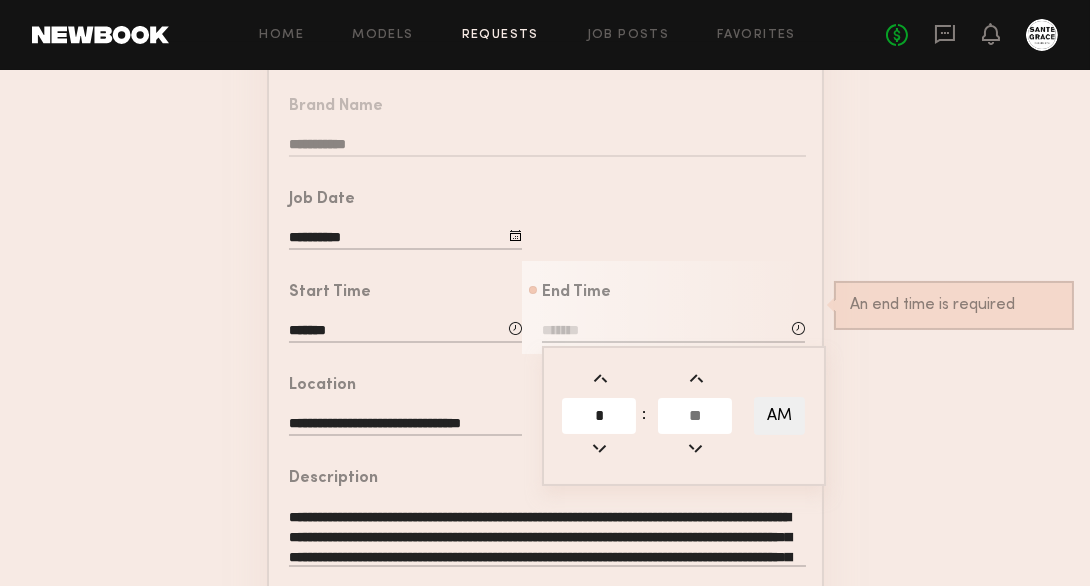 type on "*" 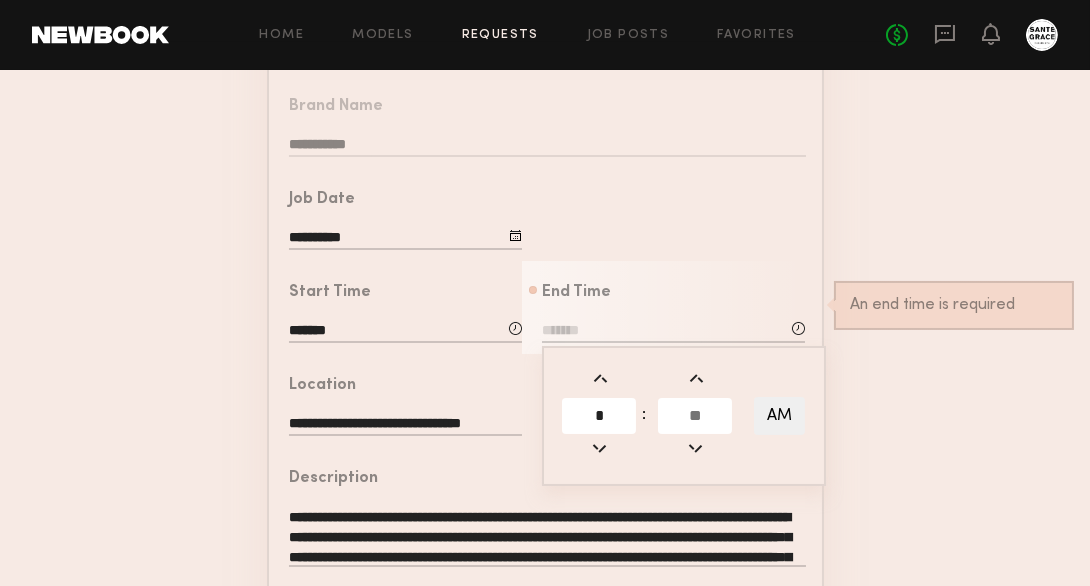click 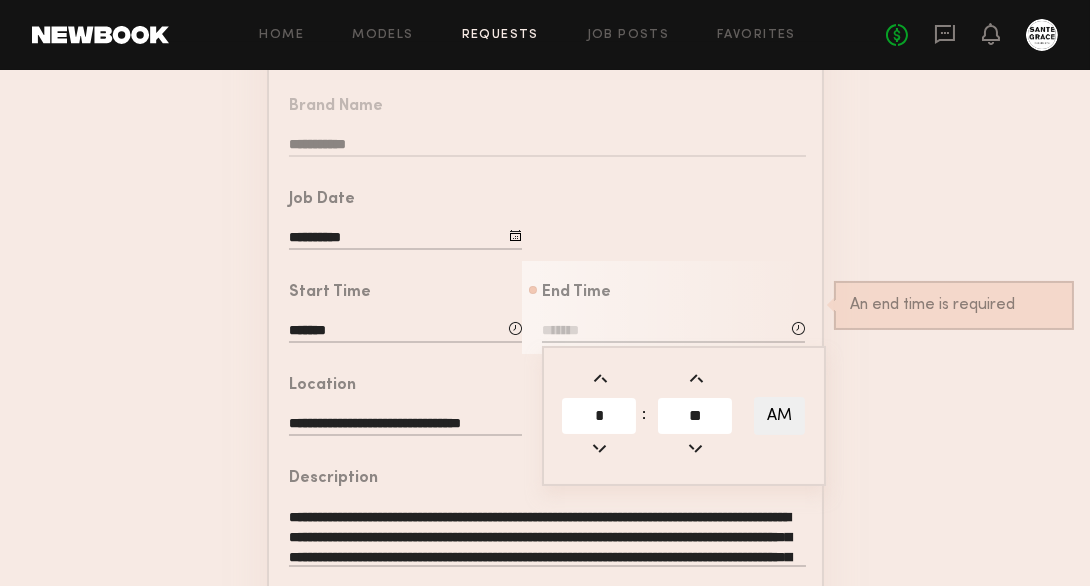 type on "**" 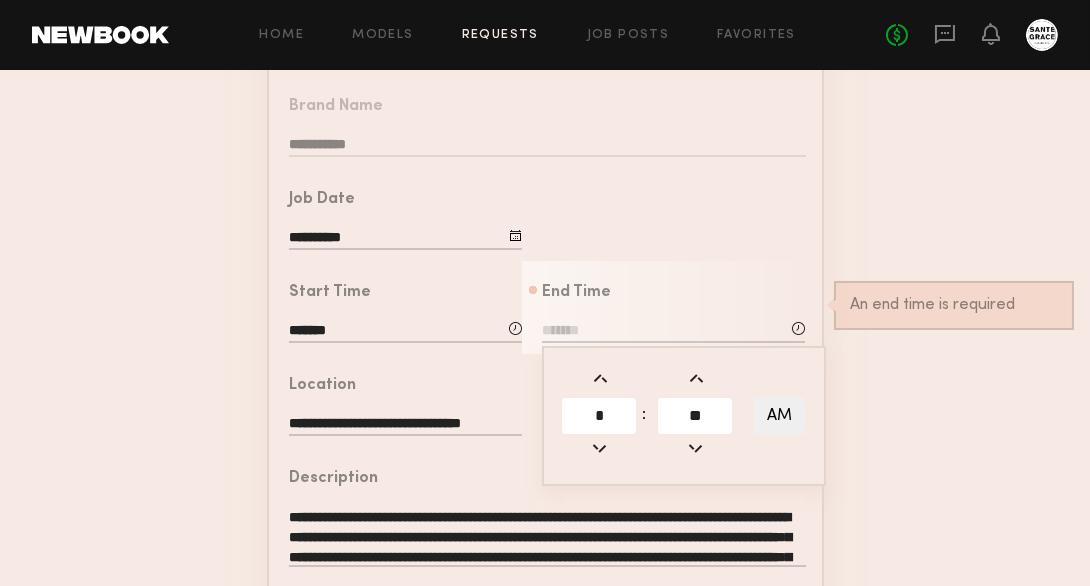 type on "*******" 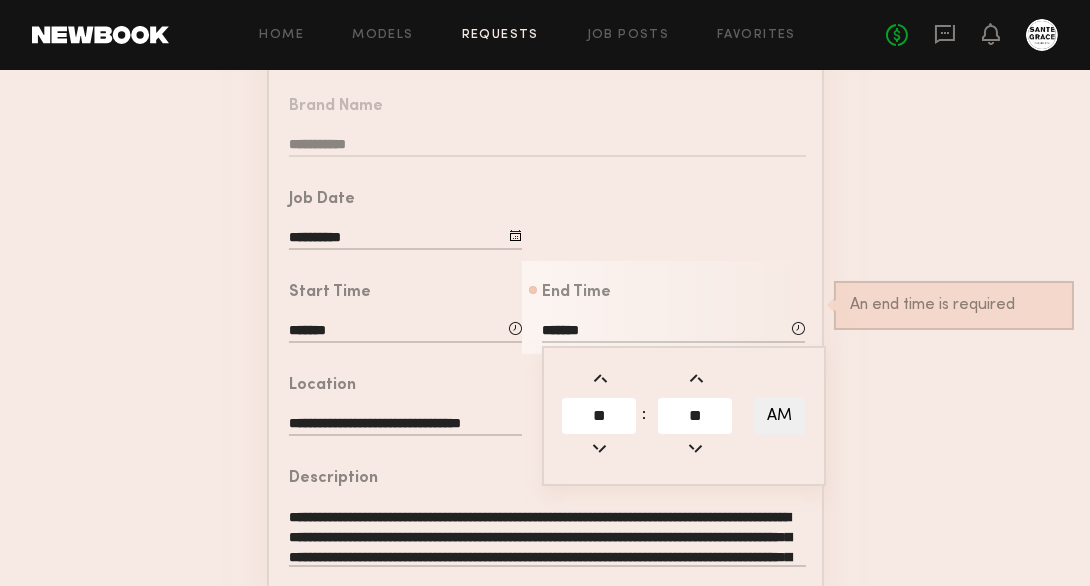 click on "AM" 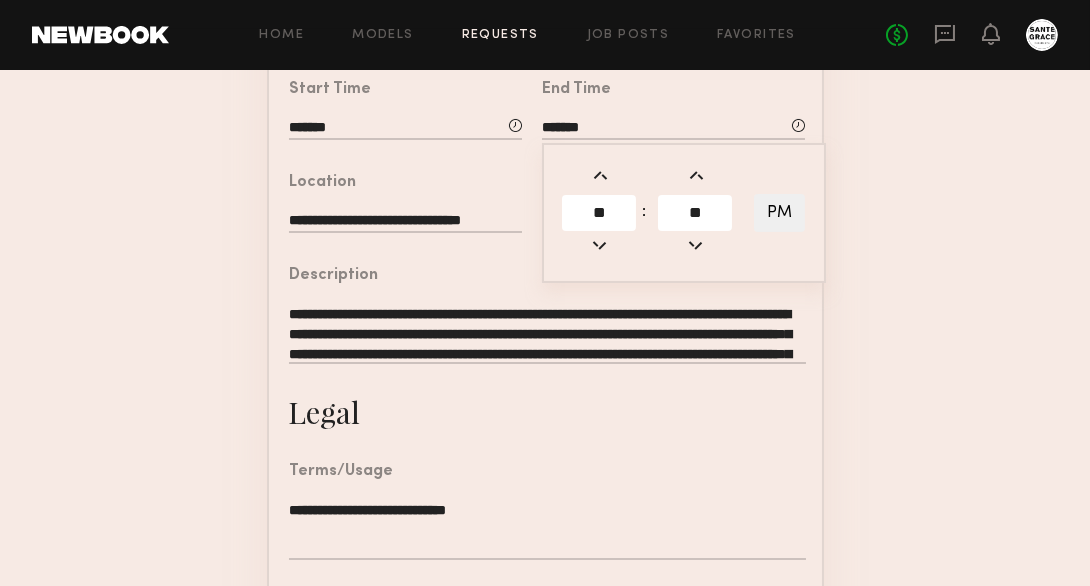 scroll, scrollTop: 497, scrollLeft: 0, axis: vertical 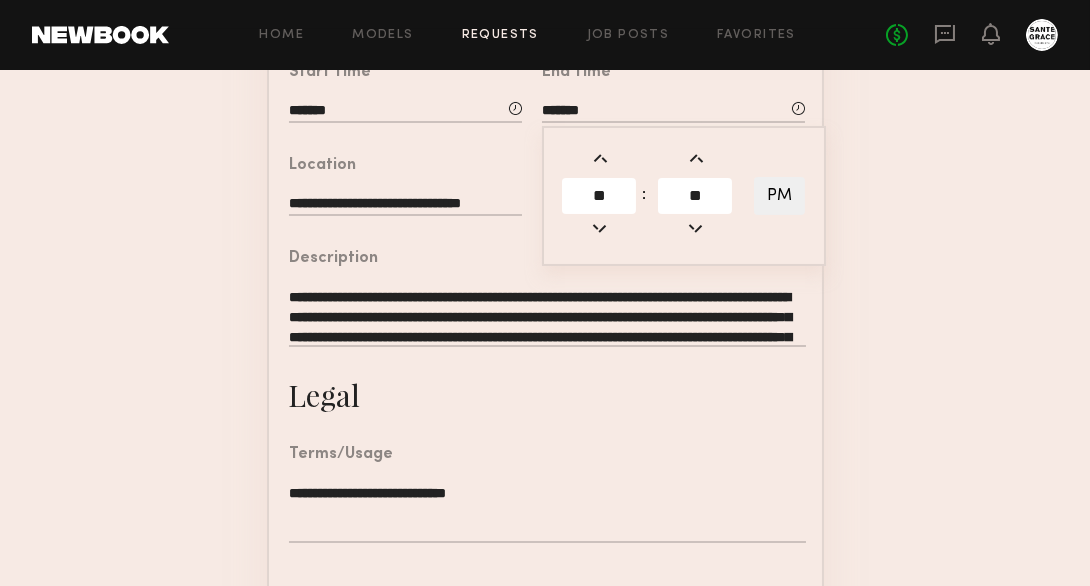 click on "**********" 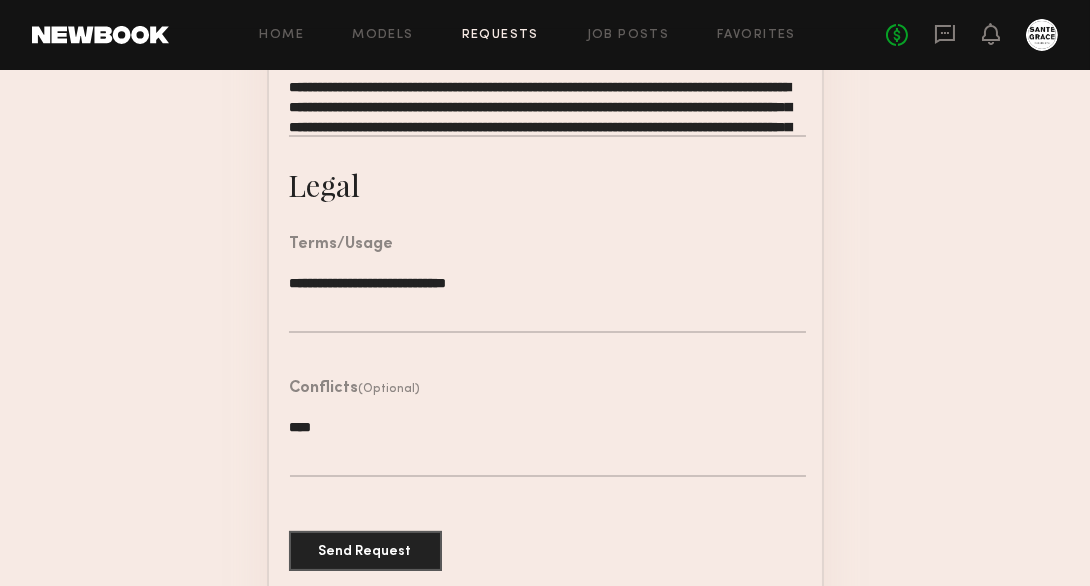 scroll, scrollTop: 763, scrollLeft: 0, axis: vertical 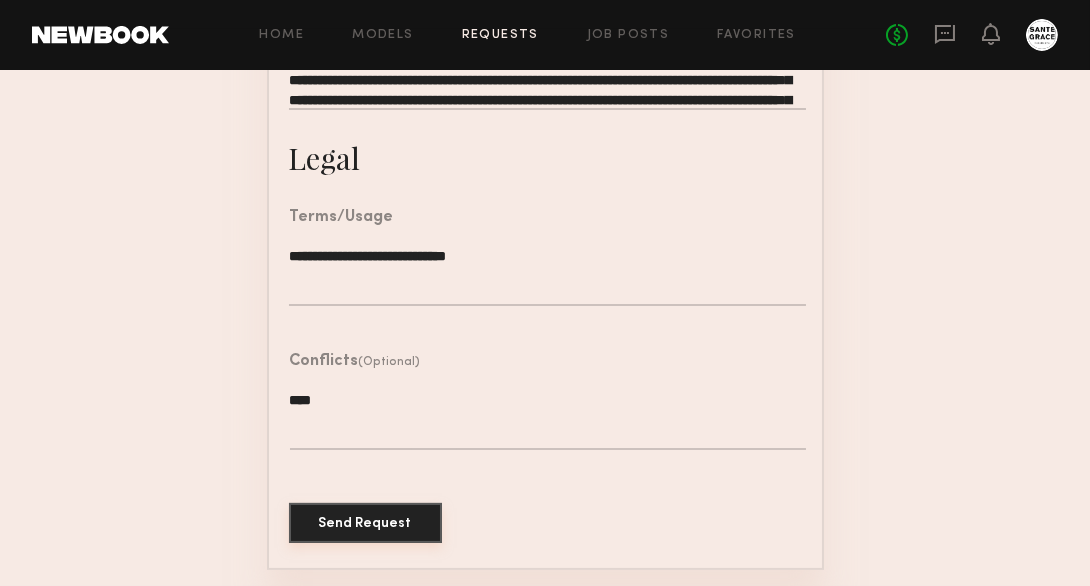 click on "Send Request" 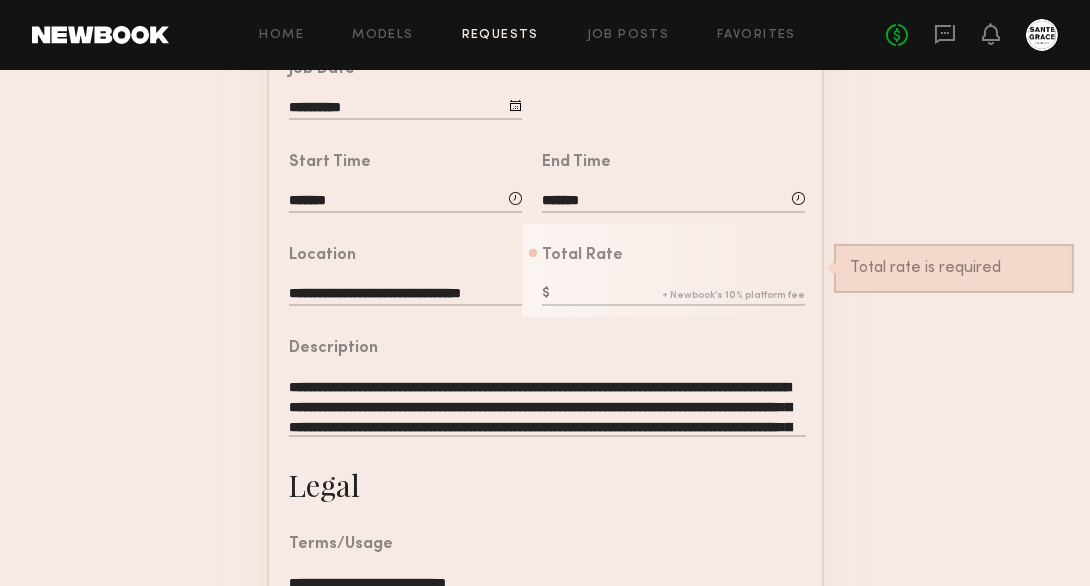 scroll, scrollTop: 405, scrollLeft: 0, axis: vertical 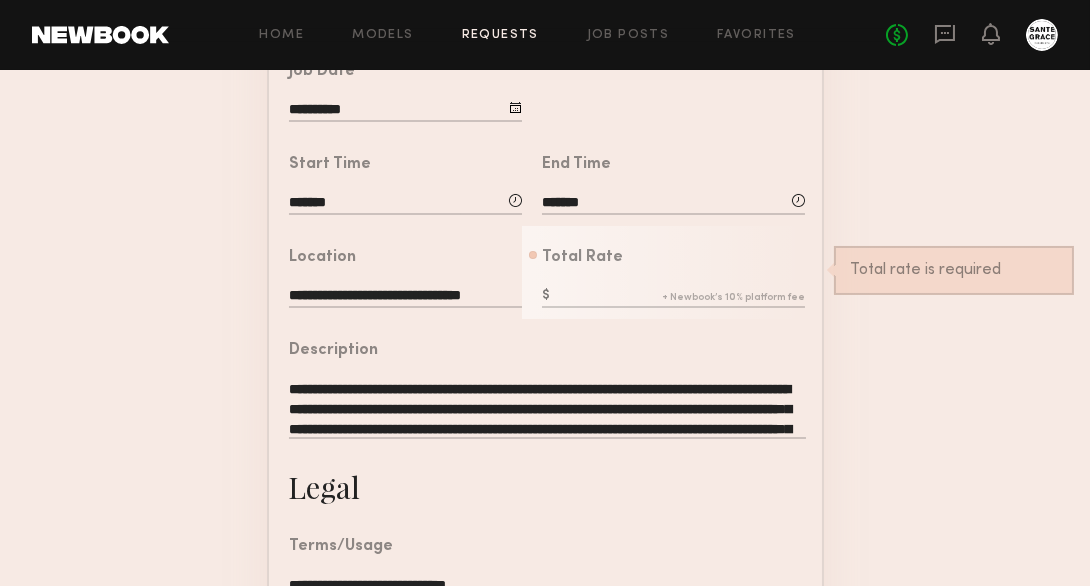 click 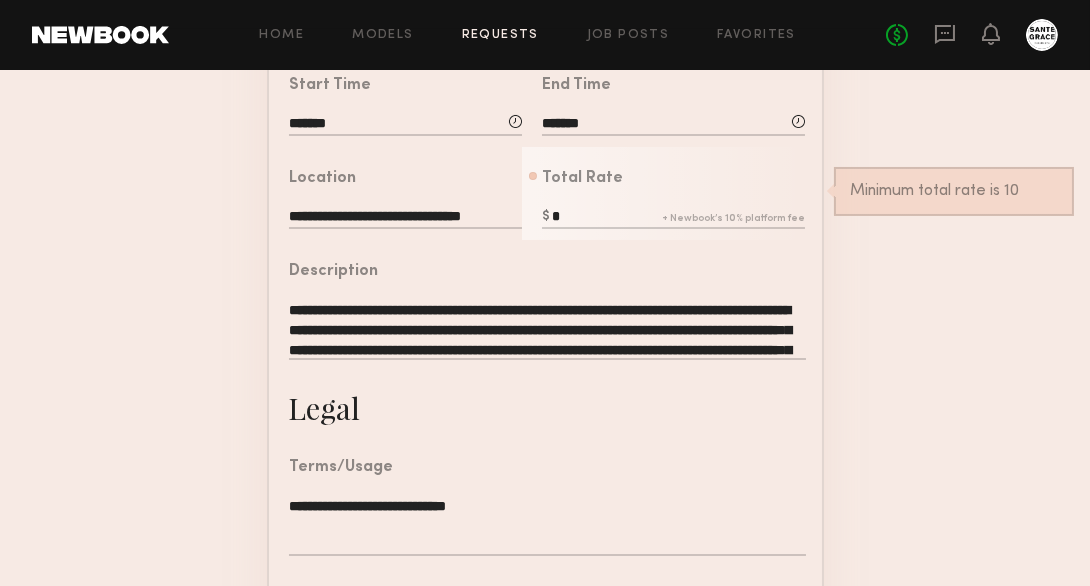 scroll, scrollTop: 471, scrollLeft: 0, axis: vertical 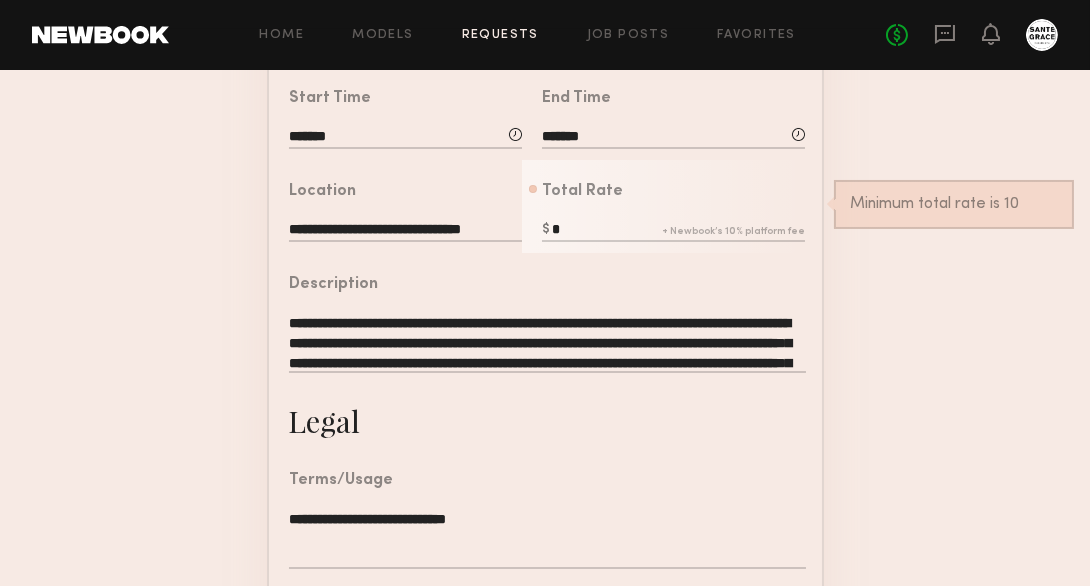 type on "*" 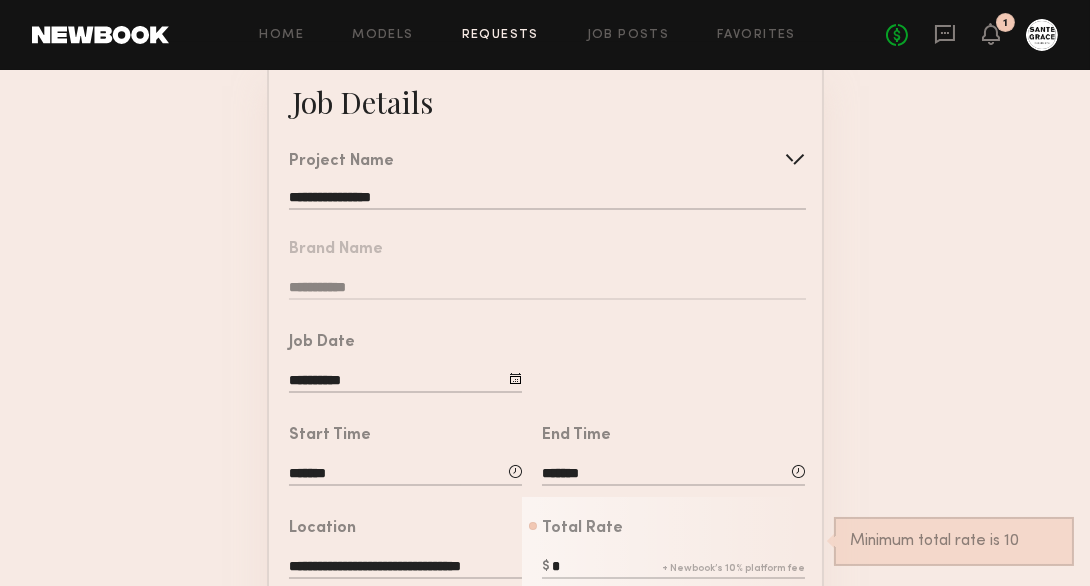 scroll, scrollTop: 54, scrollLeft: 0, axis: vertical 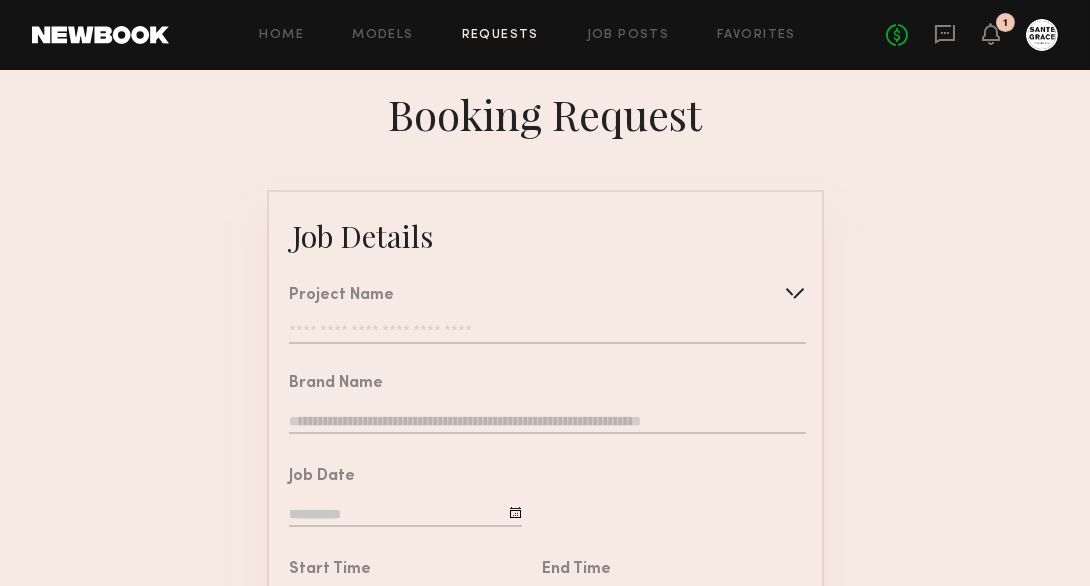 click 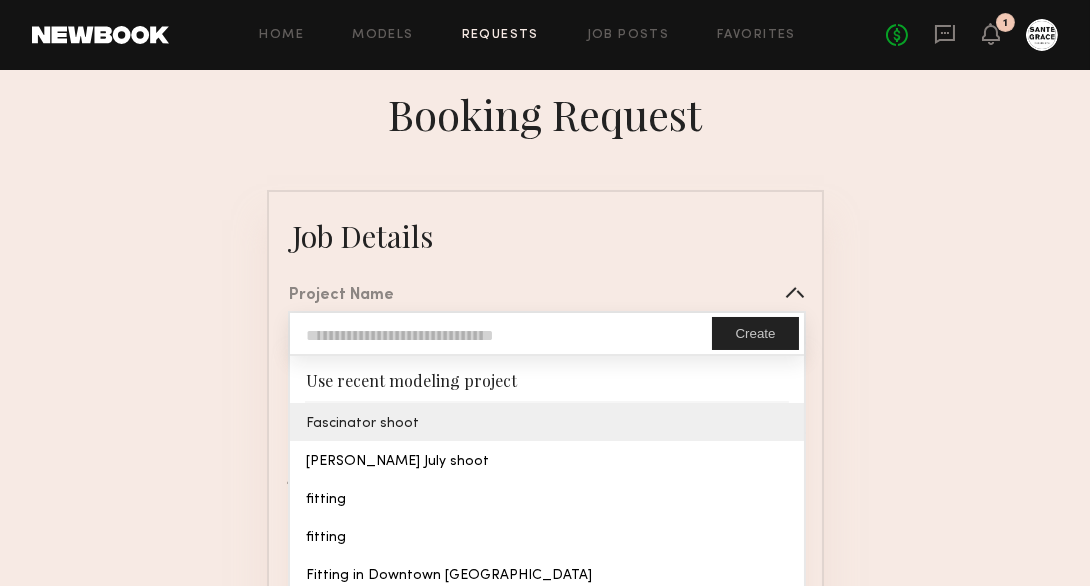 type on "**********" 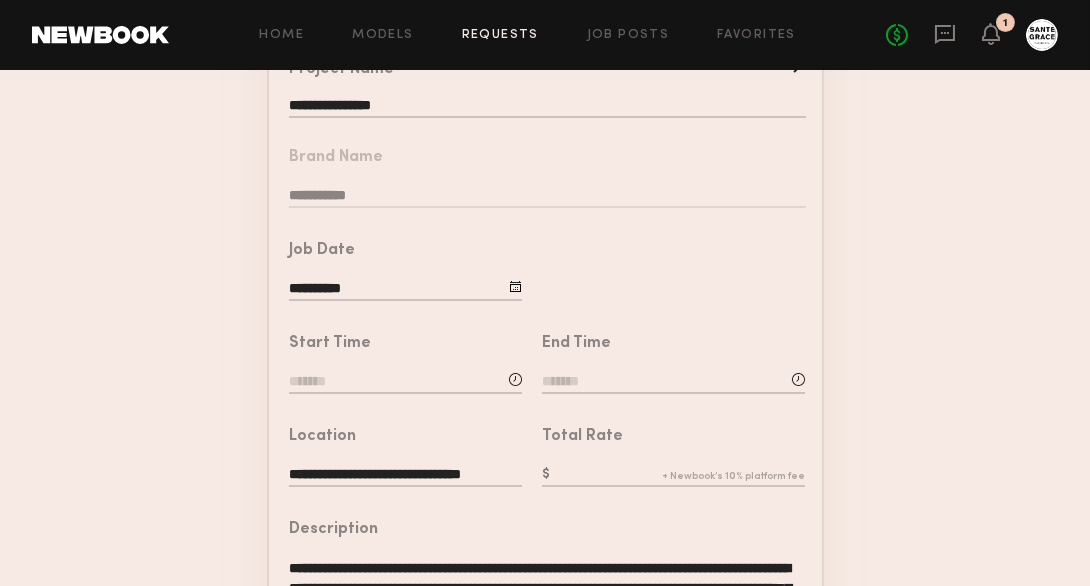scroll, scrollTop: 229, scrollLeft: 0, axis: vertical 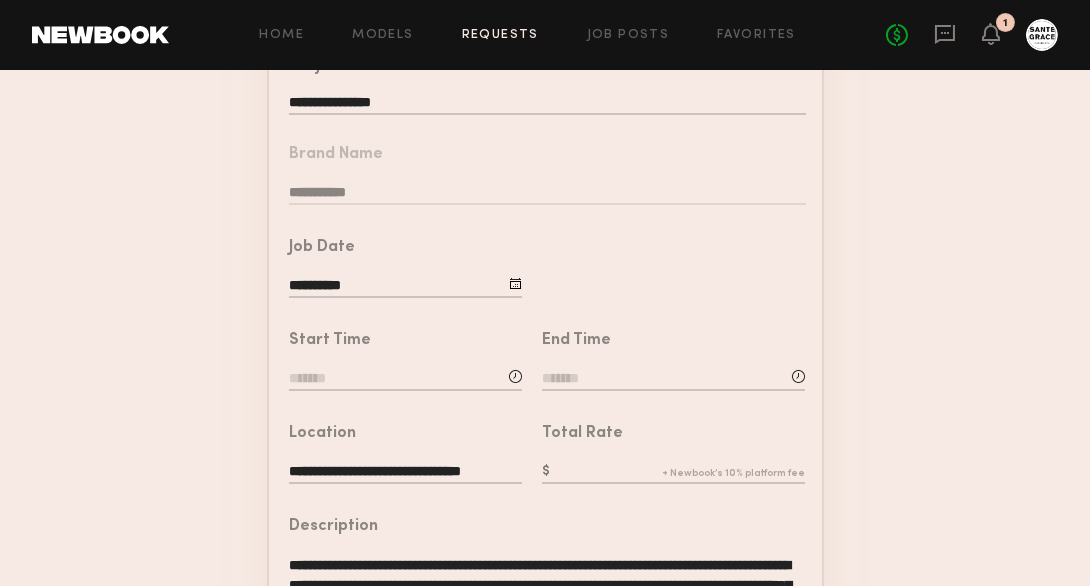 click 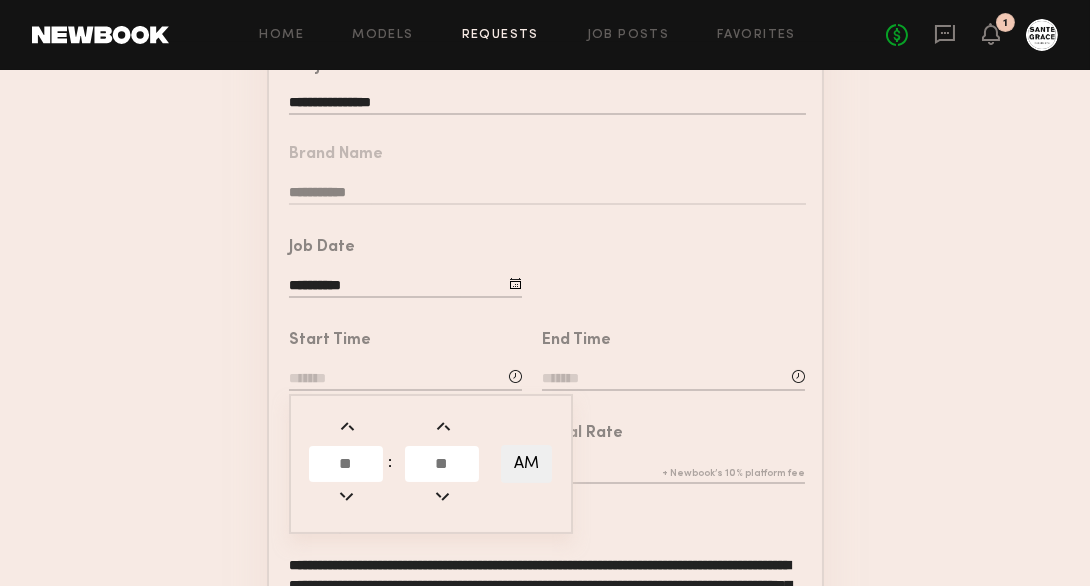 click 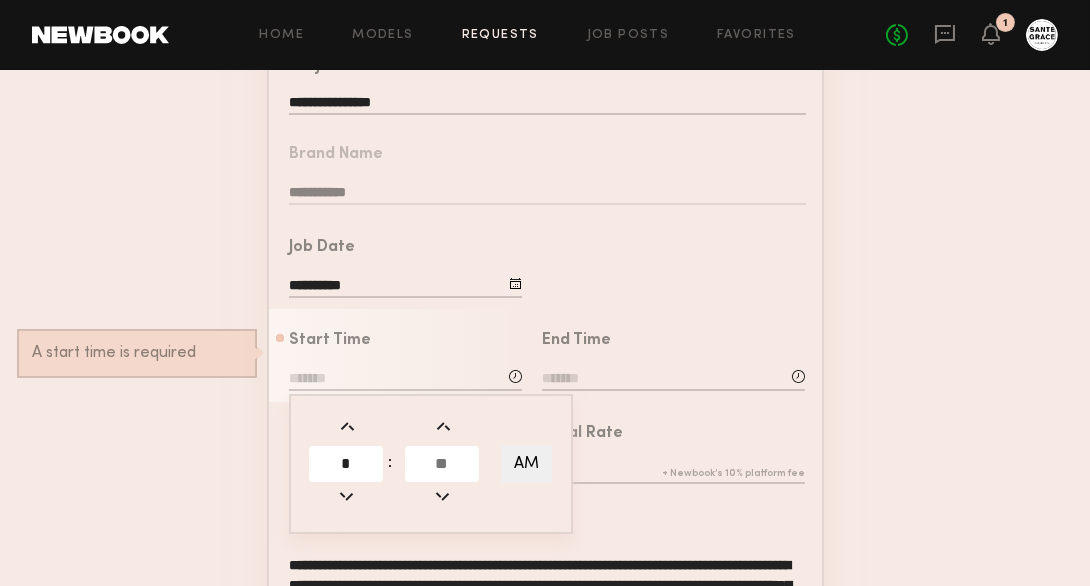 type on "*" 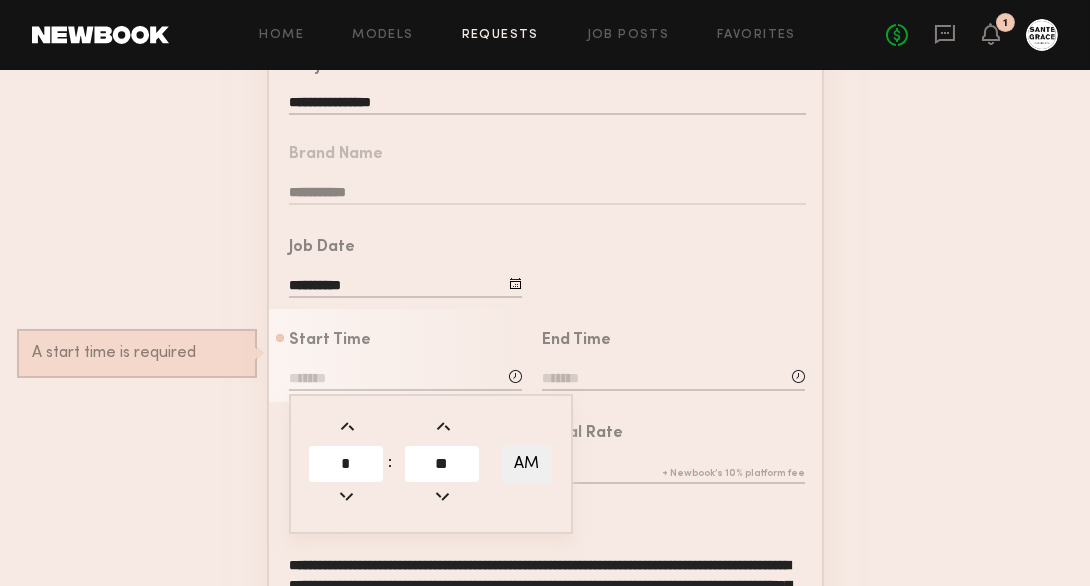 type on "**" 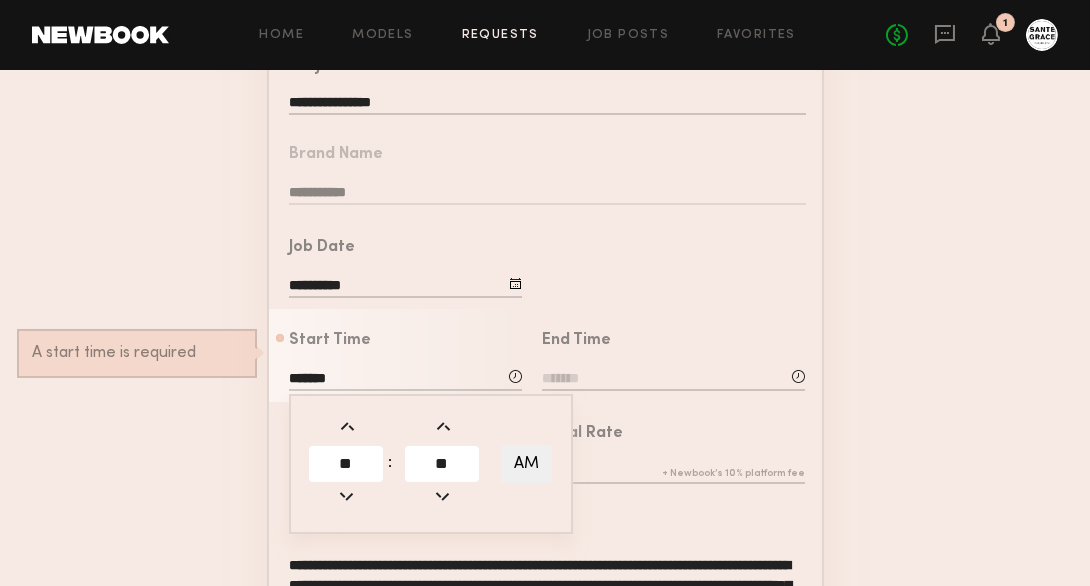 click on "AM" 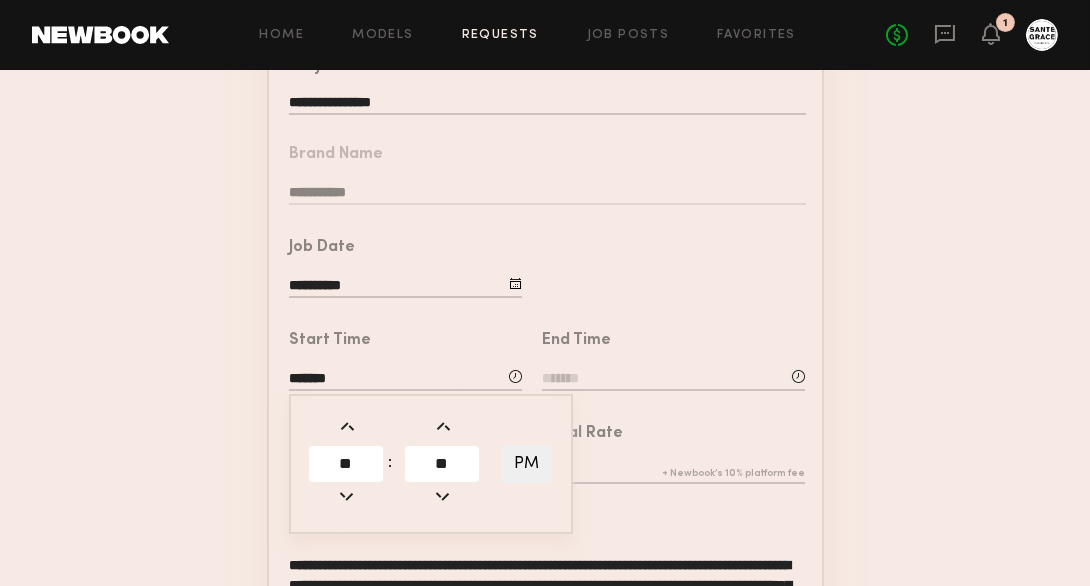 click on "**********" 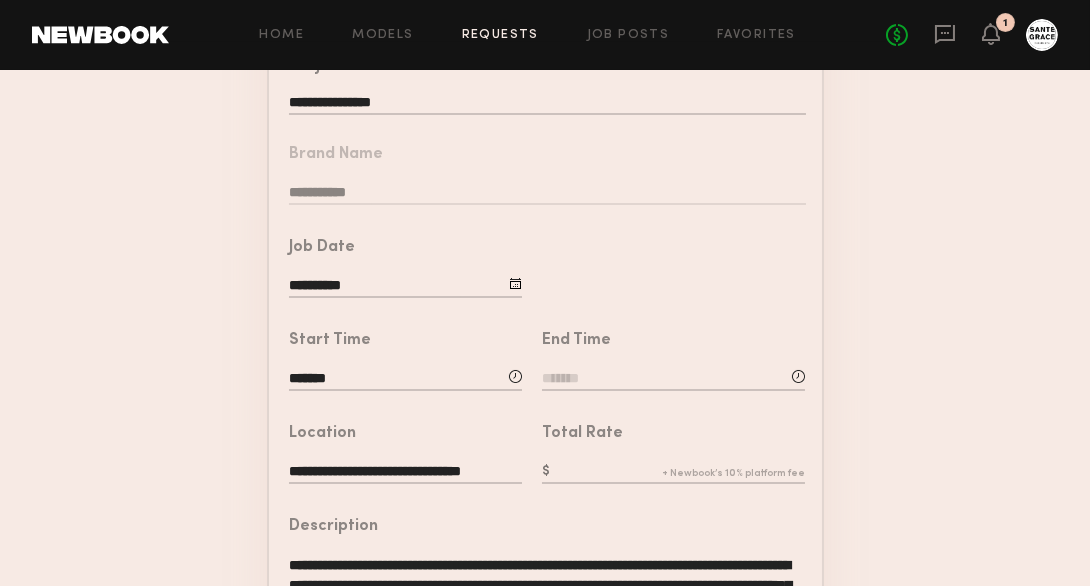 click 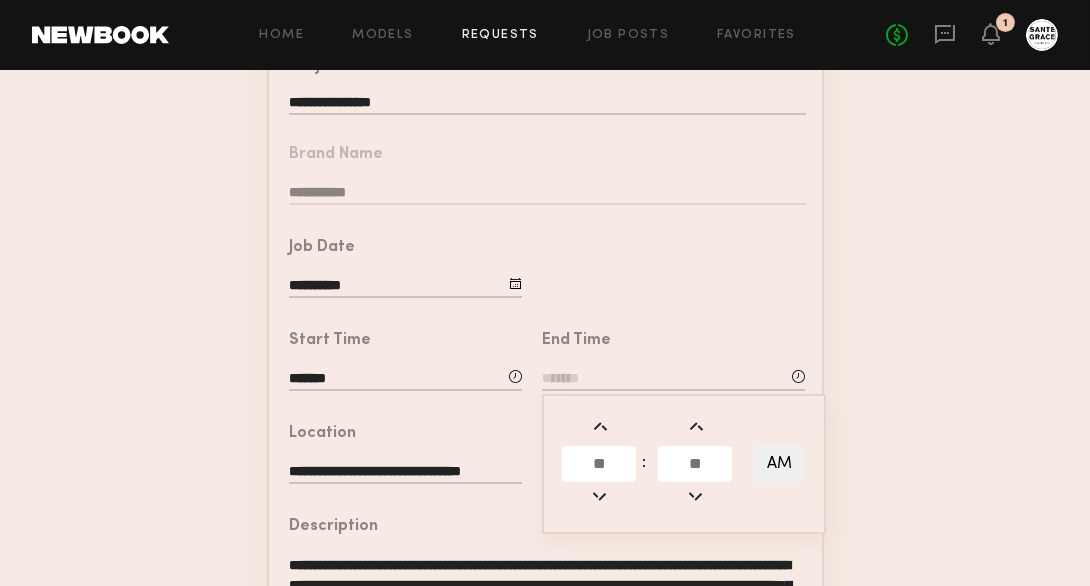click 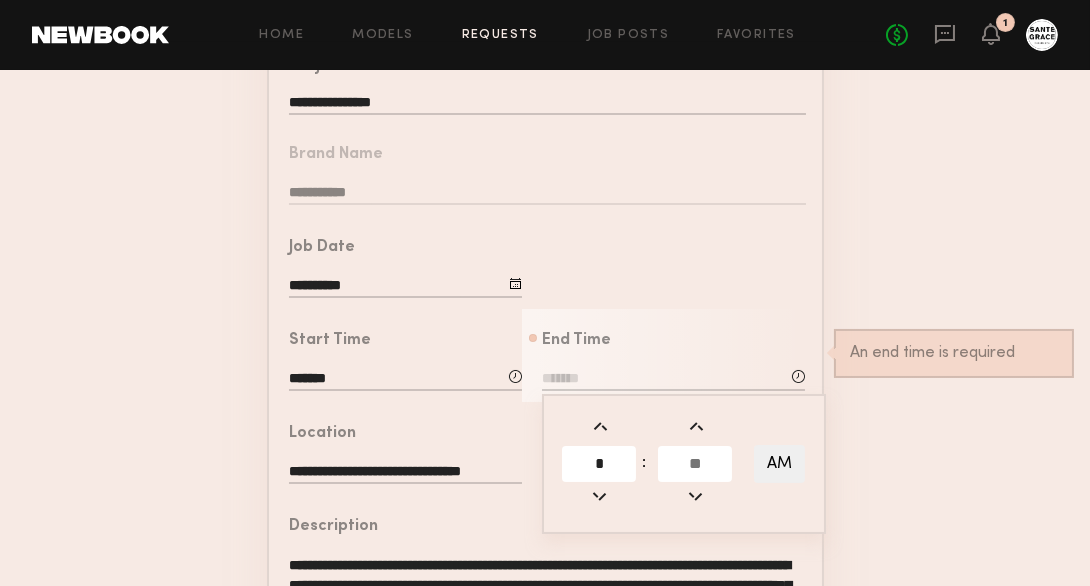 type on "*" 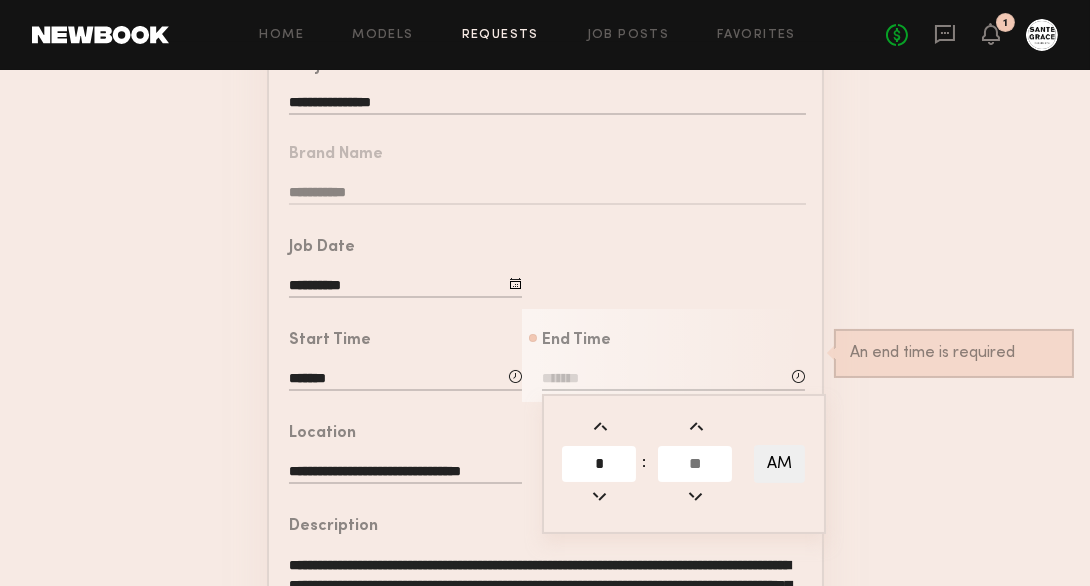 drag, startPoint x: 697, startPoint y: 476, endPoint x: 668, endPoint y: 480, distance: 29.274563 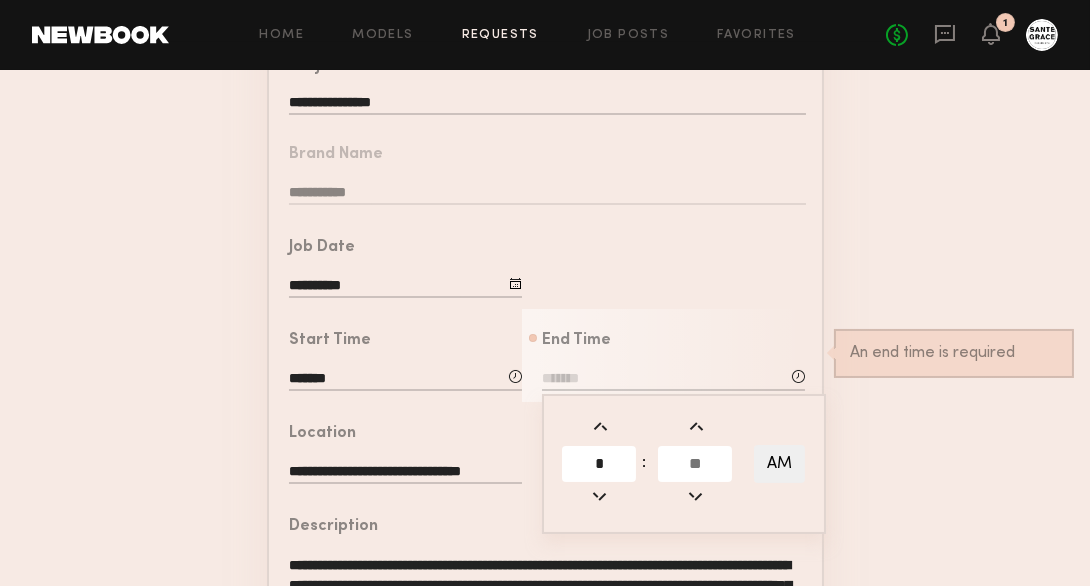 click 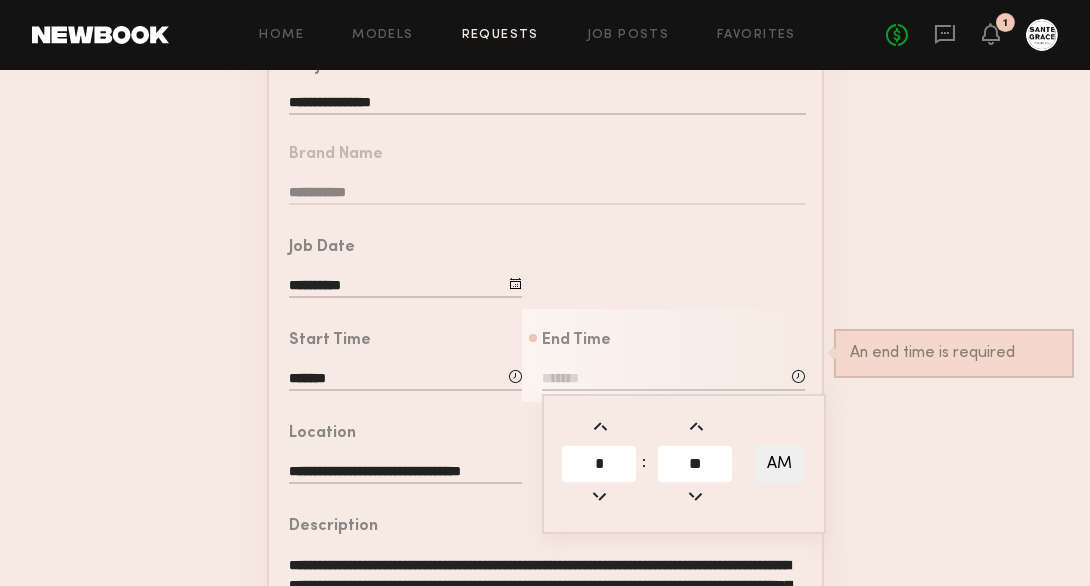 type on "**" 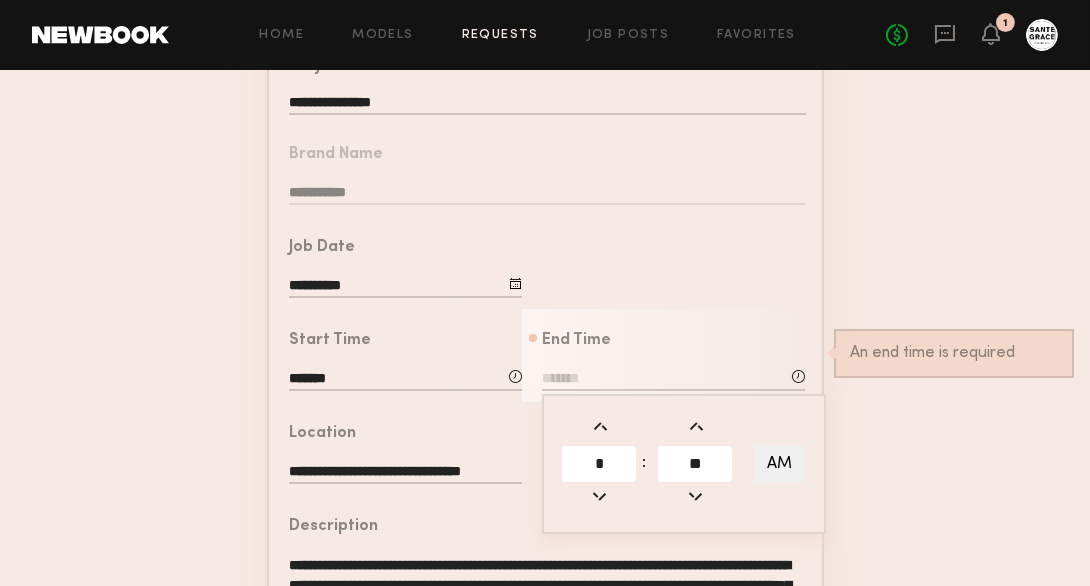 type on "*******" 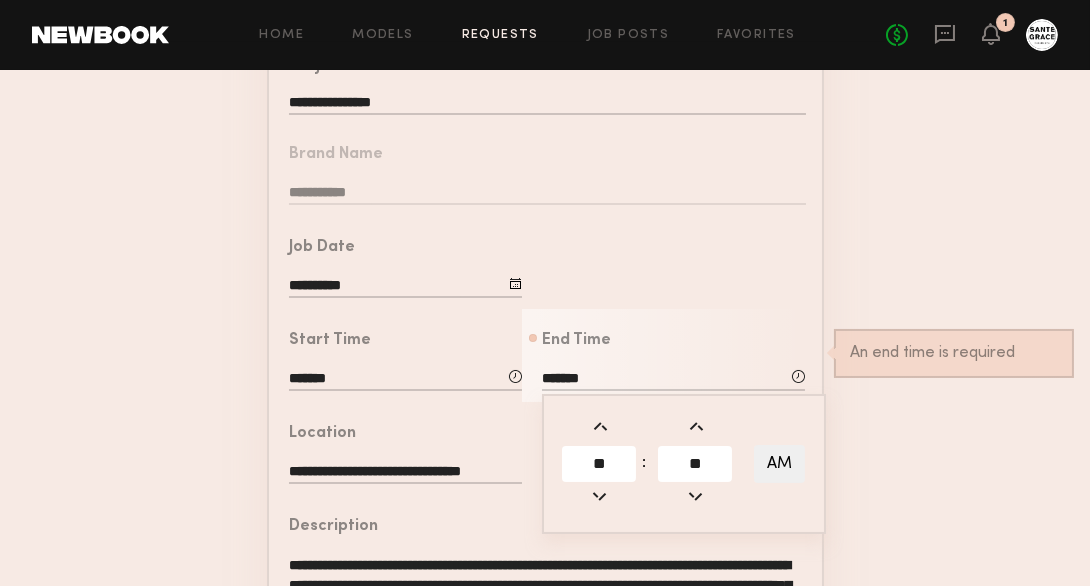 click on "AM" 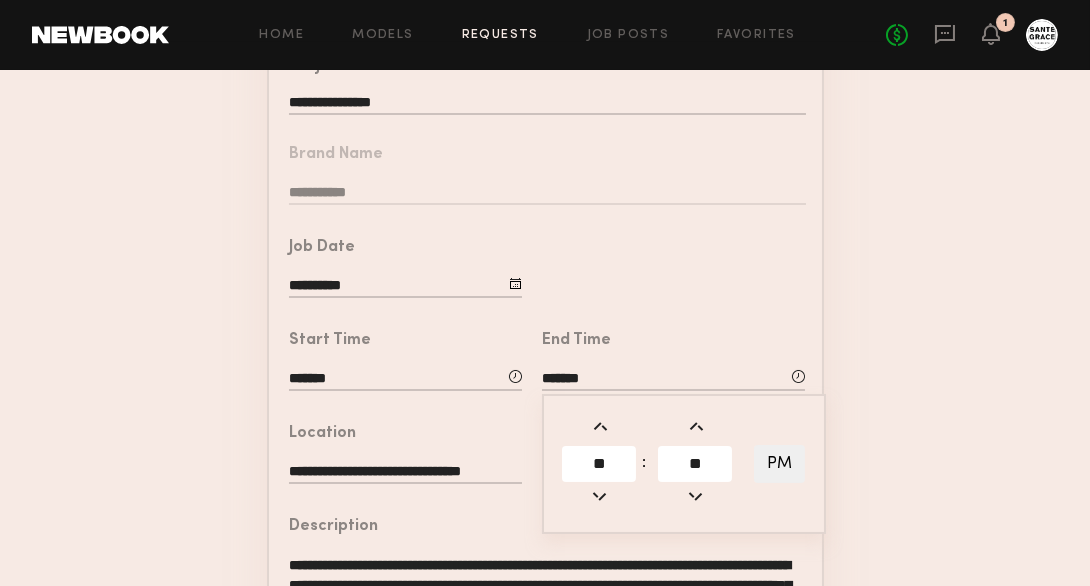 click on "**********" 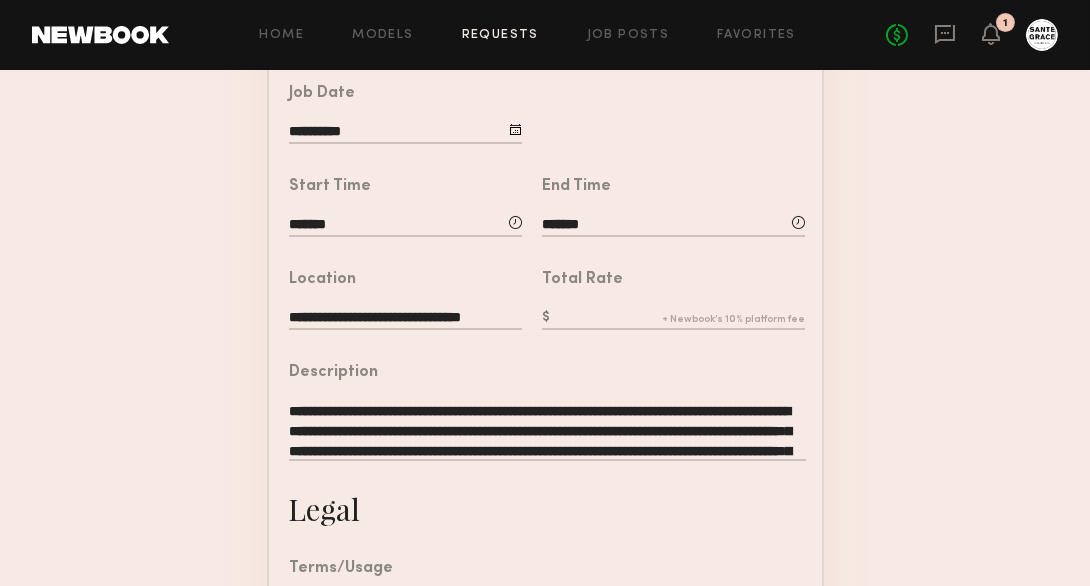 scroll, scrollTop: 431, scrollLeft: 0, axis: vertical 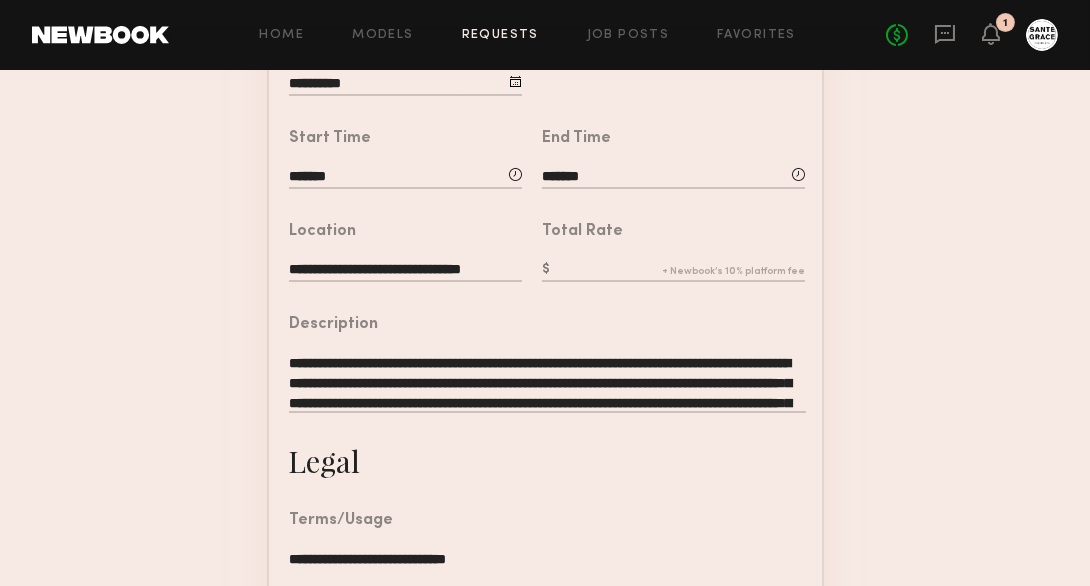 click 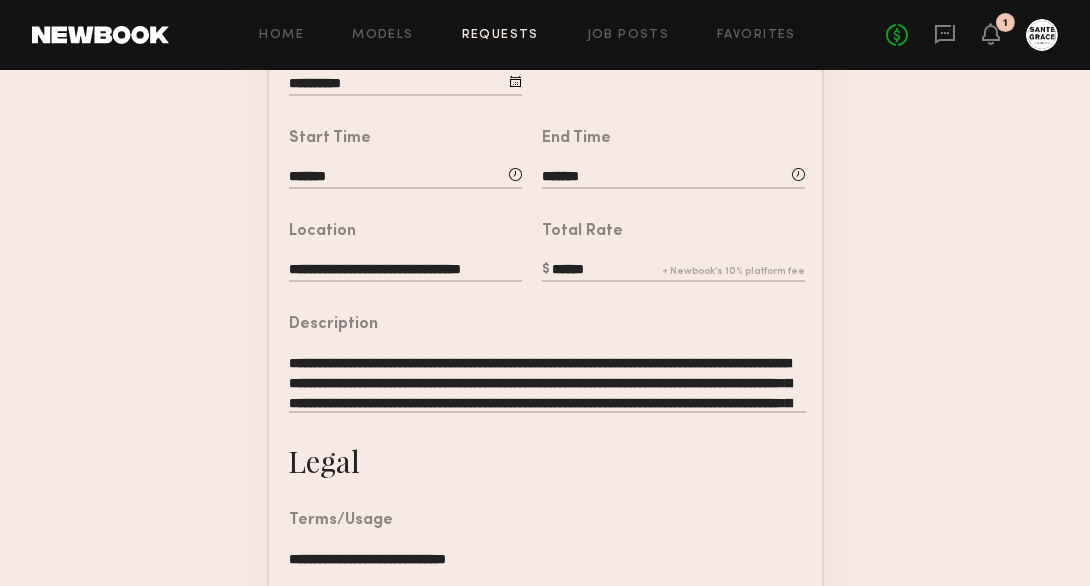 drag, startPoint x: 607, startPoint y: 290, endPoint x: 523, endPoint y: 290, distance: 84 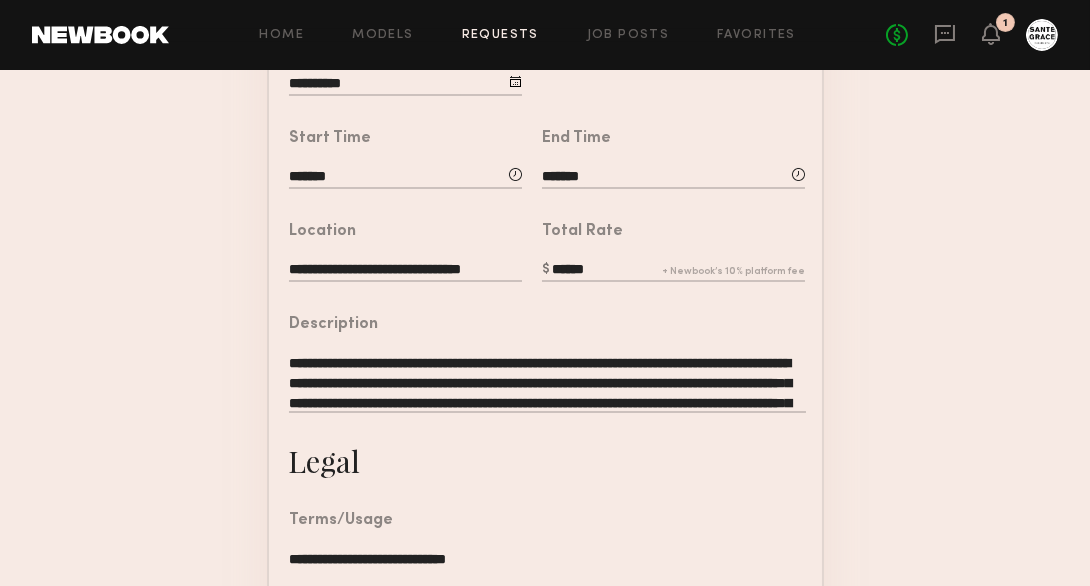 click on "Total Rate  ******" 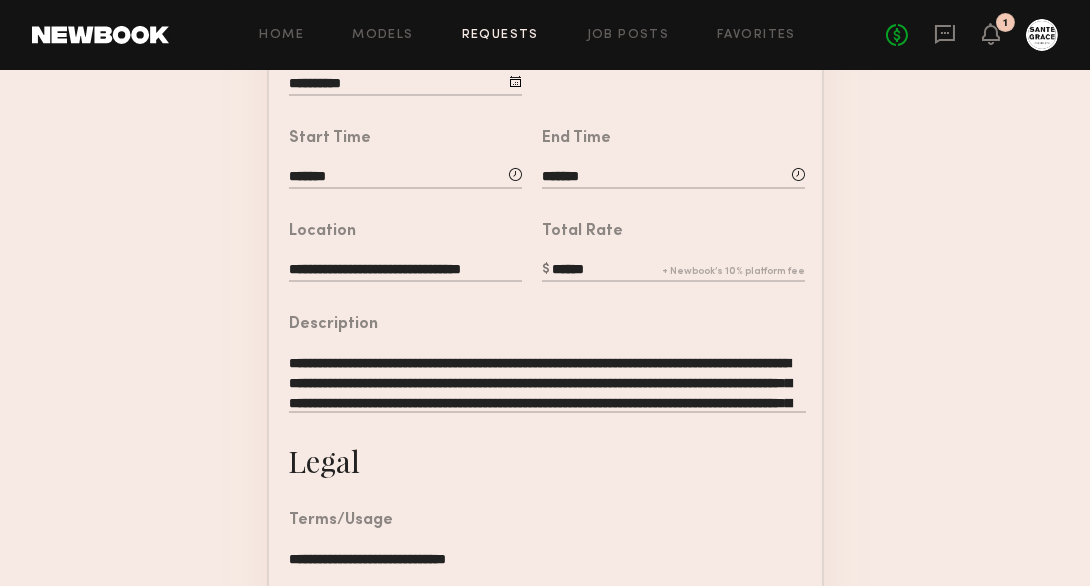 type on "******" 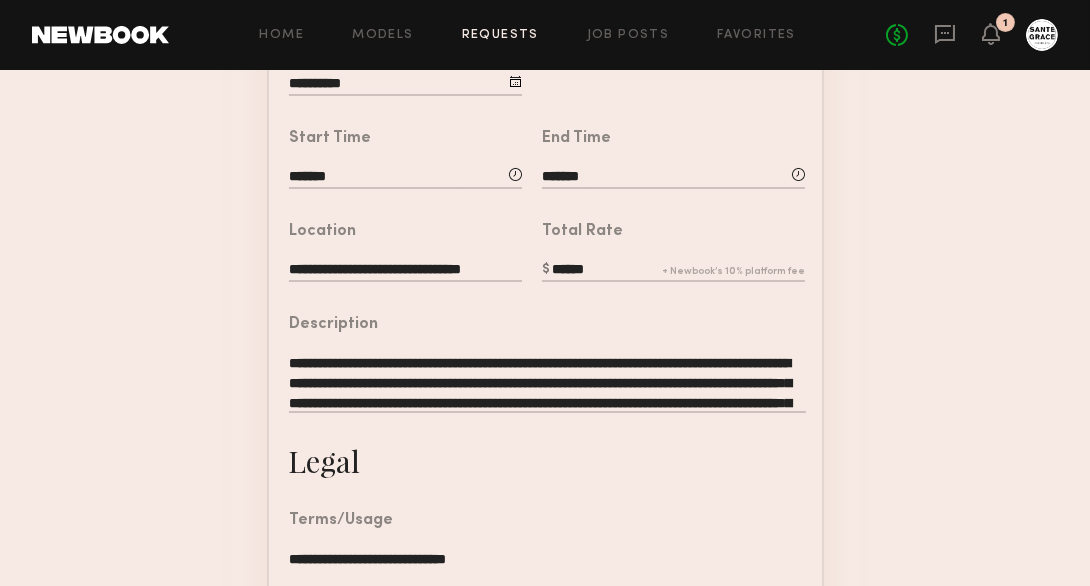 click on "**********" 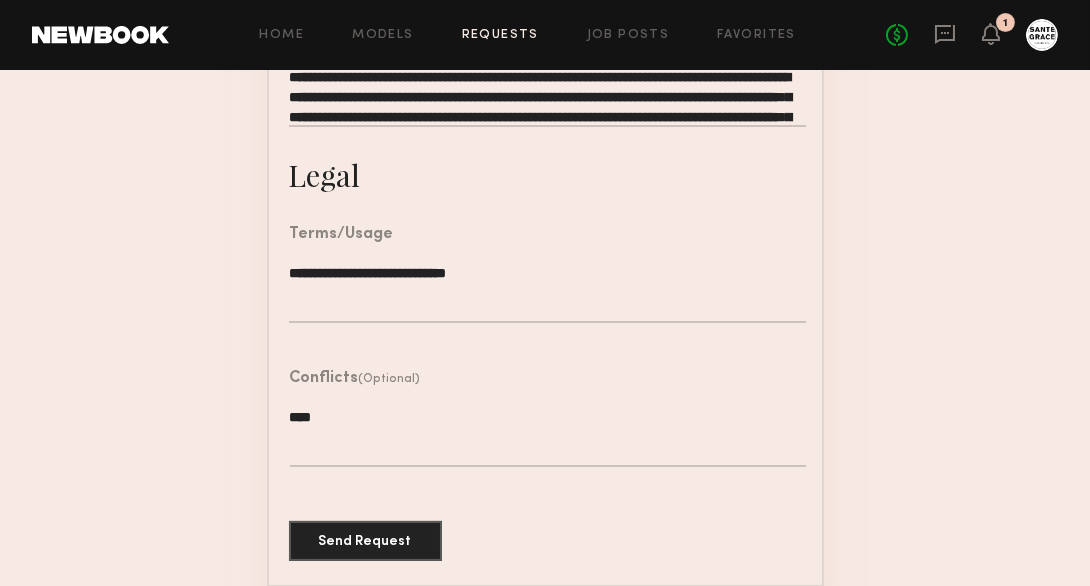 scroll, scrollTop: 763, scrollLeft: 0, axis: vertical 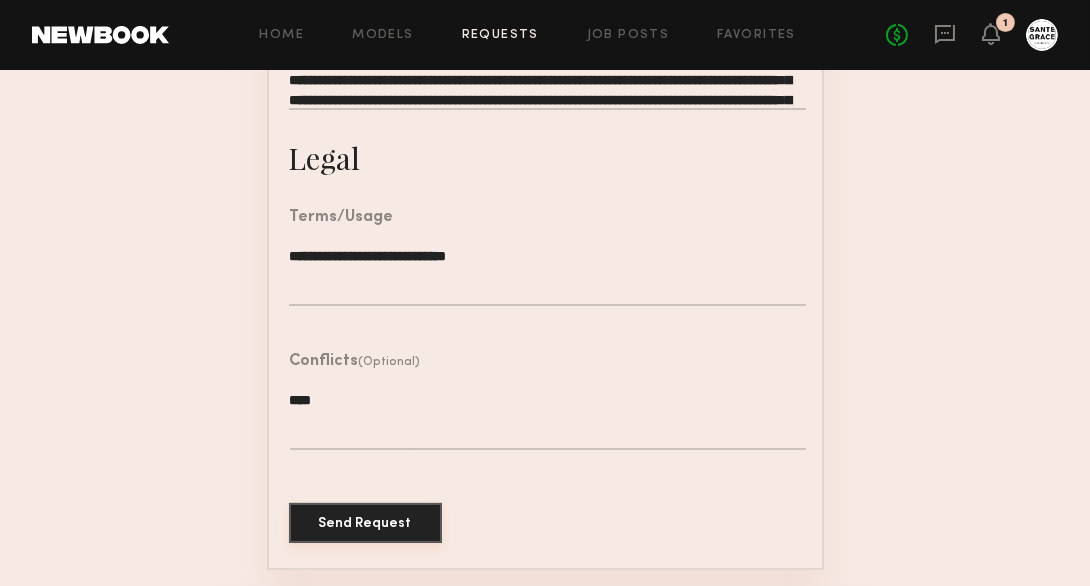 click on "Send Request" 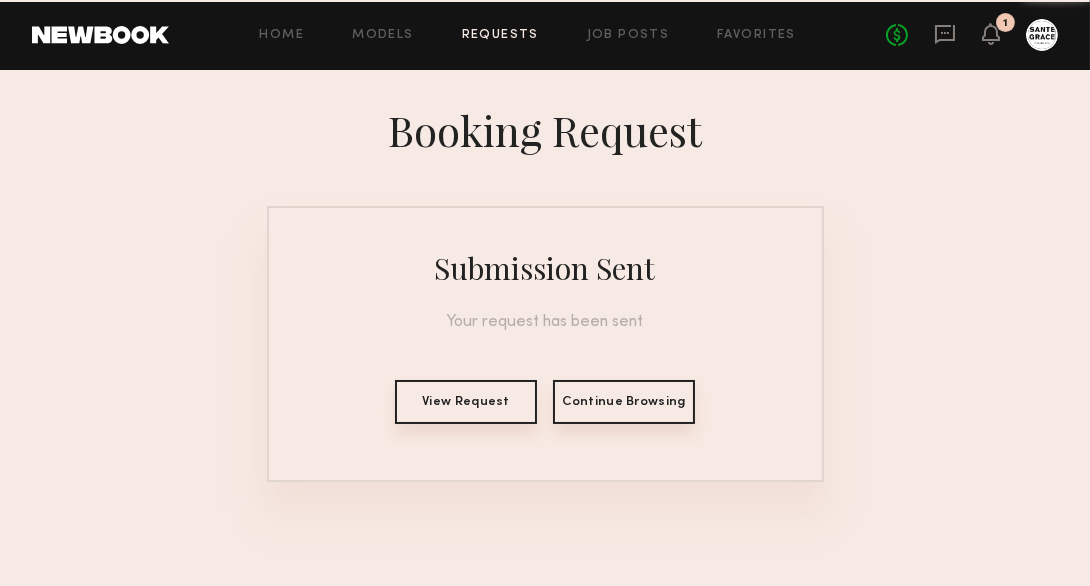 scroll, scrollTop: 0, scrollLeft: 0, axis: both 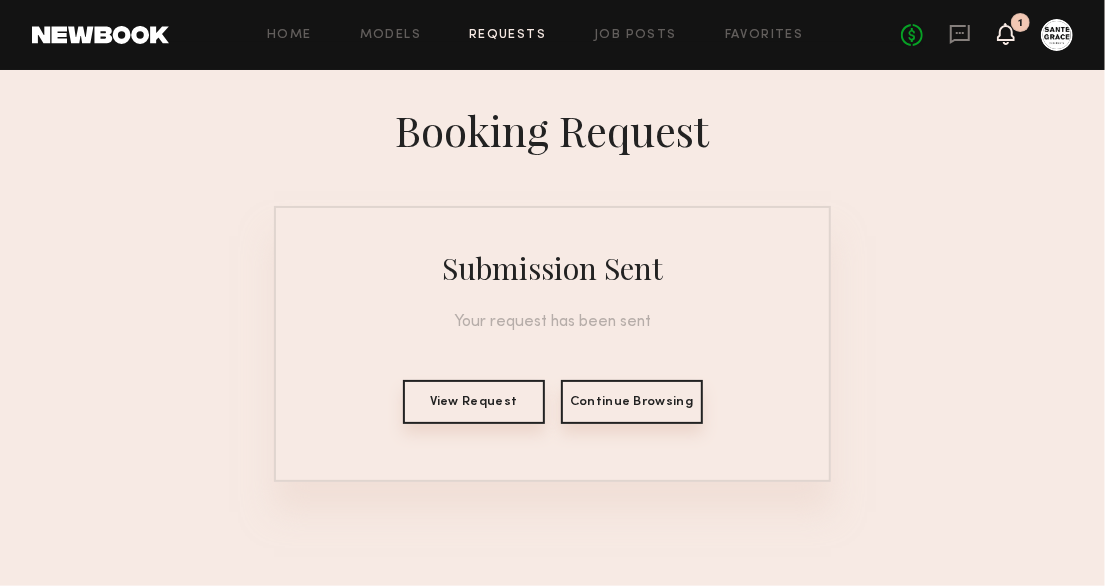 click 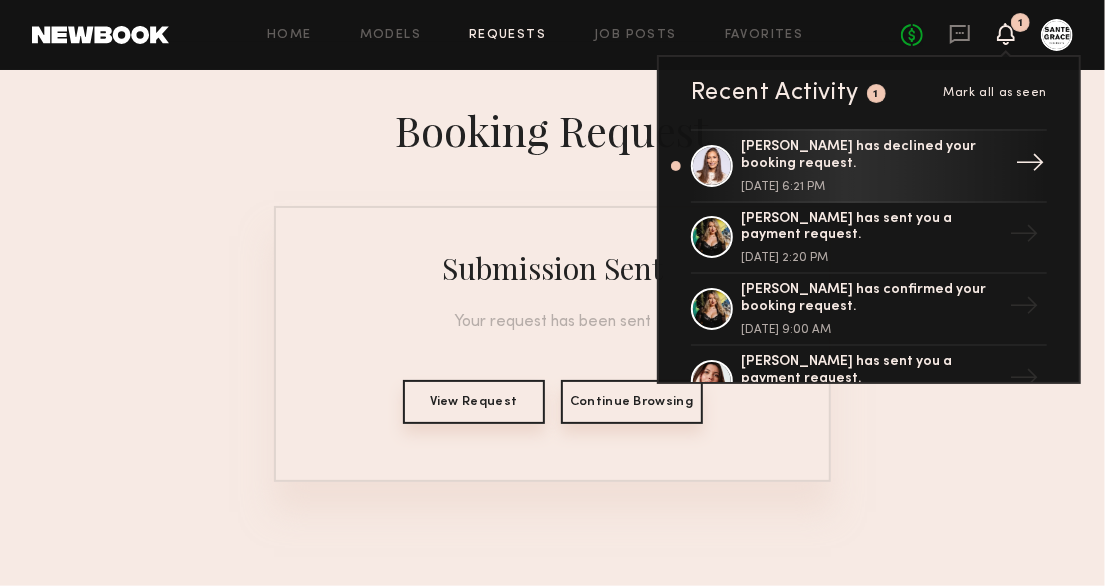 click on "Wendy T. has declined your booking request." 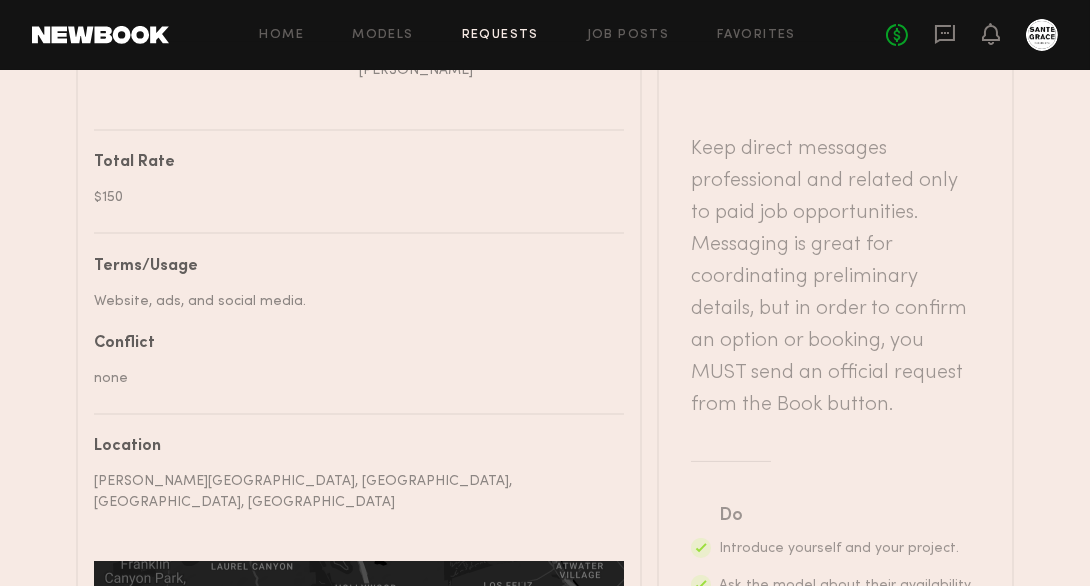 scroll, scrollTop: 1033, scrollLeft: 0, axis: vertical 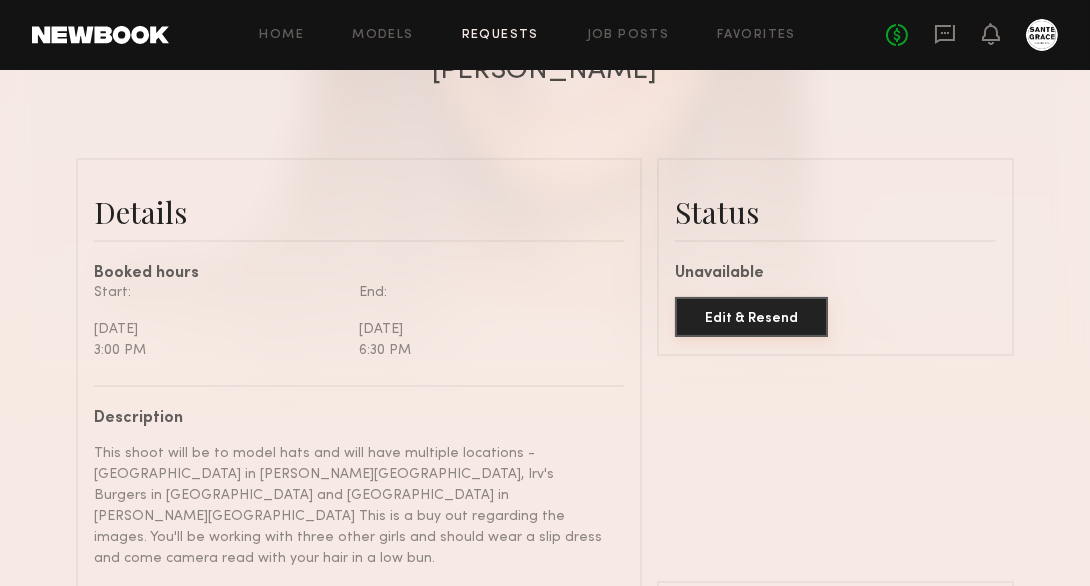 click on "Edit & Resend" 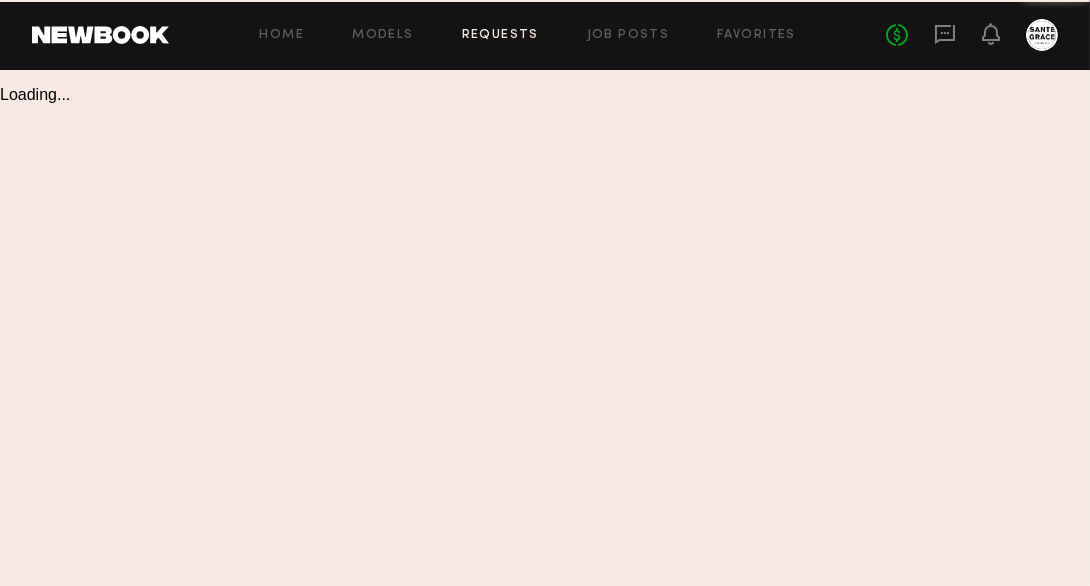 scroll, scrollTop: 0, scrollLeft: 0, axis: both 